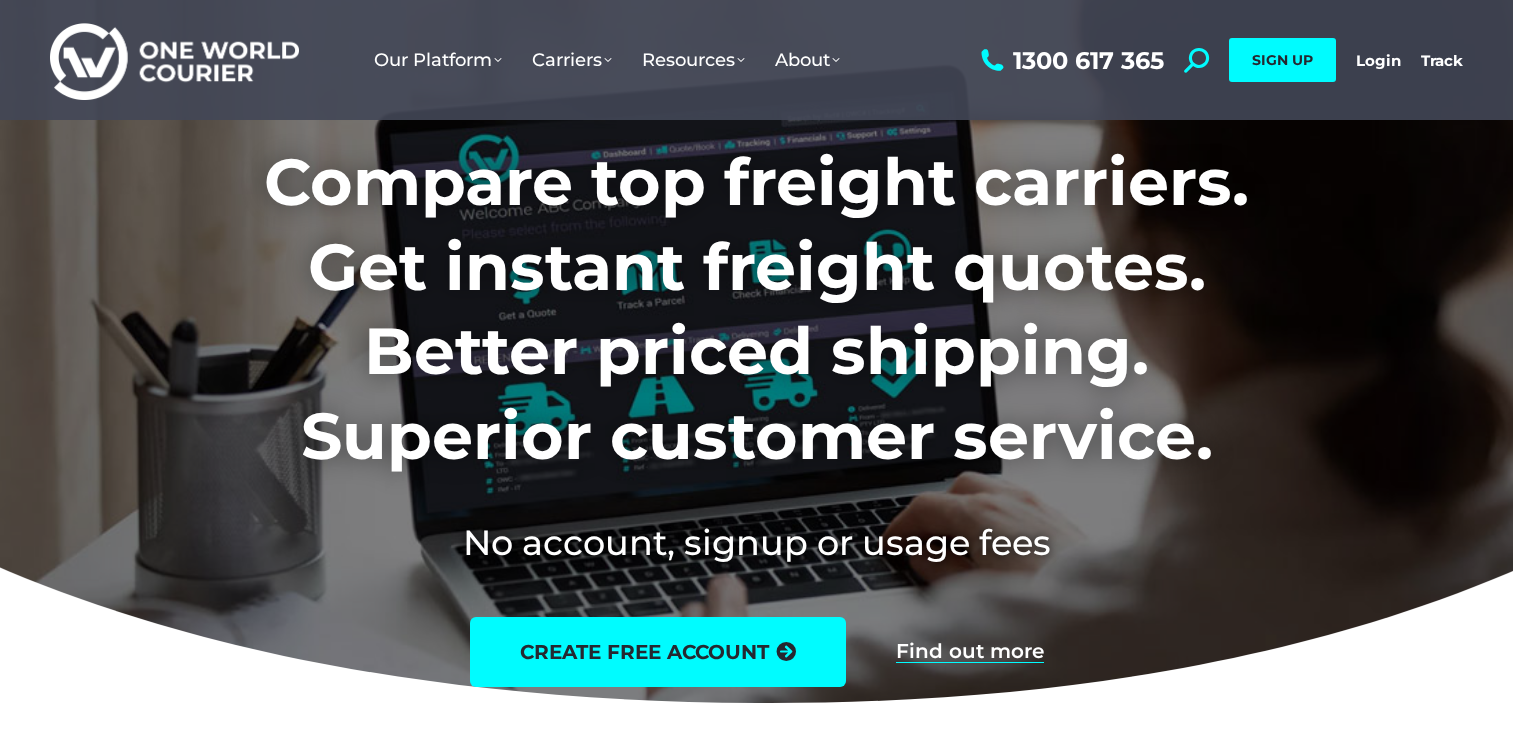 scroll, scrollTop: 0, scrollLeft: 0, axis: both 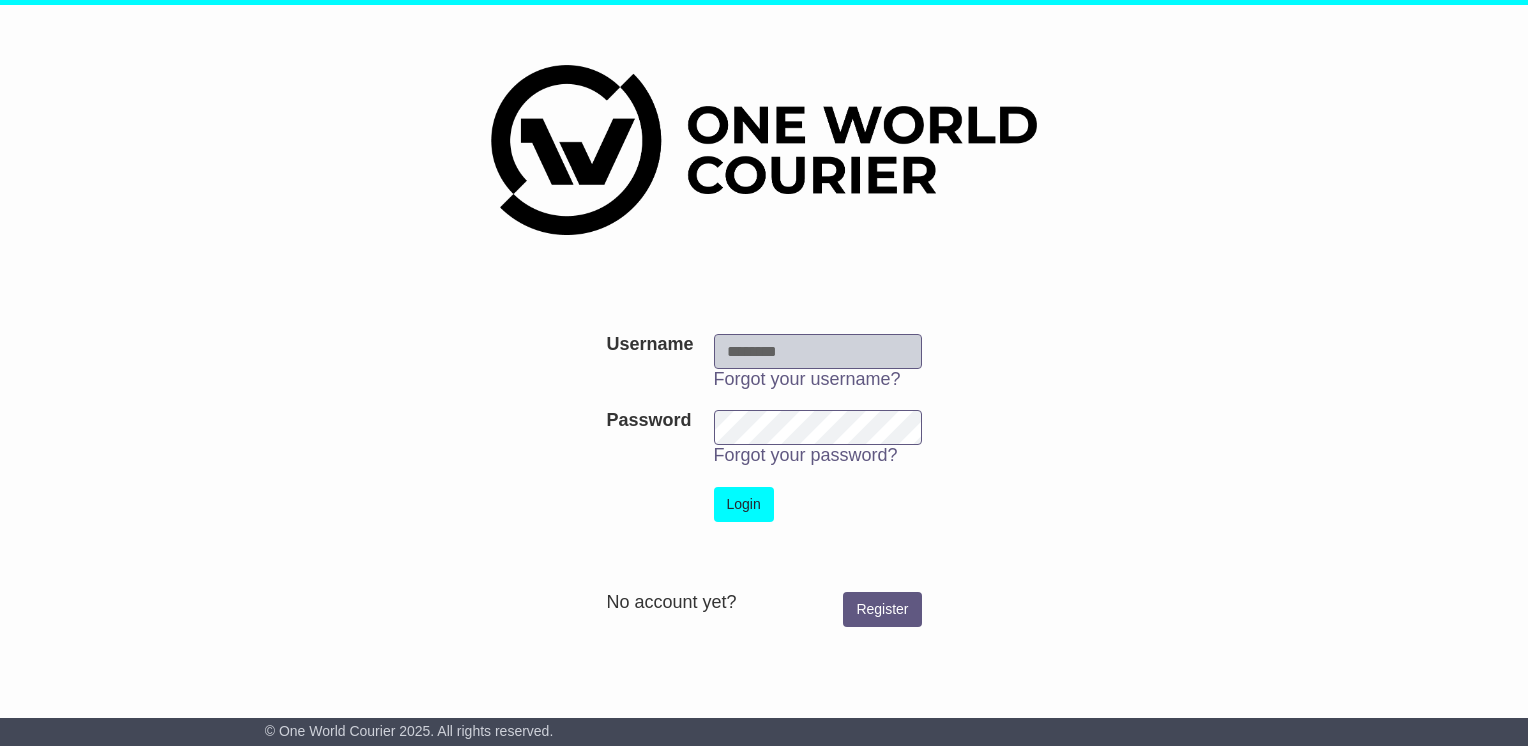 type on "**********" 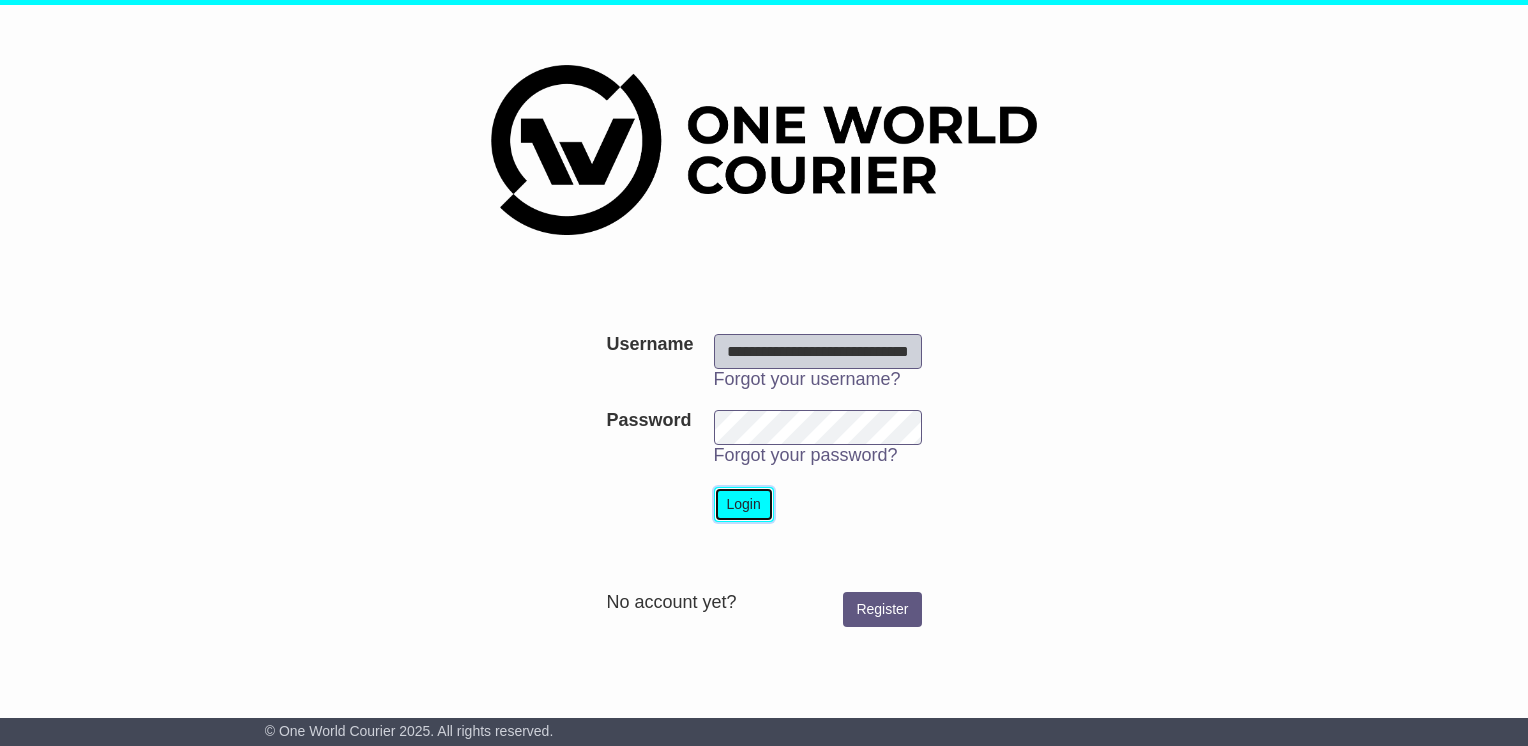 click on "Login" at bounding box center (744, 504) 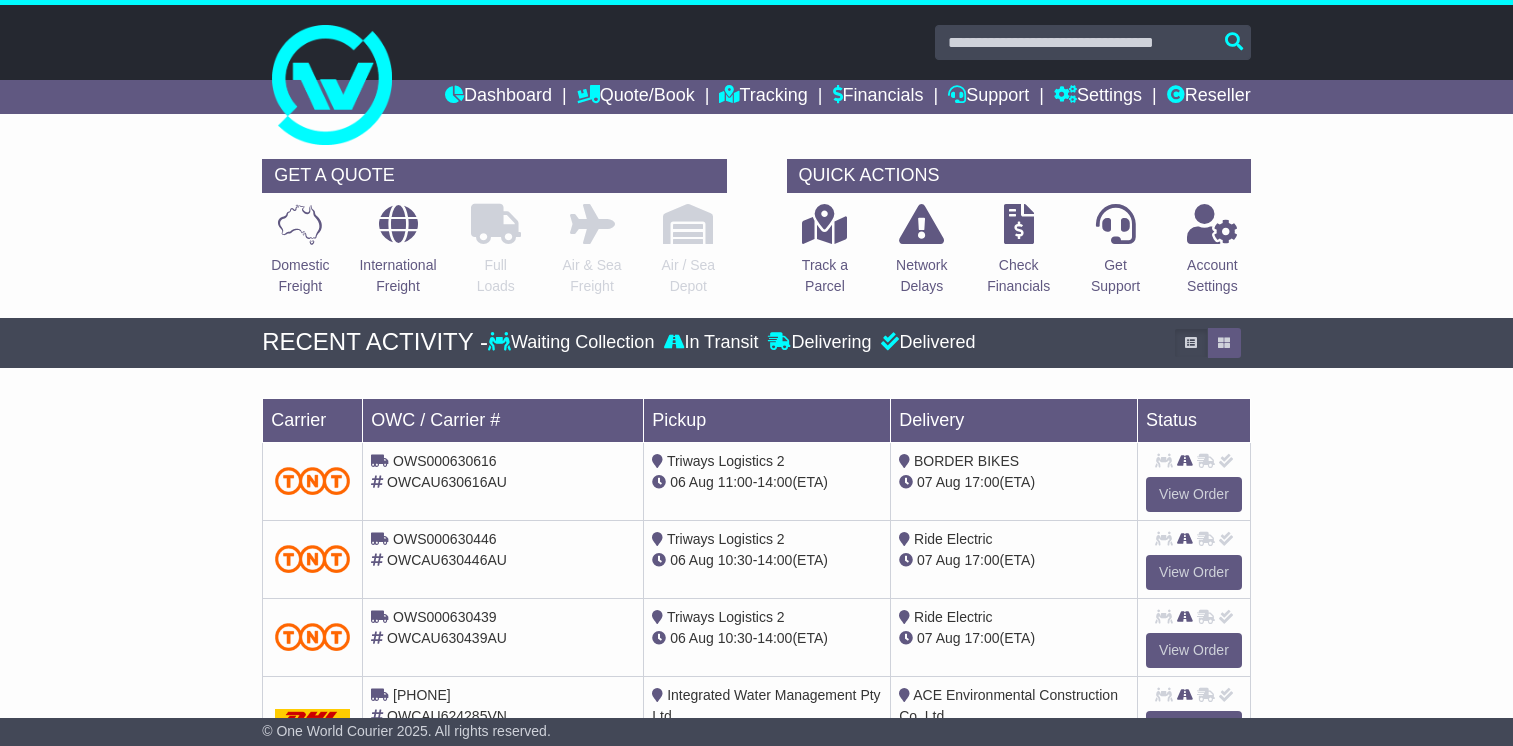 scroll, scrollTop: 0, scrollLeft: 0, axis: both 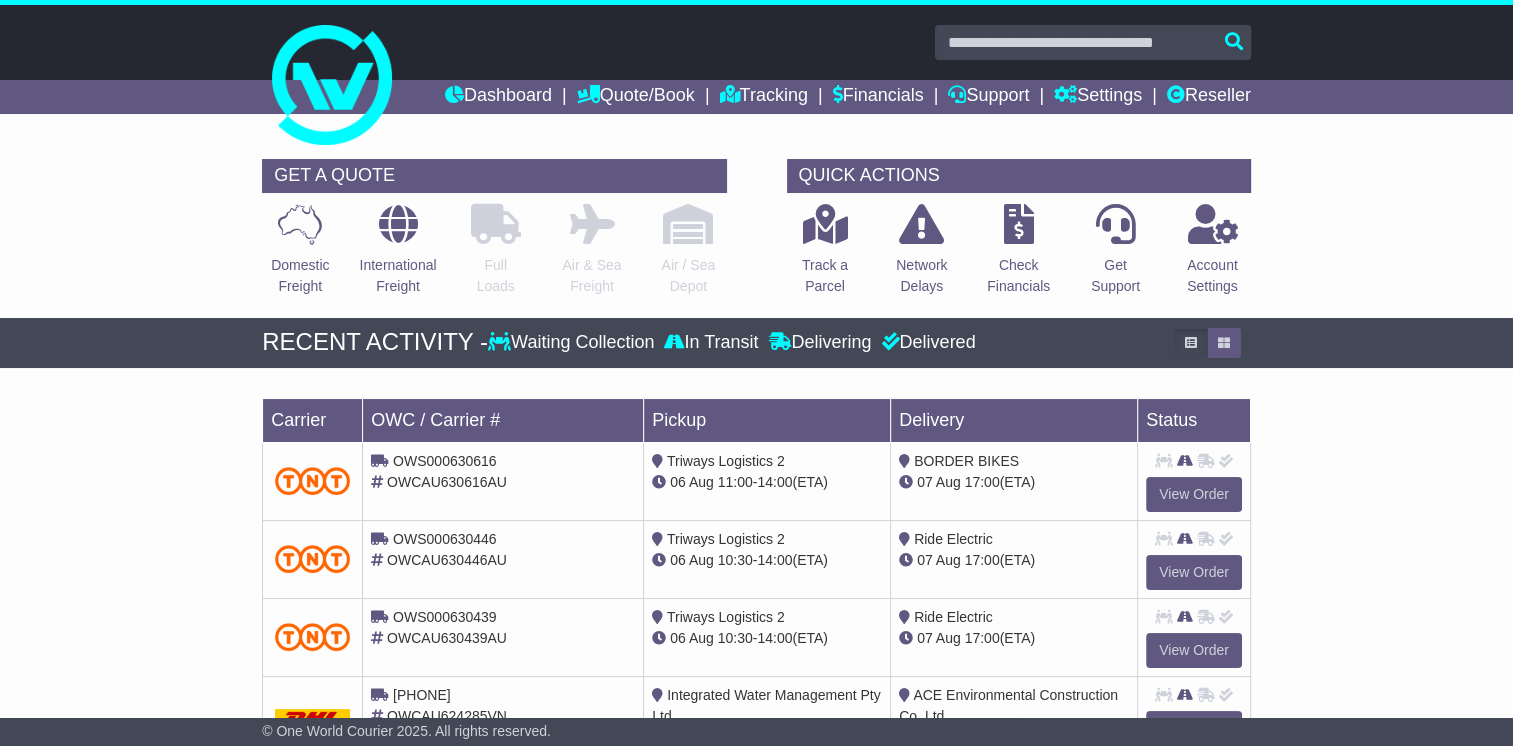 click at bounding box center (1093, 42) 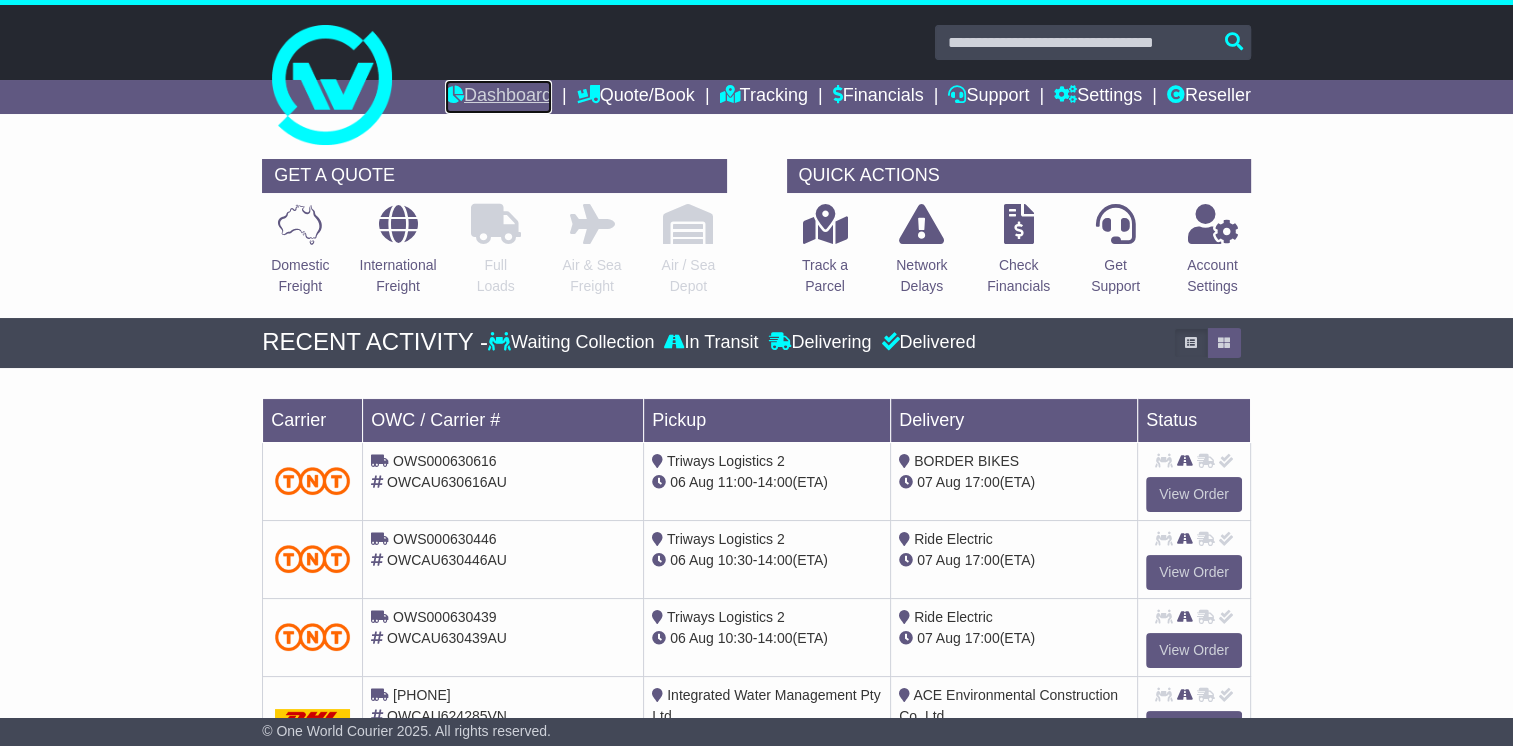 click on "Dashboard" at bounding box center [498, 97] 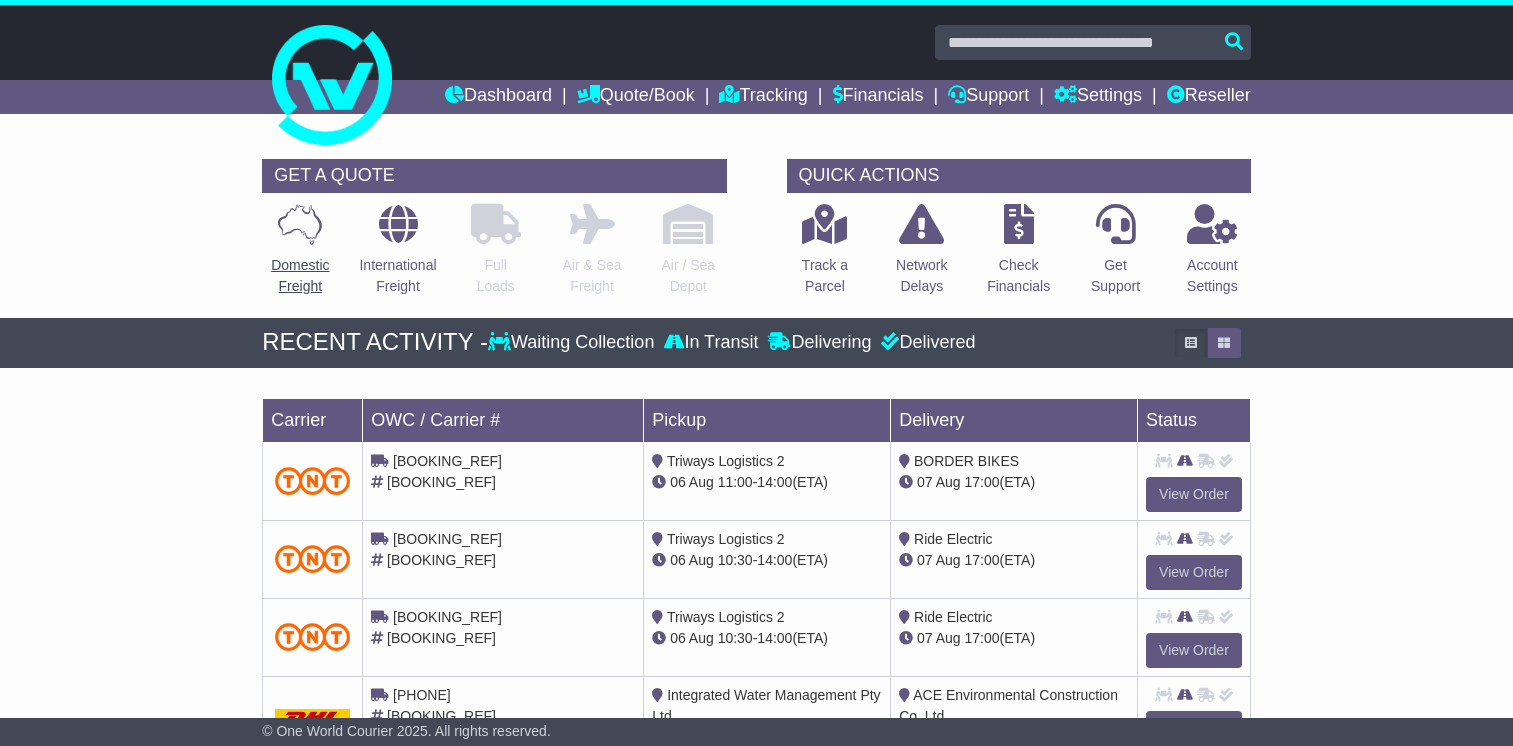 scroll, scrollTop: 0, scrollLeft: 0, axis: both 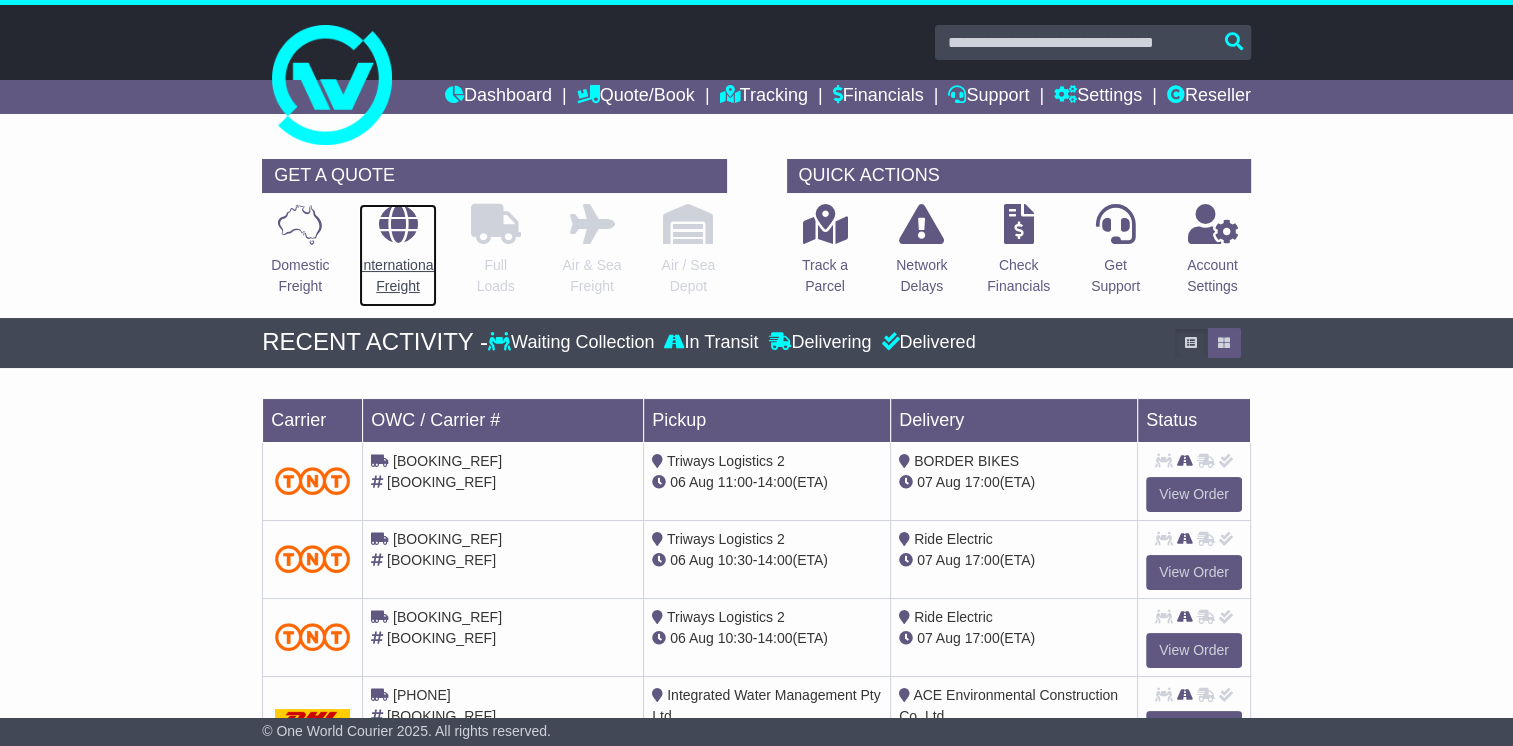 click on "International Freight" at bounding box center (397, 255) 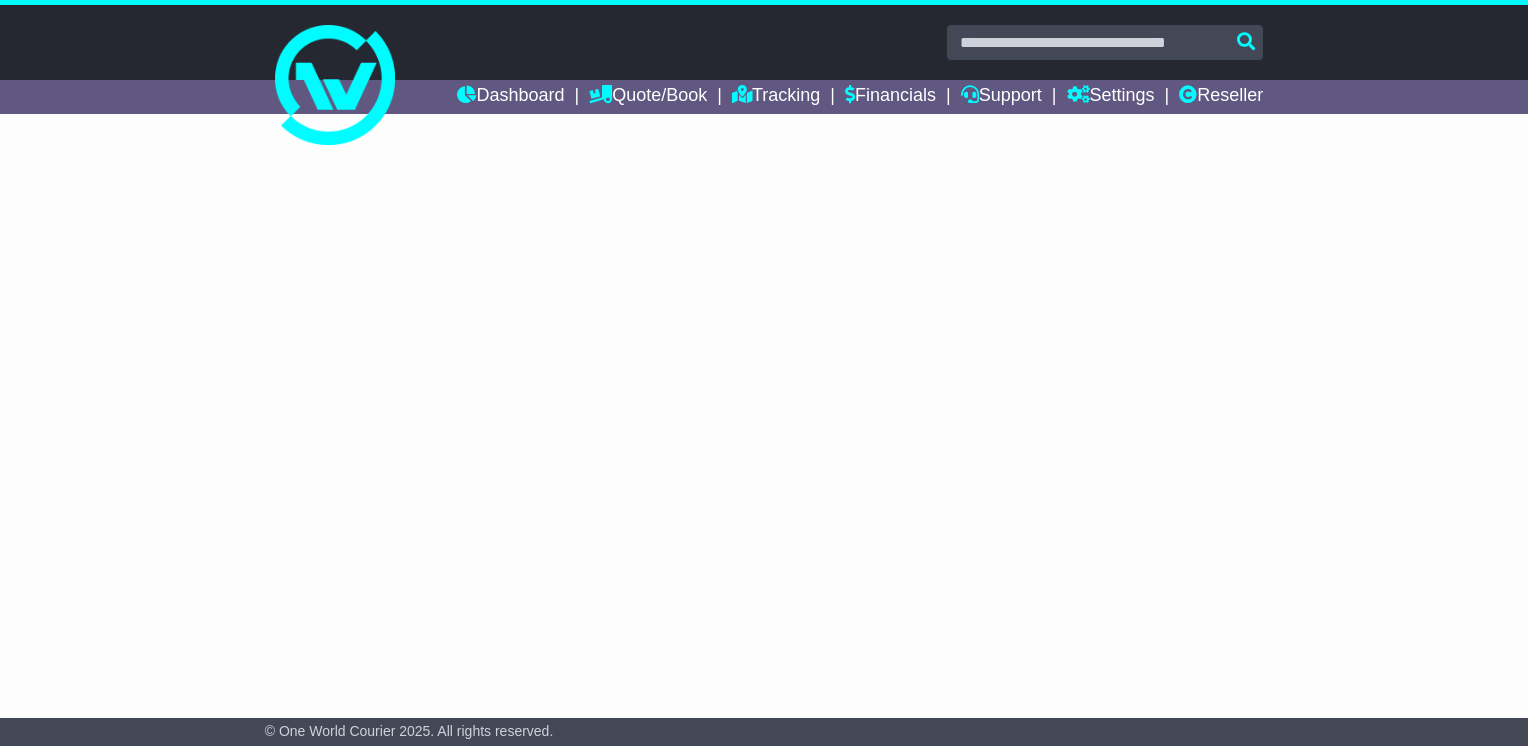 scroll, scrollTop: 0, scrollLeft: 0, axis: both 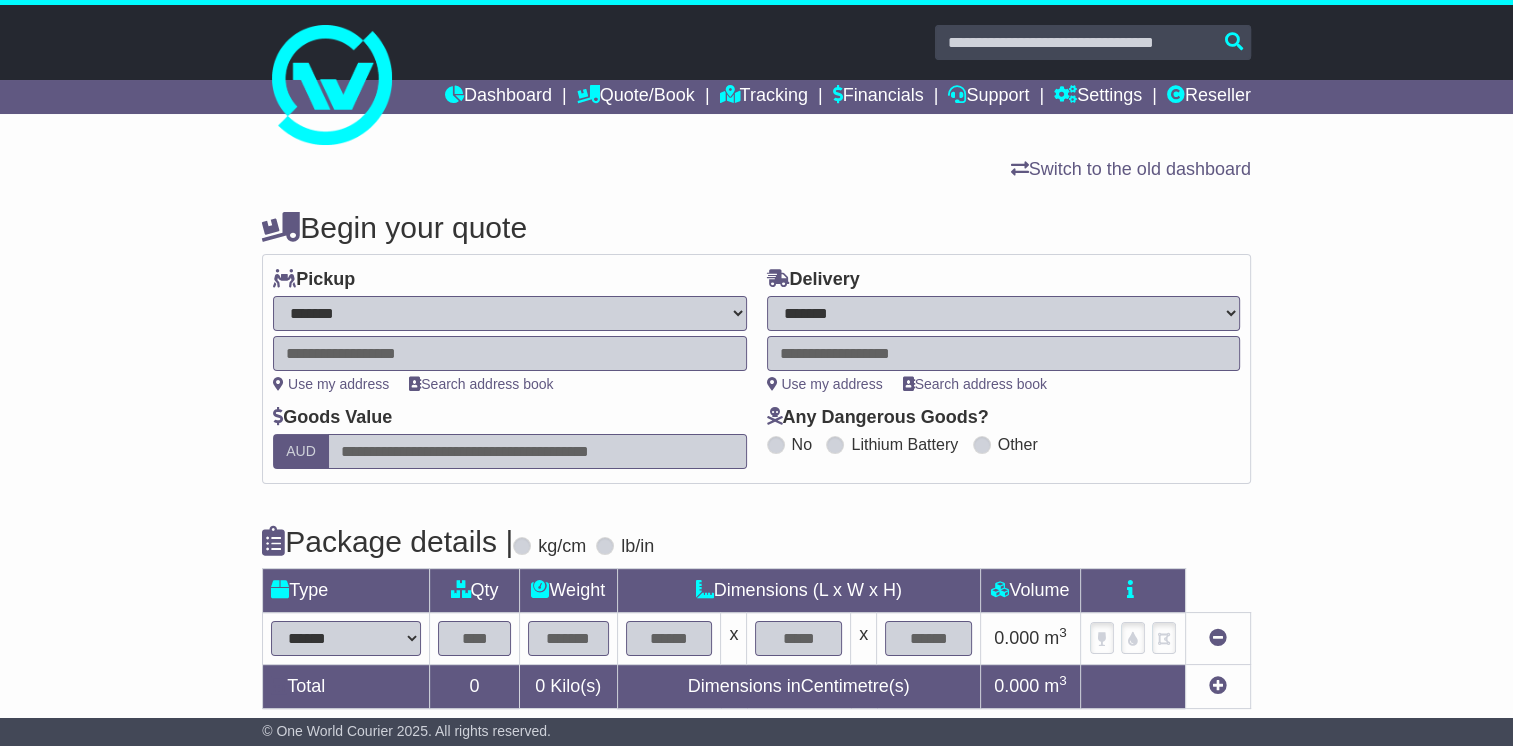 click on "**********" at bounding box center (509, 313) 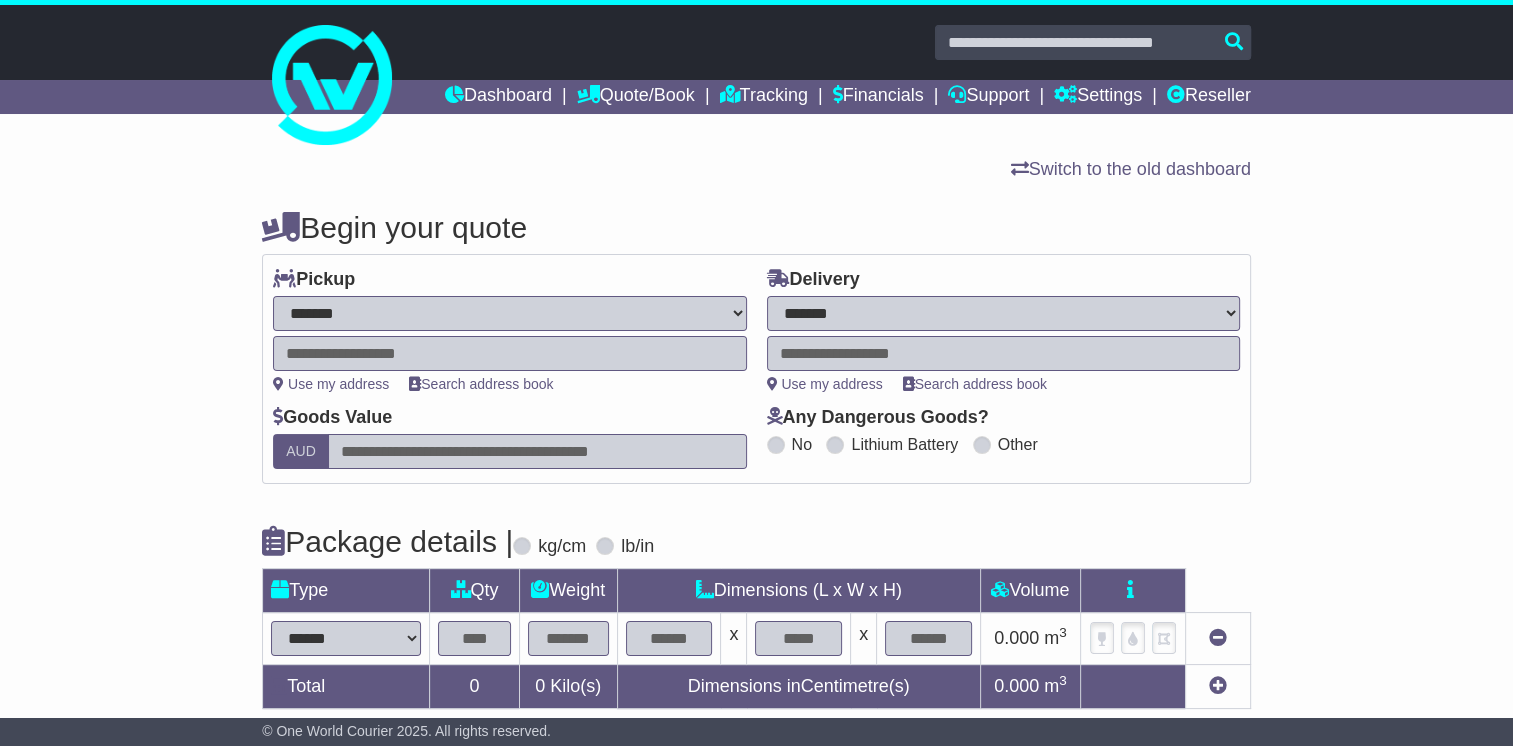 select on "**" 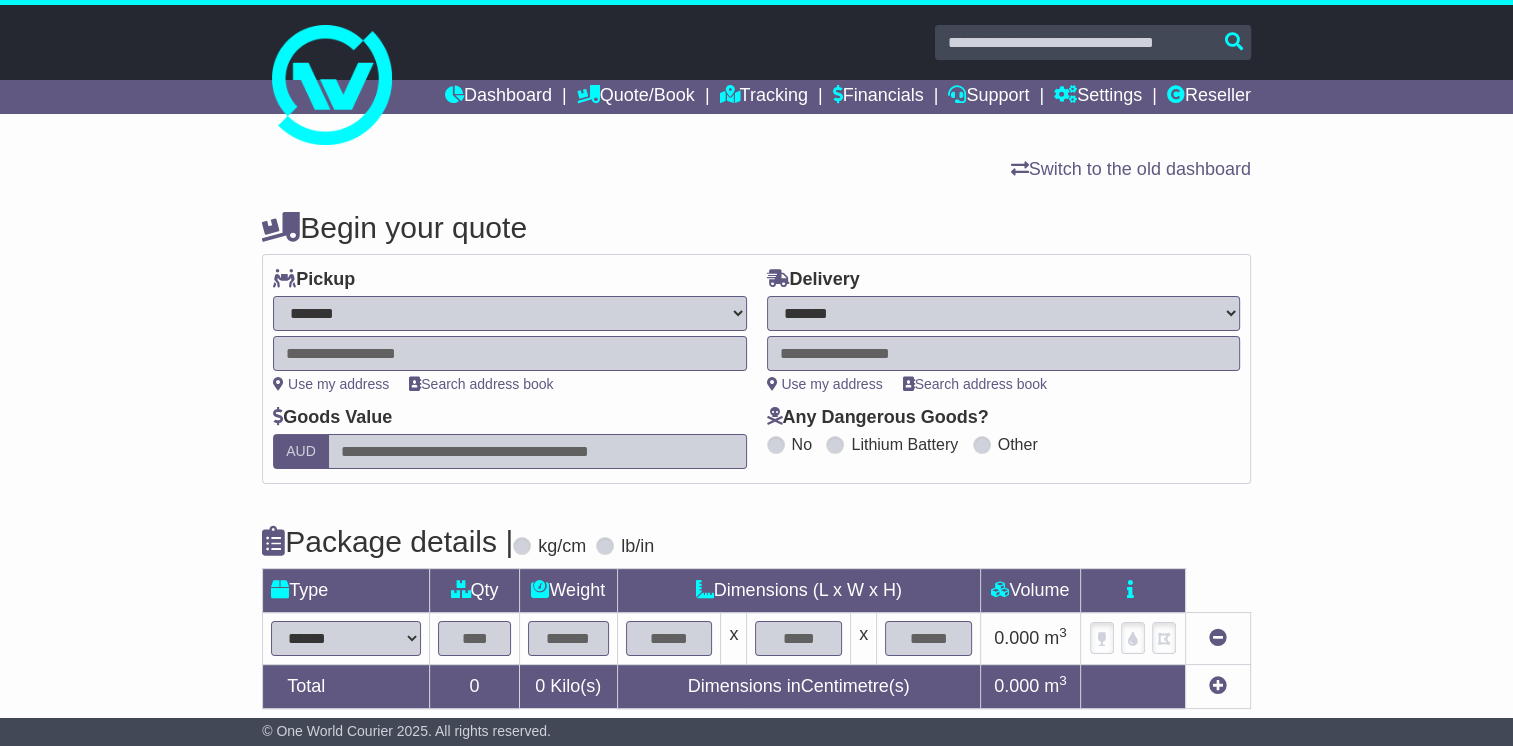 click on "**********" at bounding box center (509, 313) 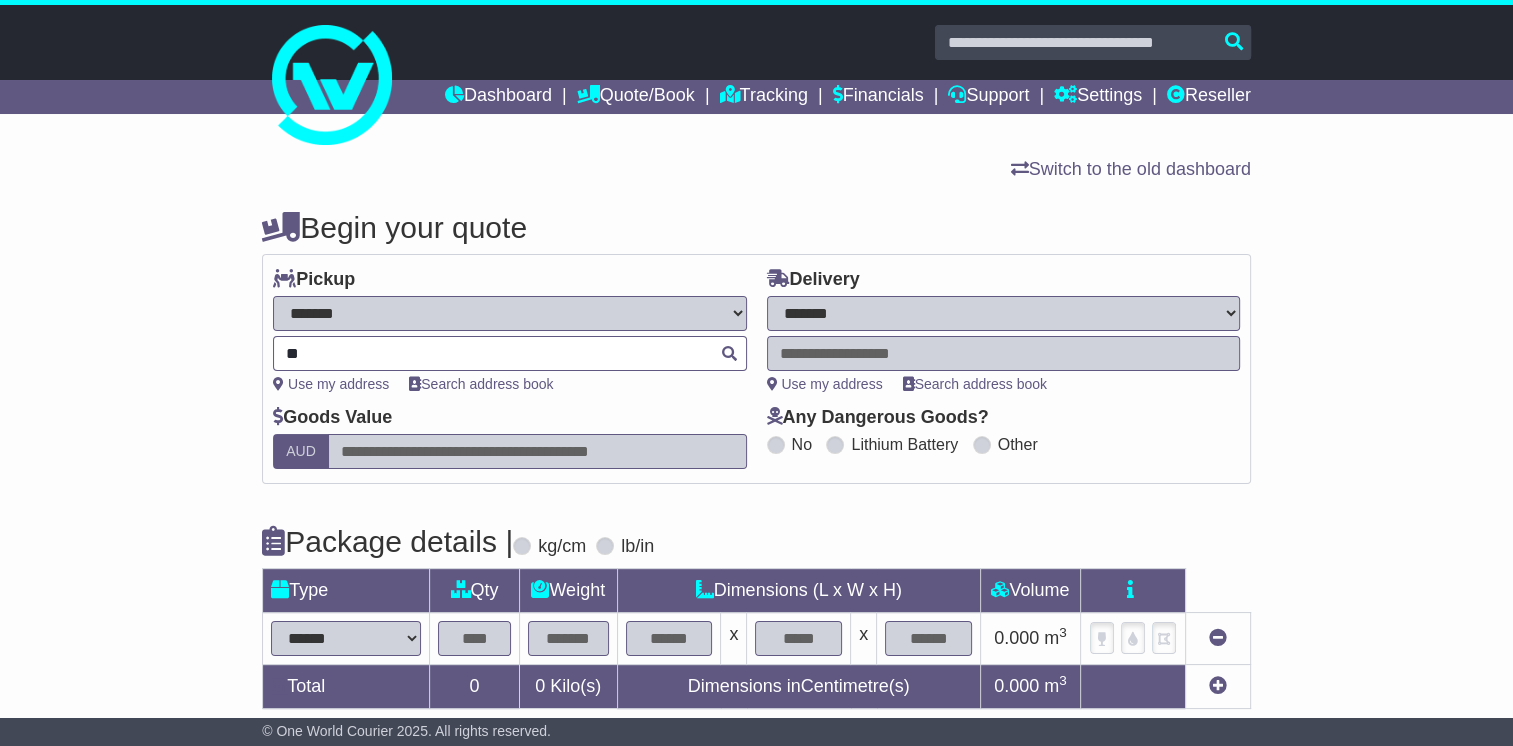 type on "***" 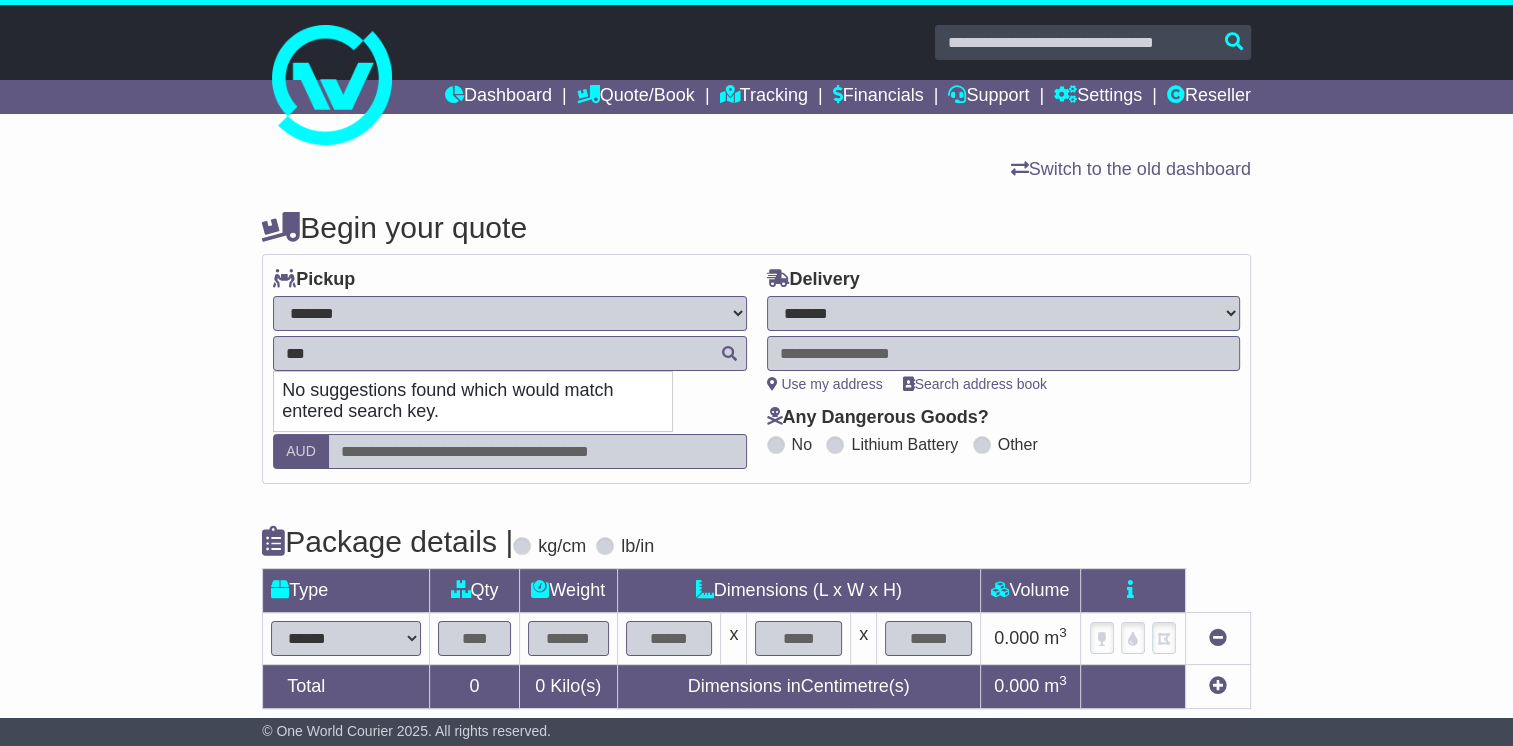 click on "**********" at bounding box center [509, 313] 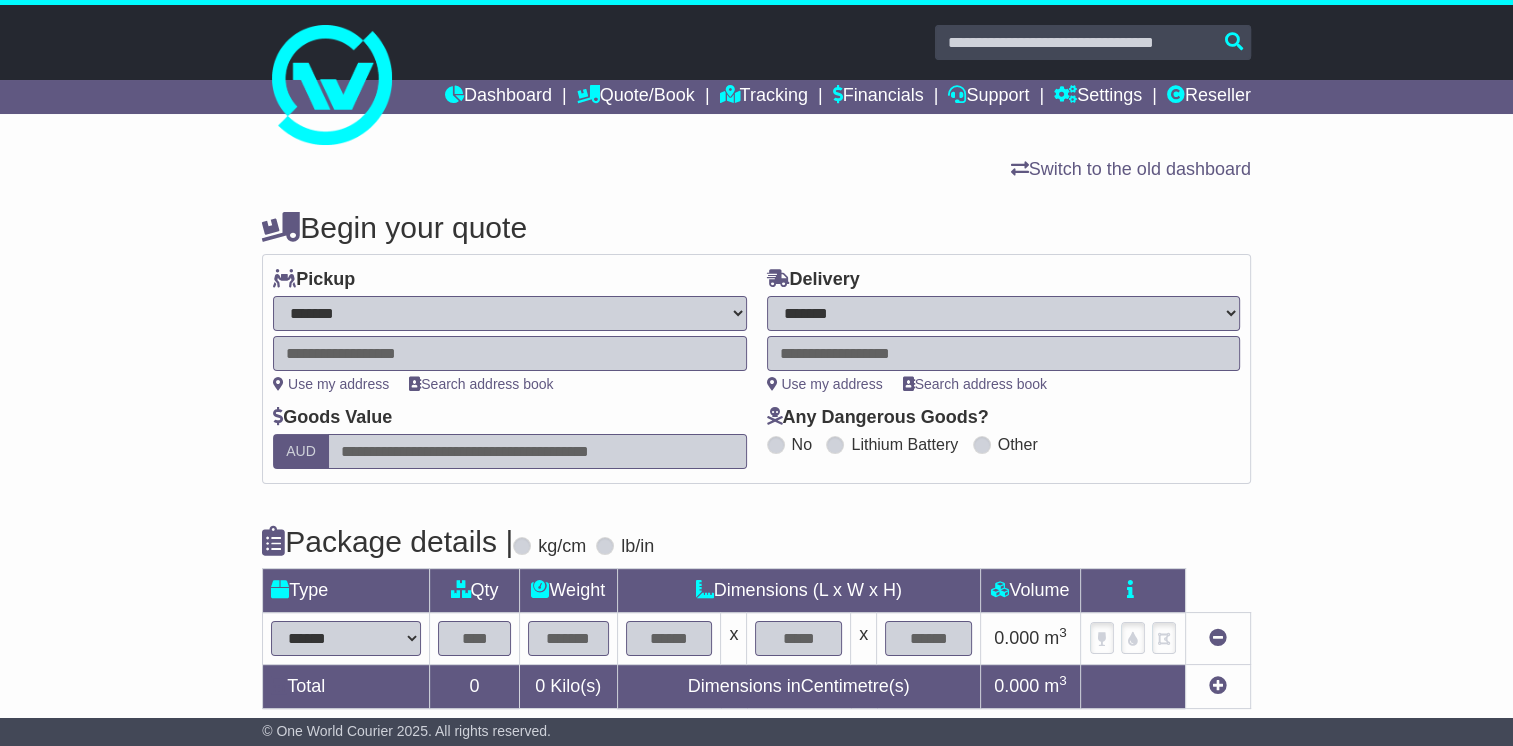 click on "**********" at bounding box center [509, 313] 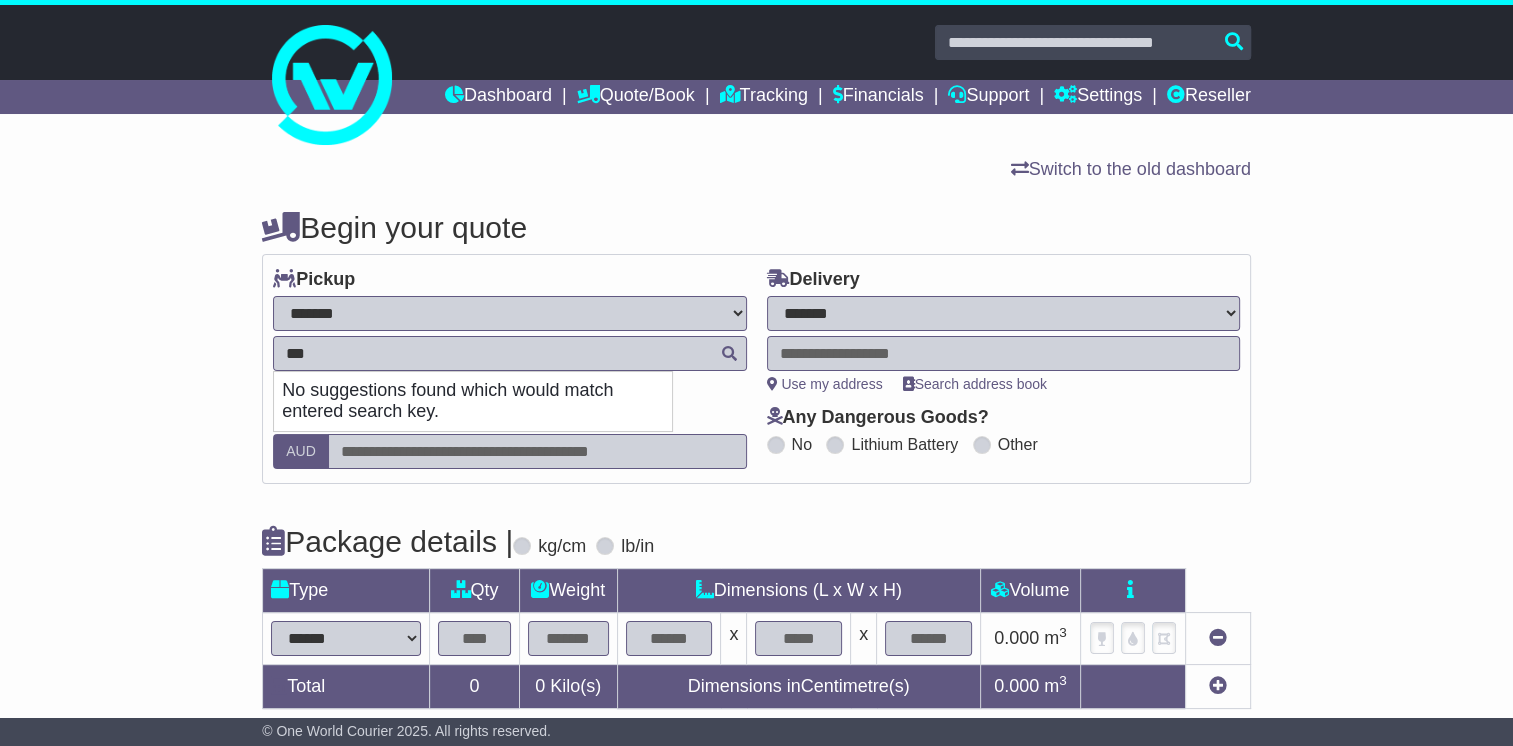 click on "**********" at bounding box center [509, 313] 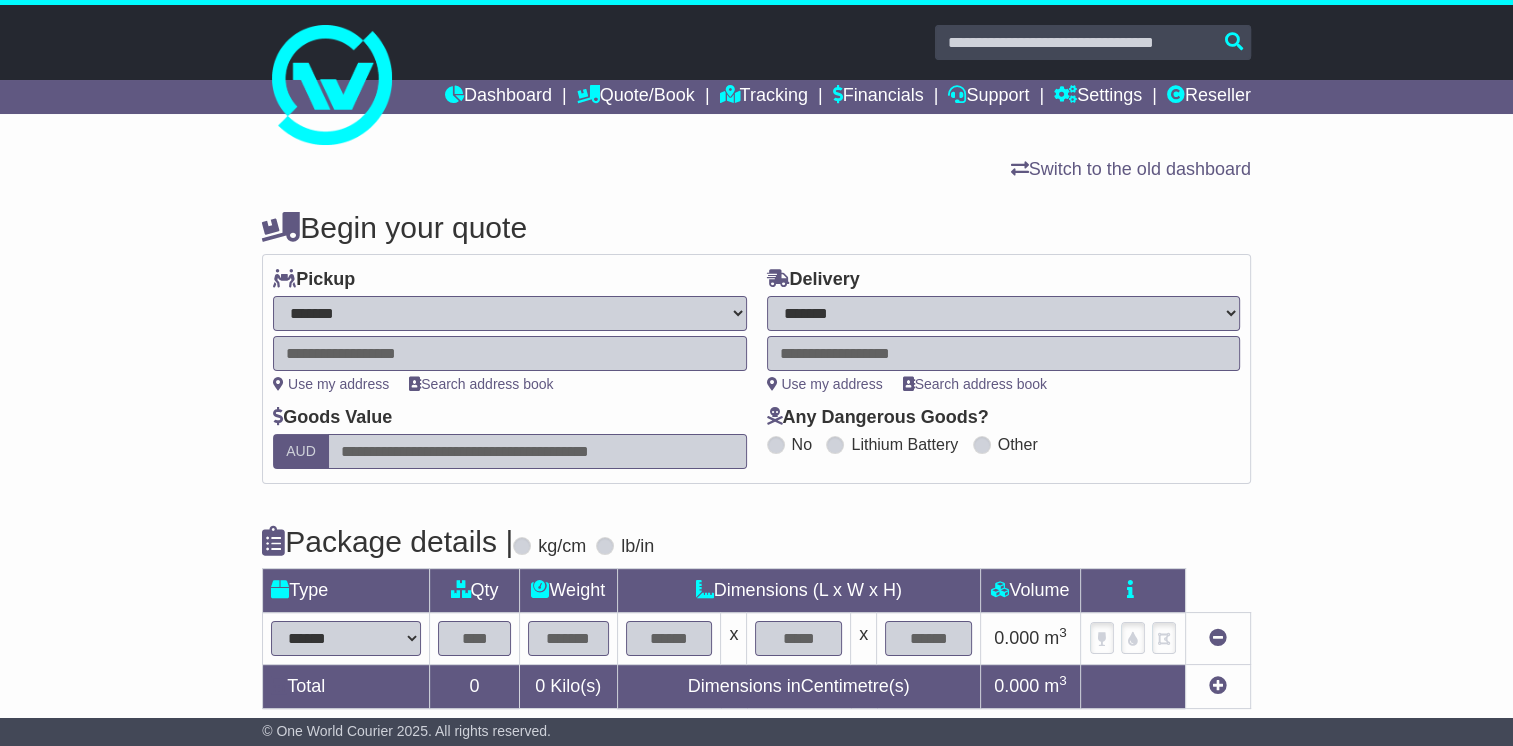 select on "***" 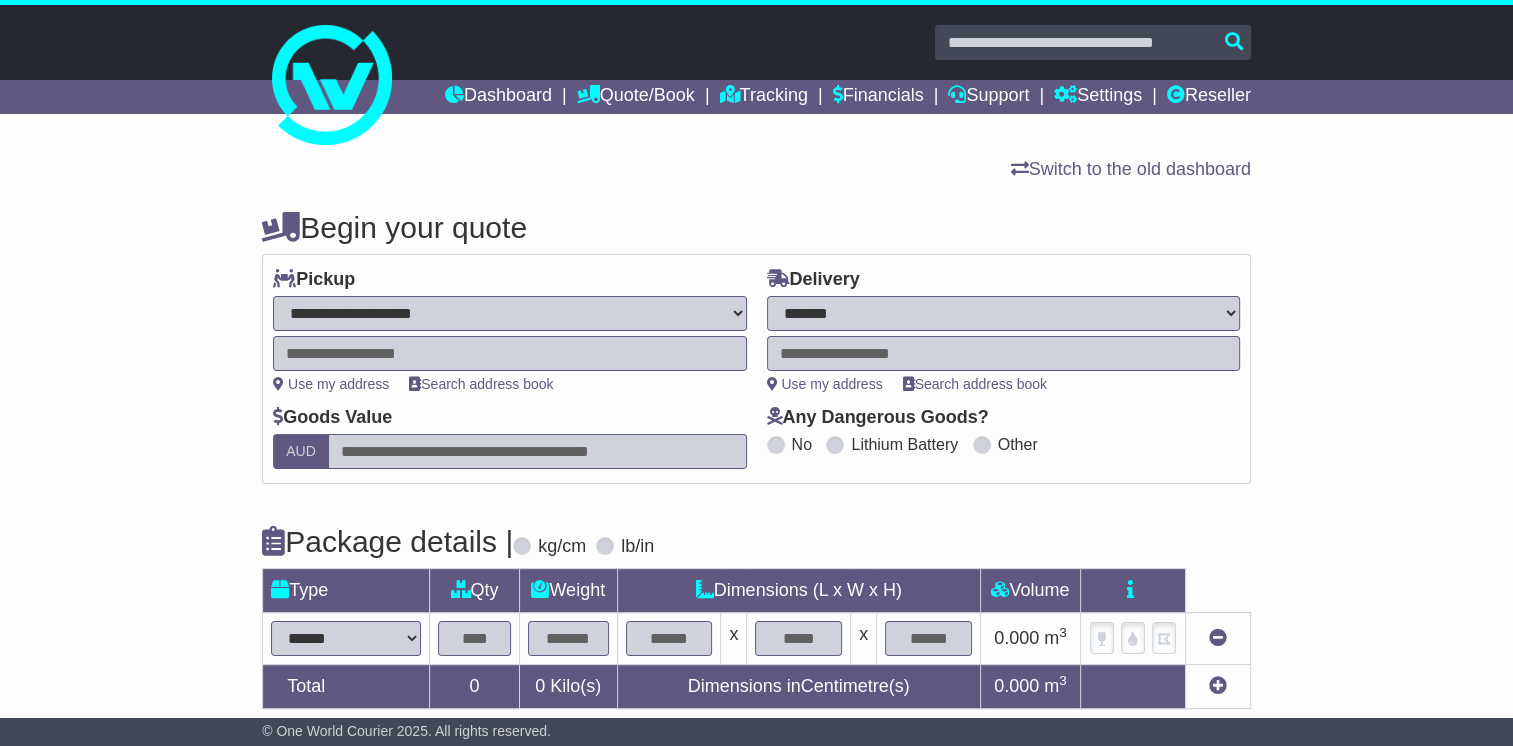 click on "**********" at bounding box center [509, 313] 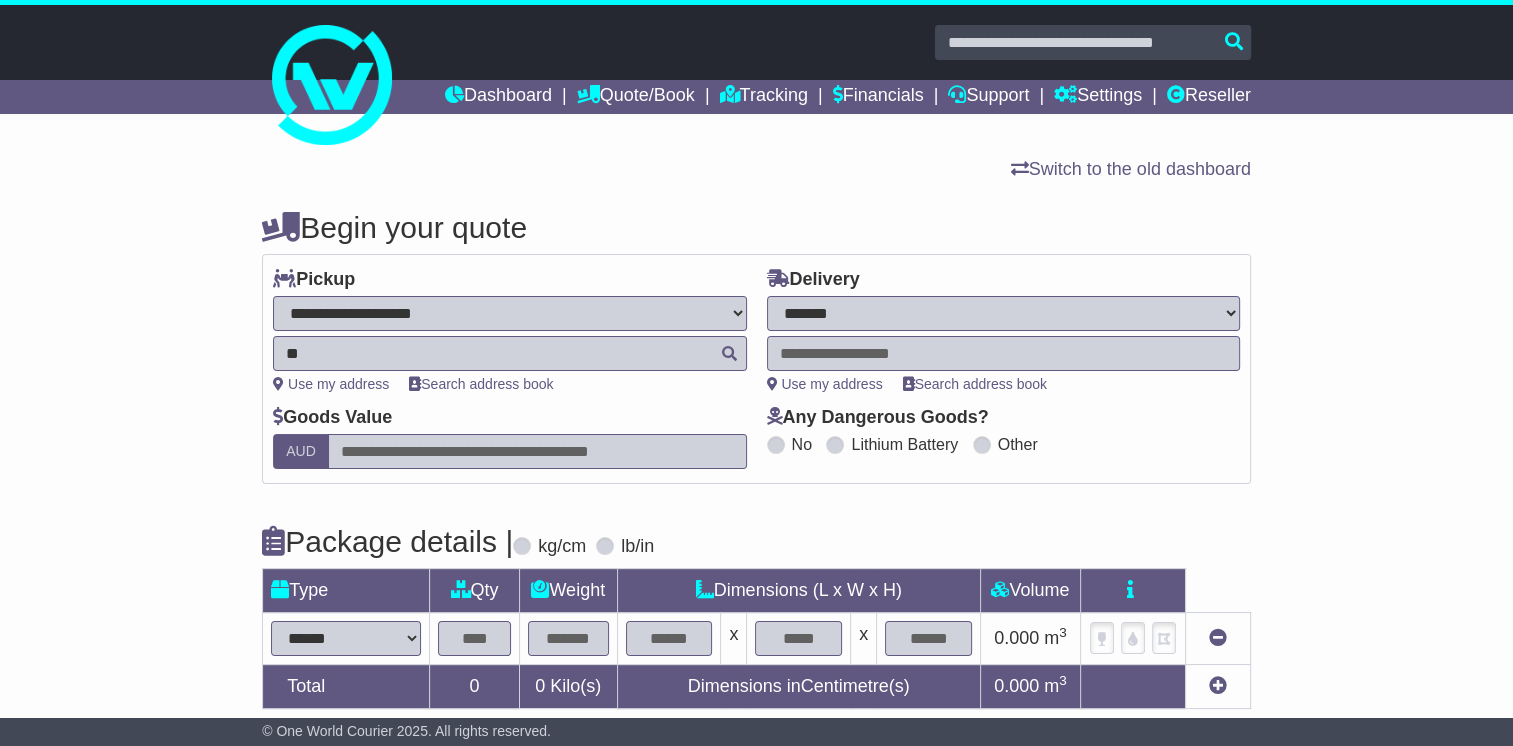 type on "*" 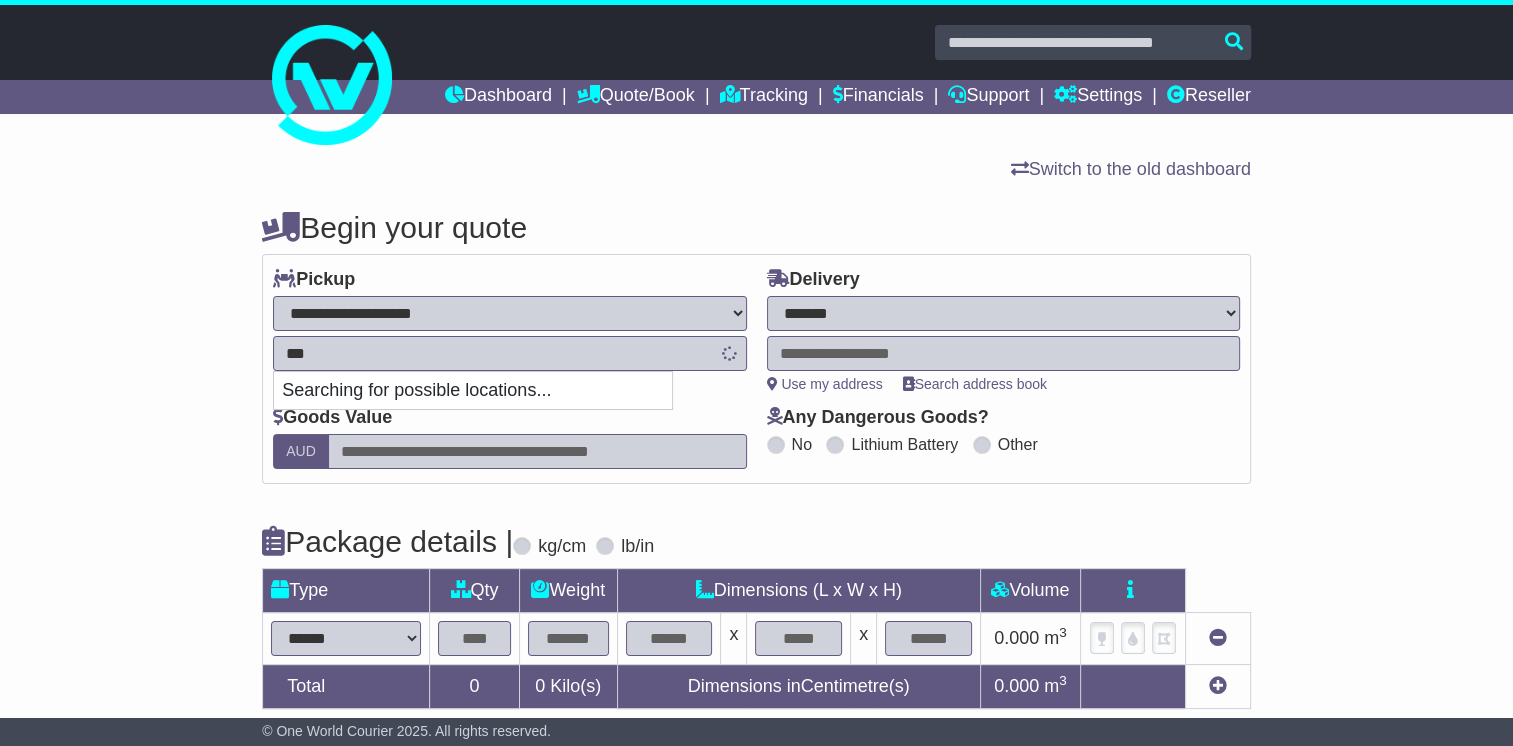 type on "****" 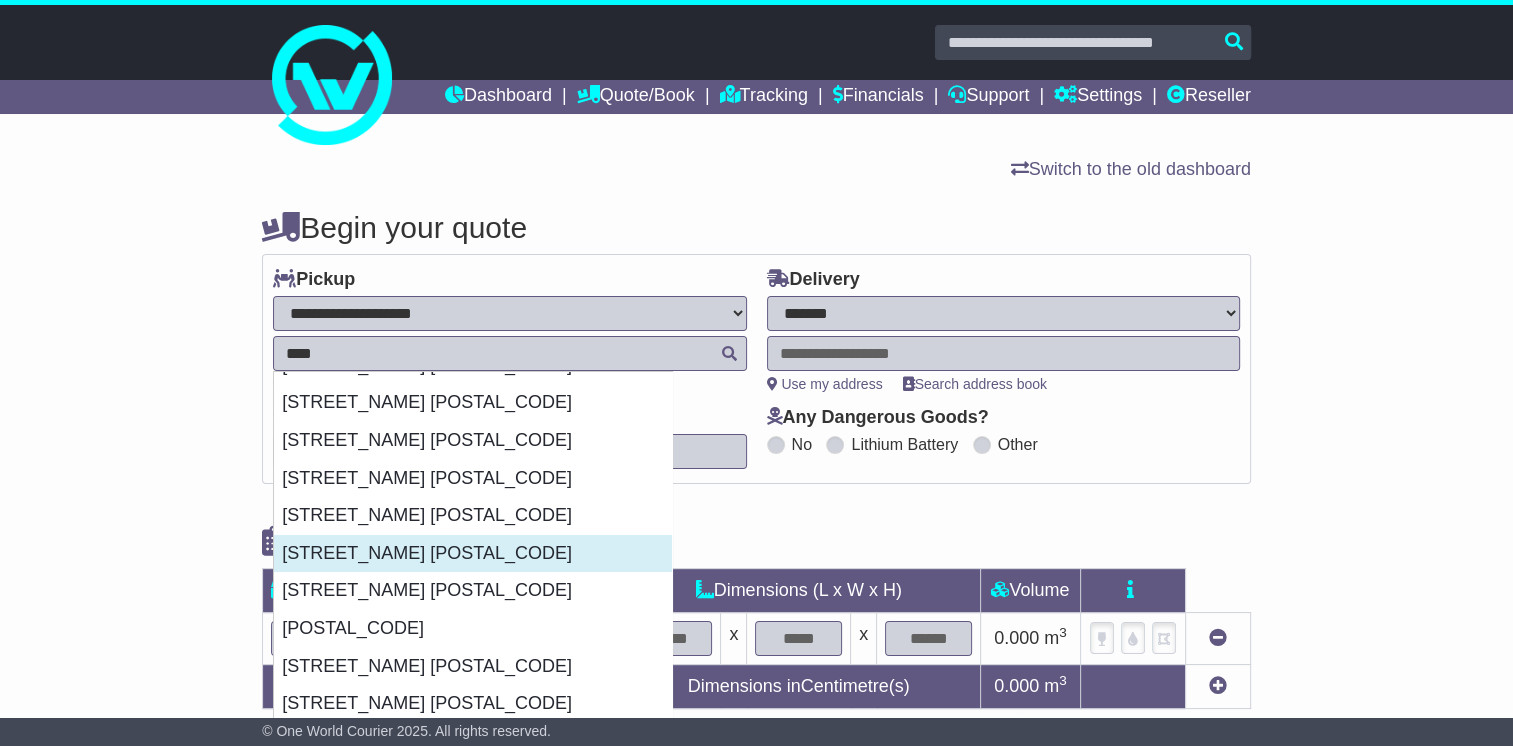 scroll, scrollTop: 118, scrollLeft: 0, axis: vertical 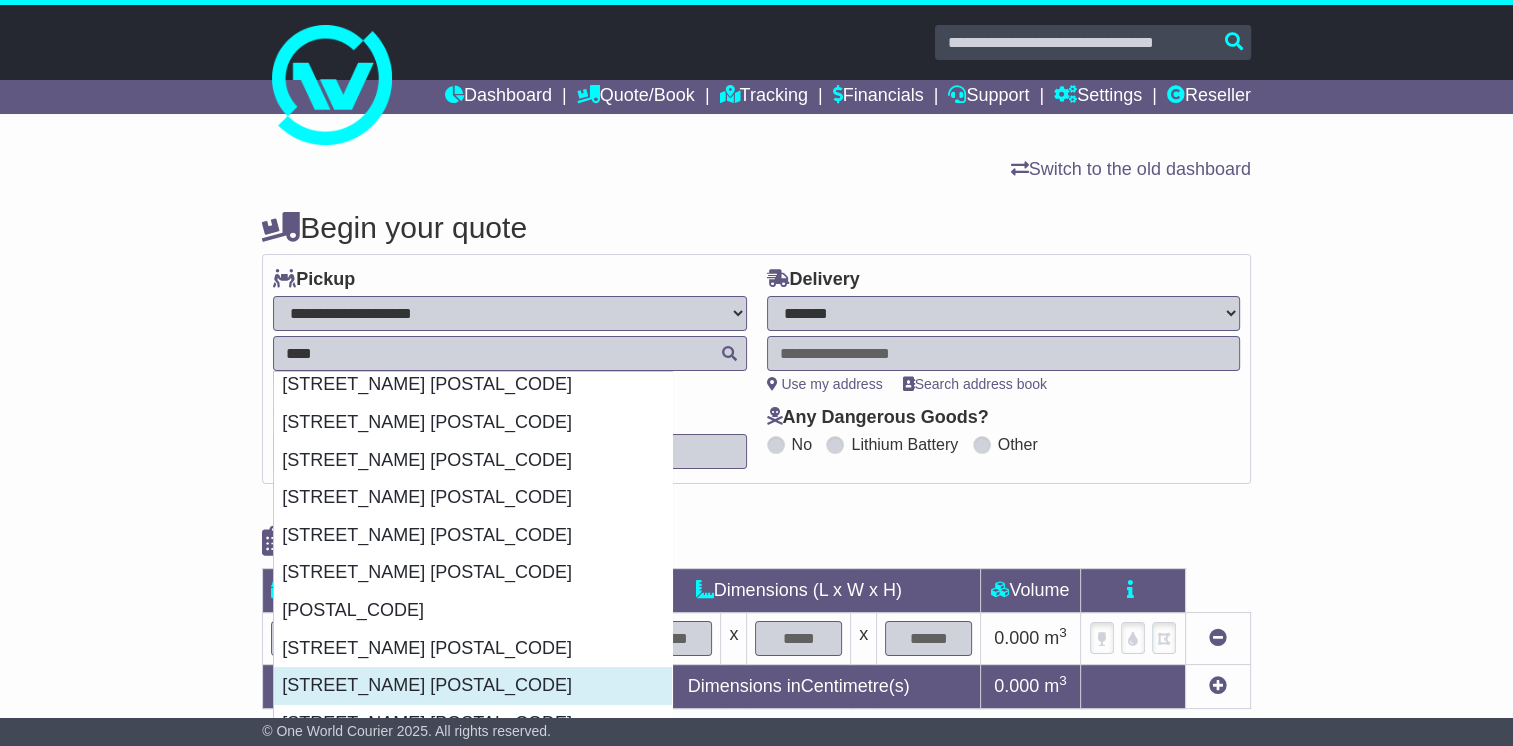 click on "SARN SY164" at bounding box center (473, 686) 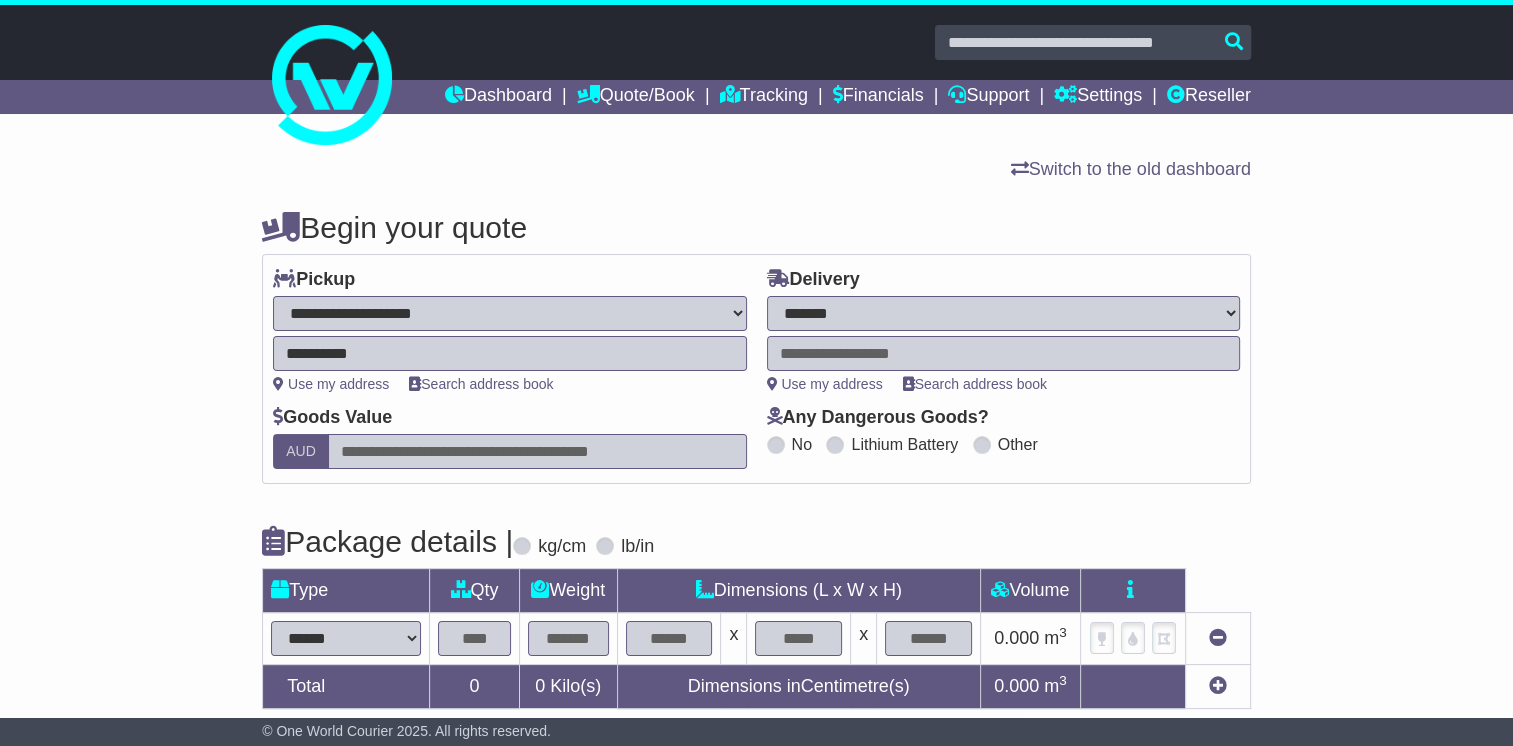 type on "**********" 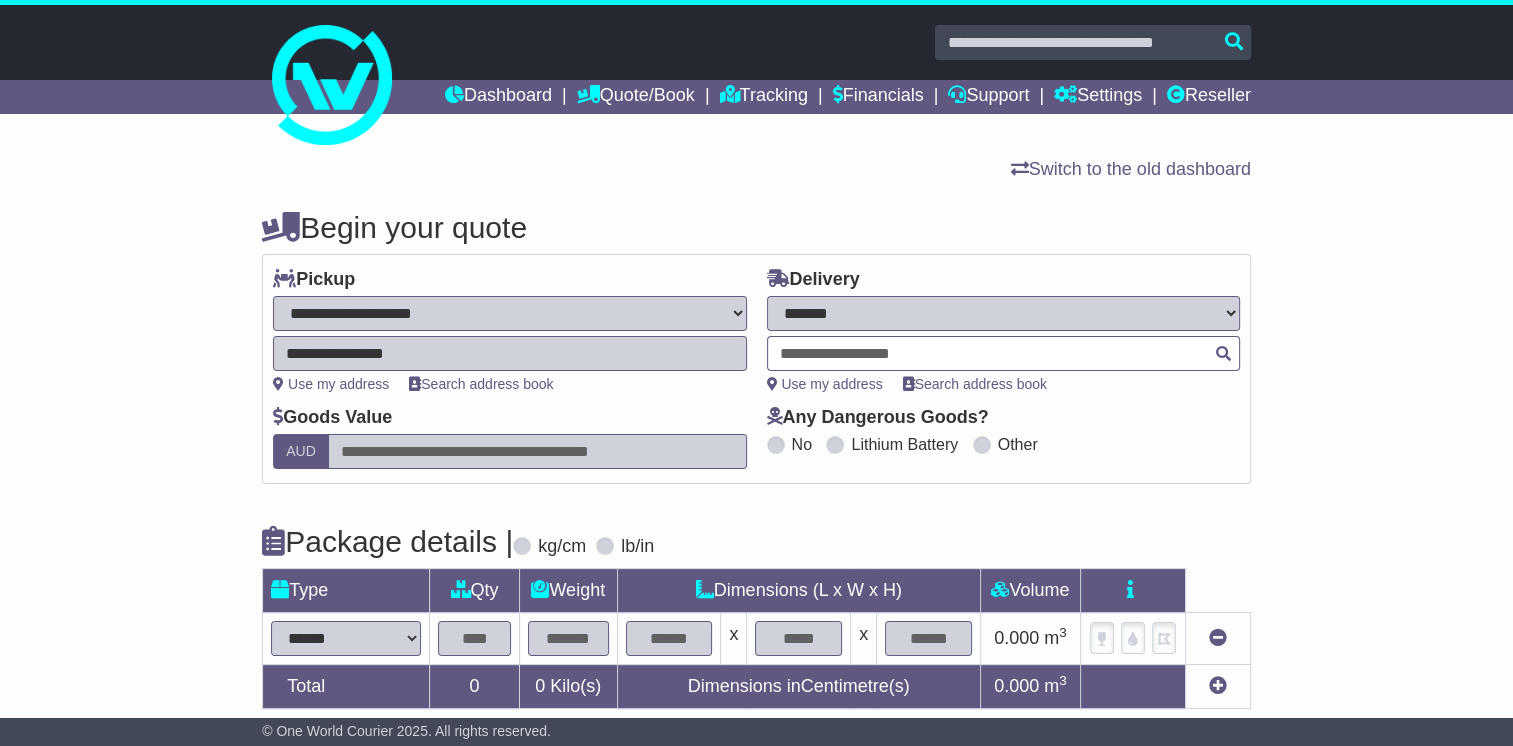 click at bounding box center (1003, 353) 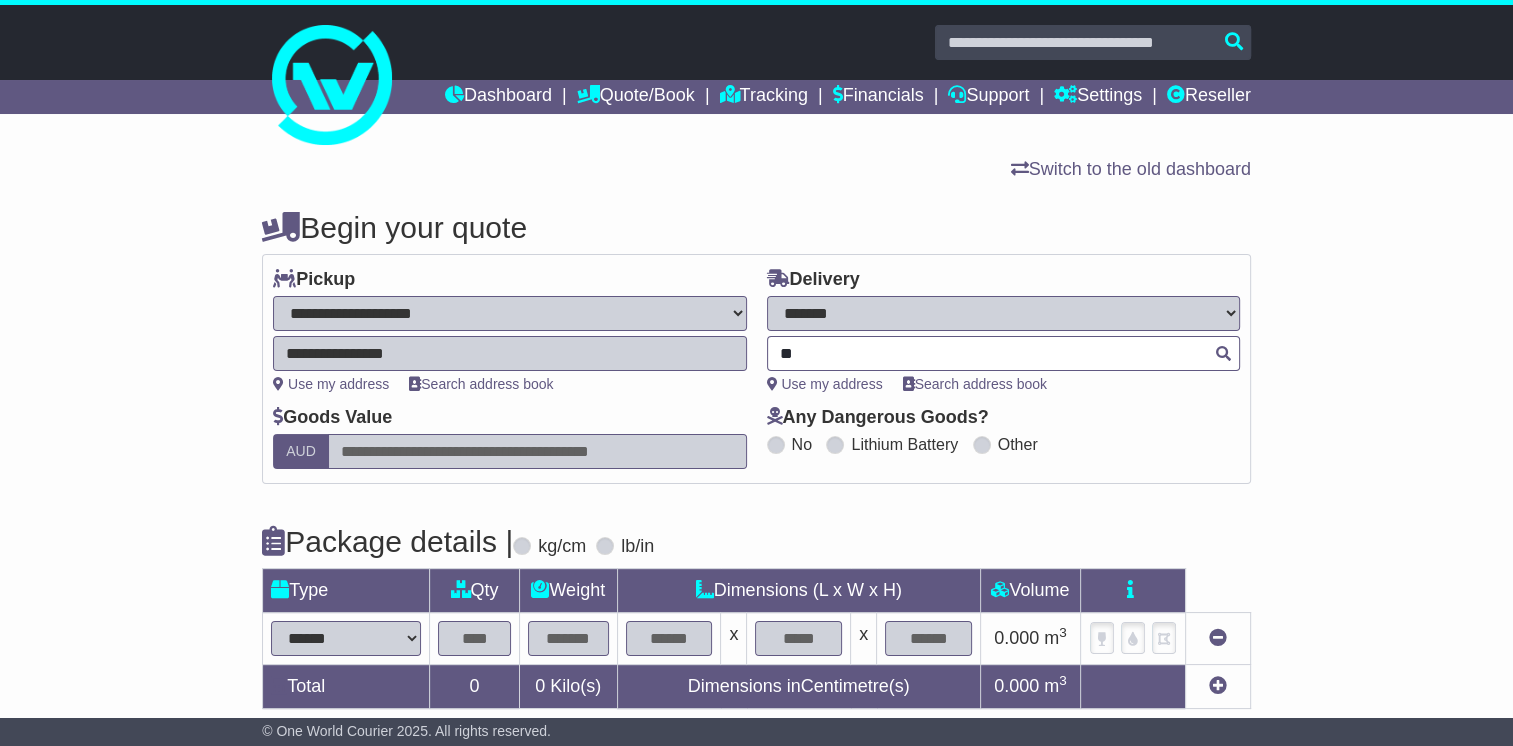 type on "*" 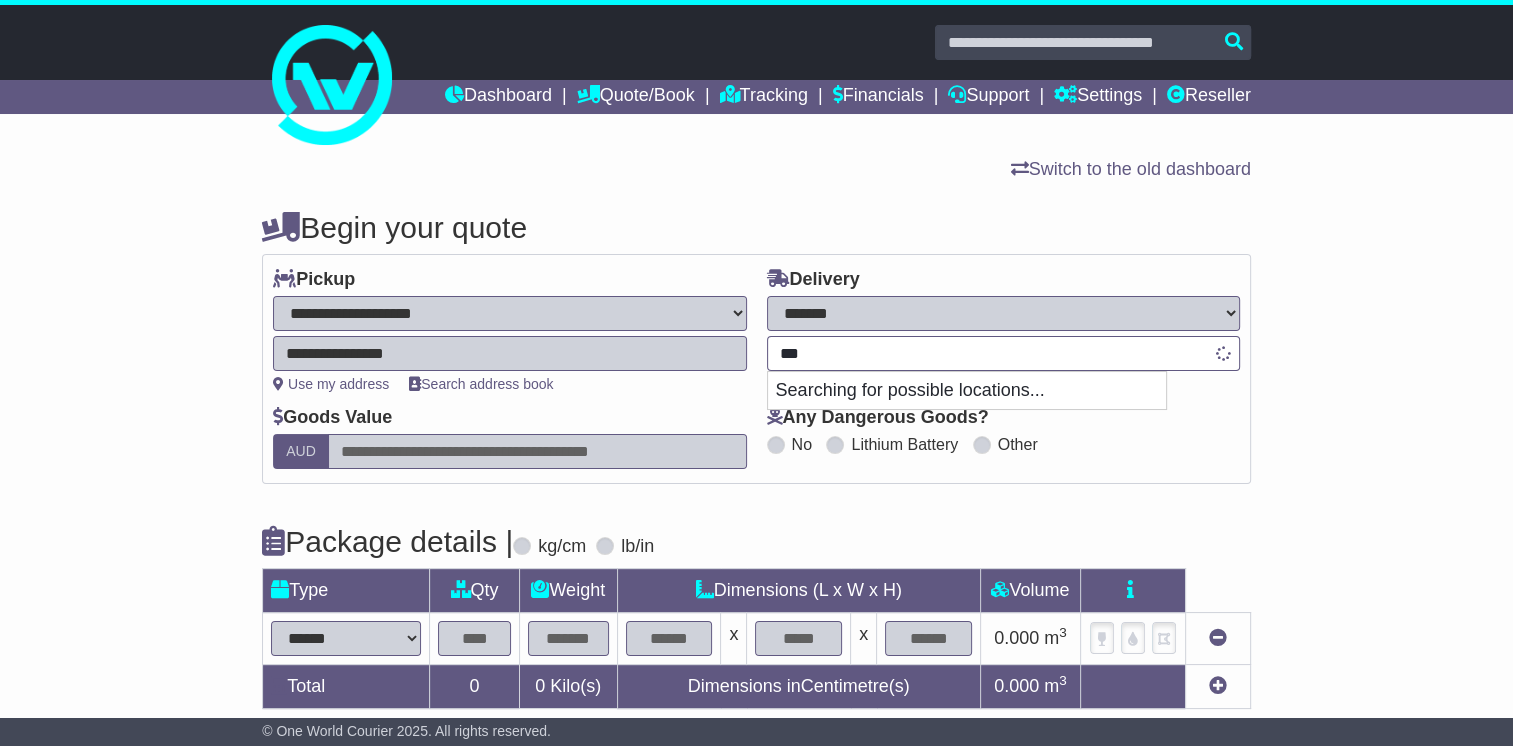 type on "****" 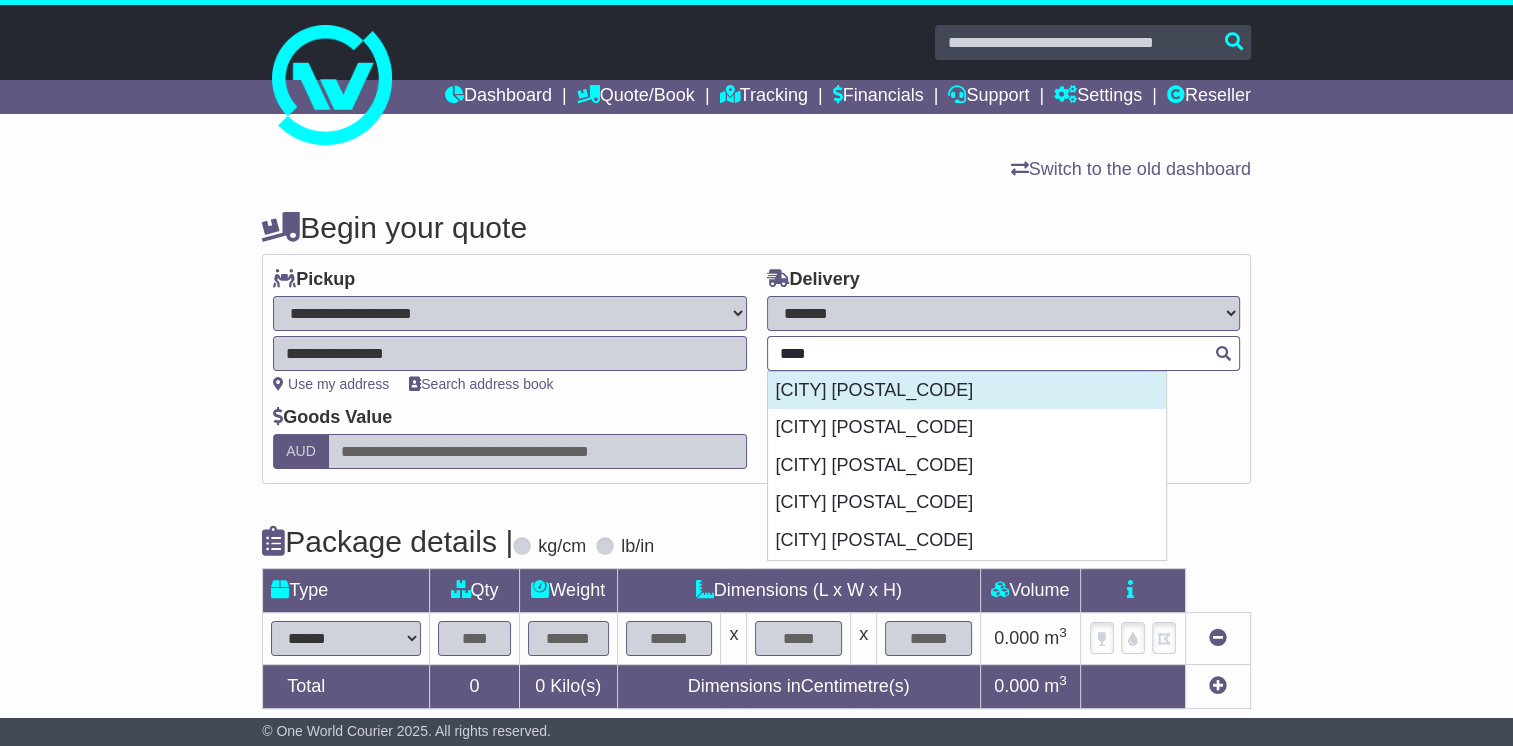 click on "CRAIGIEBURN 3064" at bounding box center (967, 391) 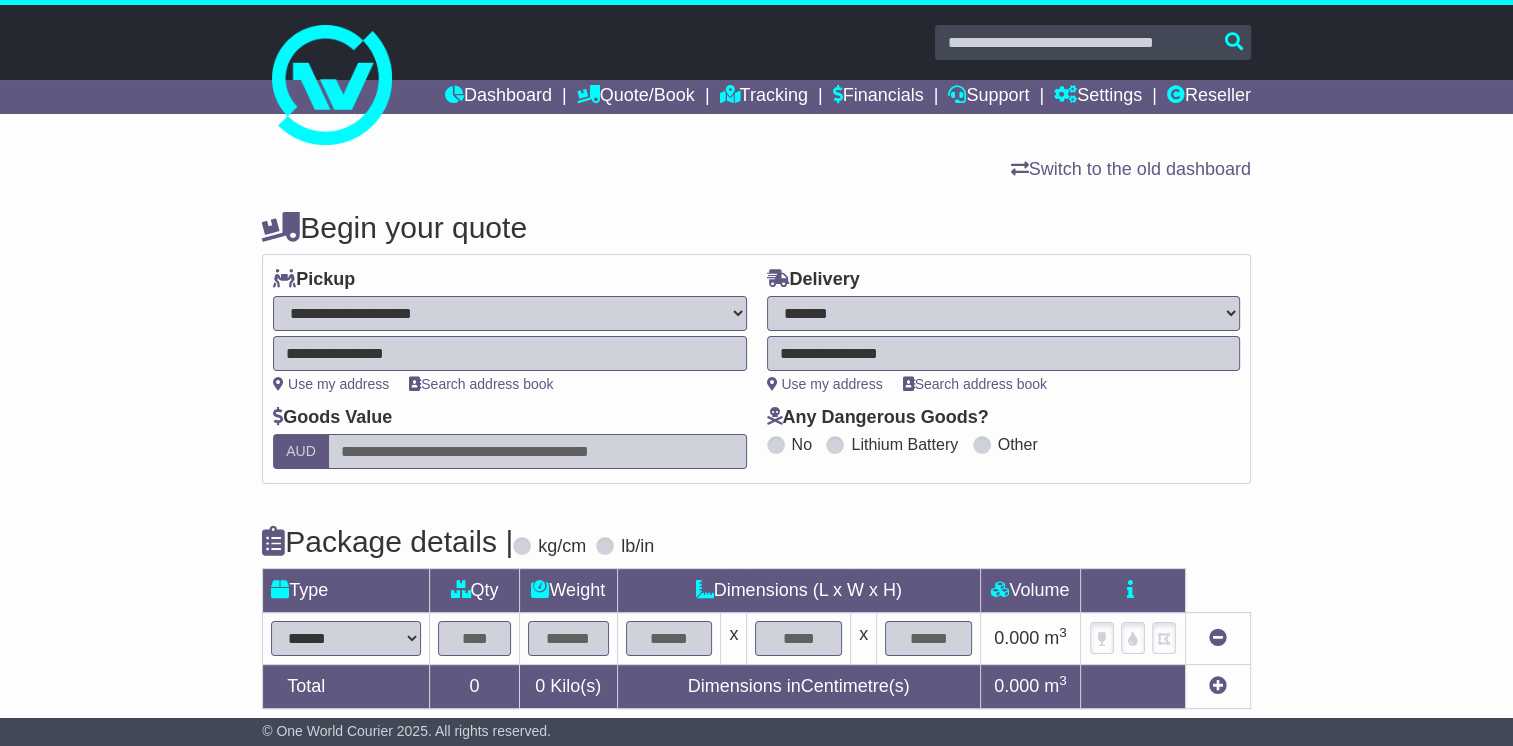 type on "**********" 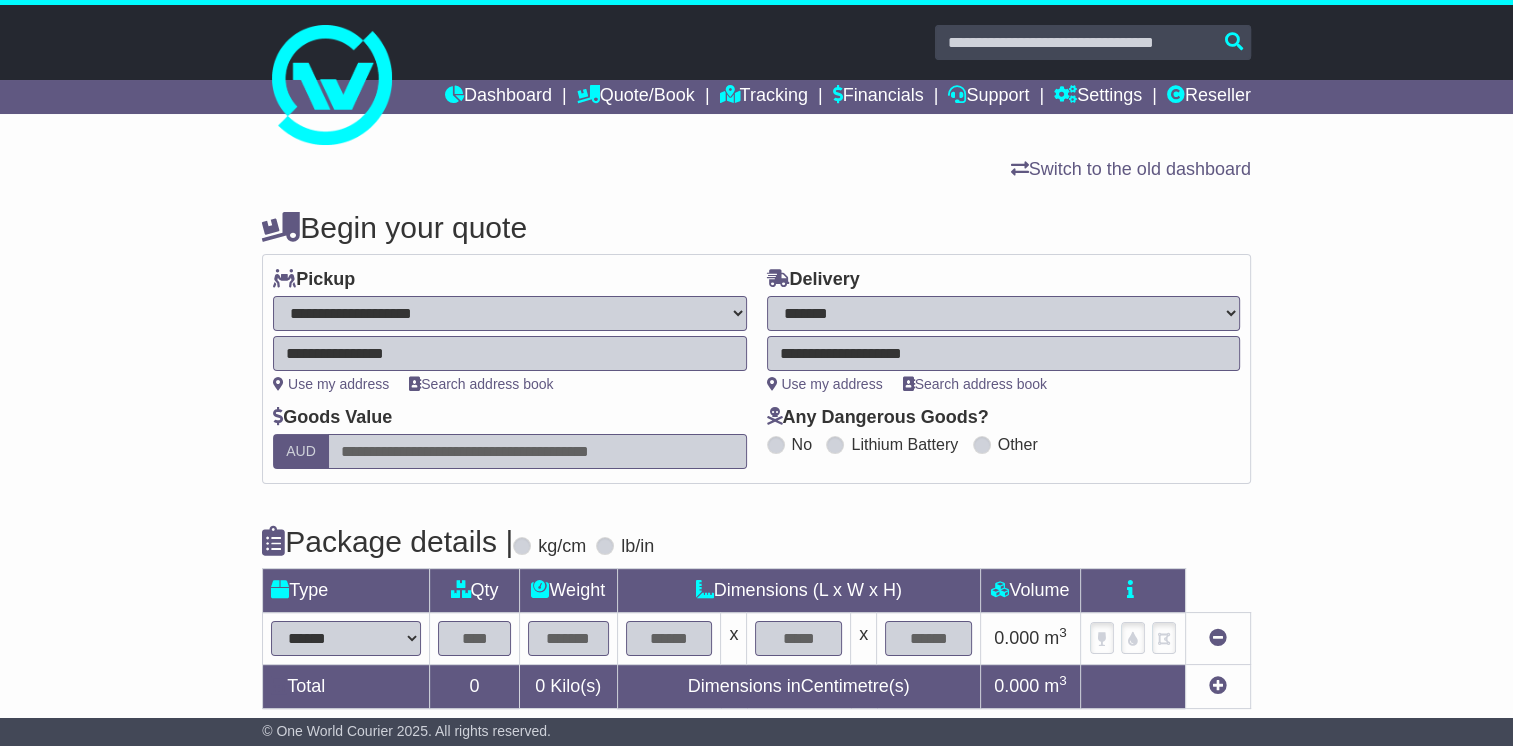 scroll, scrollTop: 316, scrollLeft: 0, axis: vertical 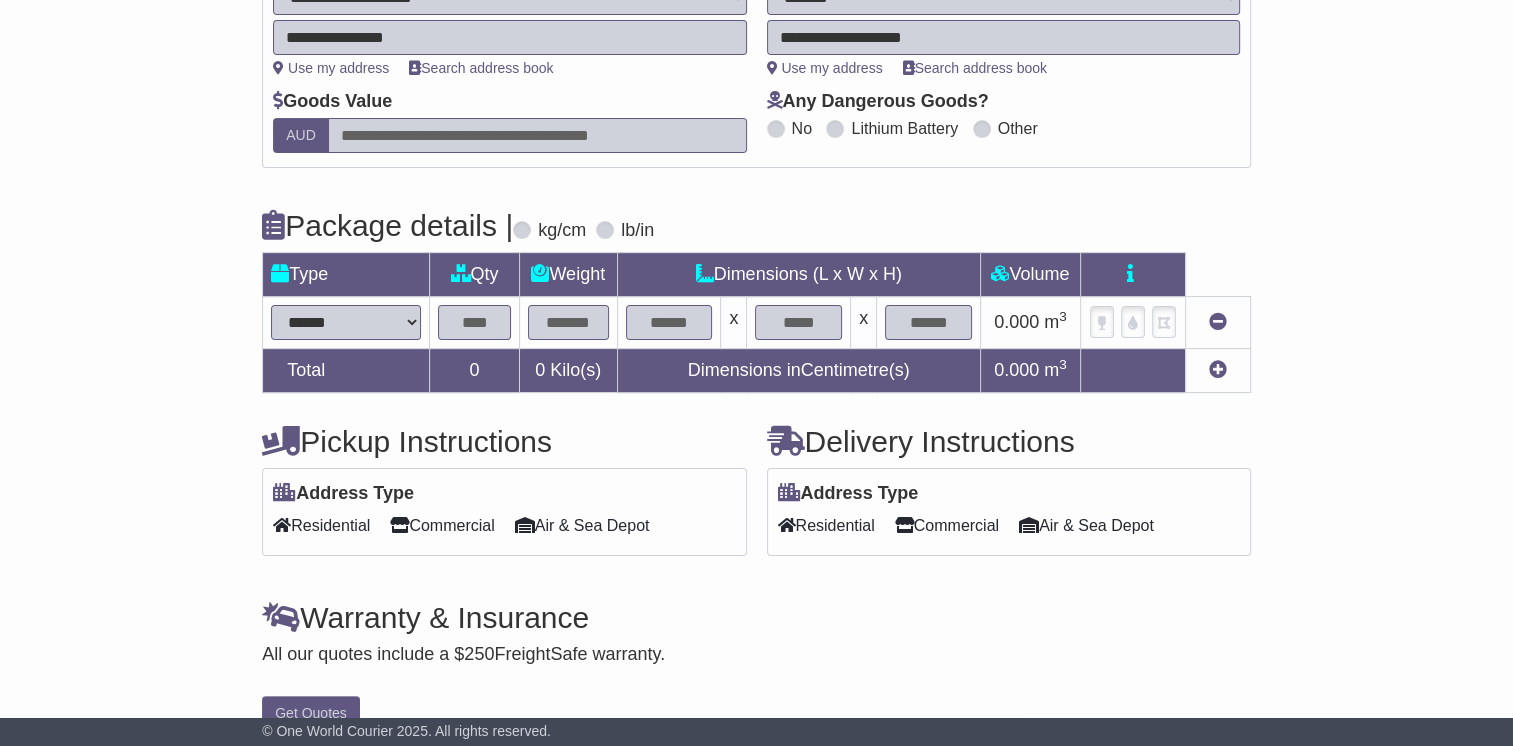 click on "****** ****** *** ******** ***** **** **** ****** *** *******" at bounding box center [346, 322] 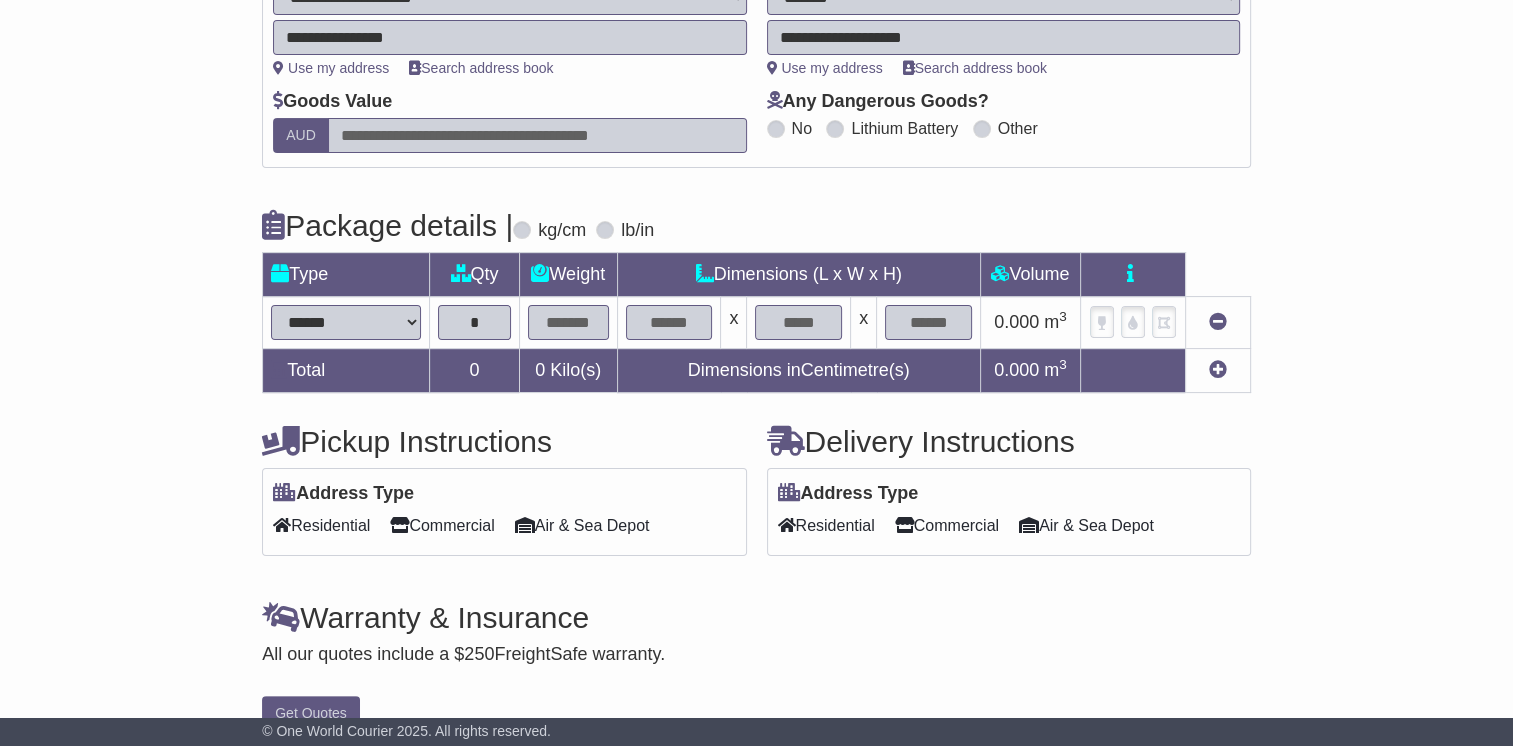 type on "*" 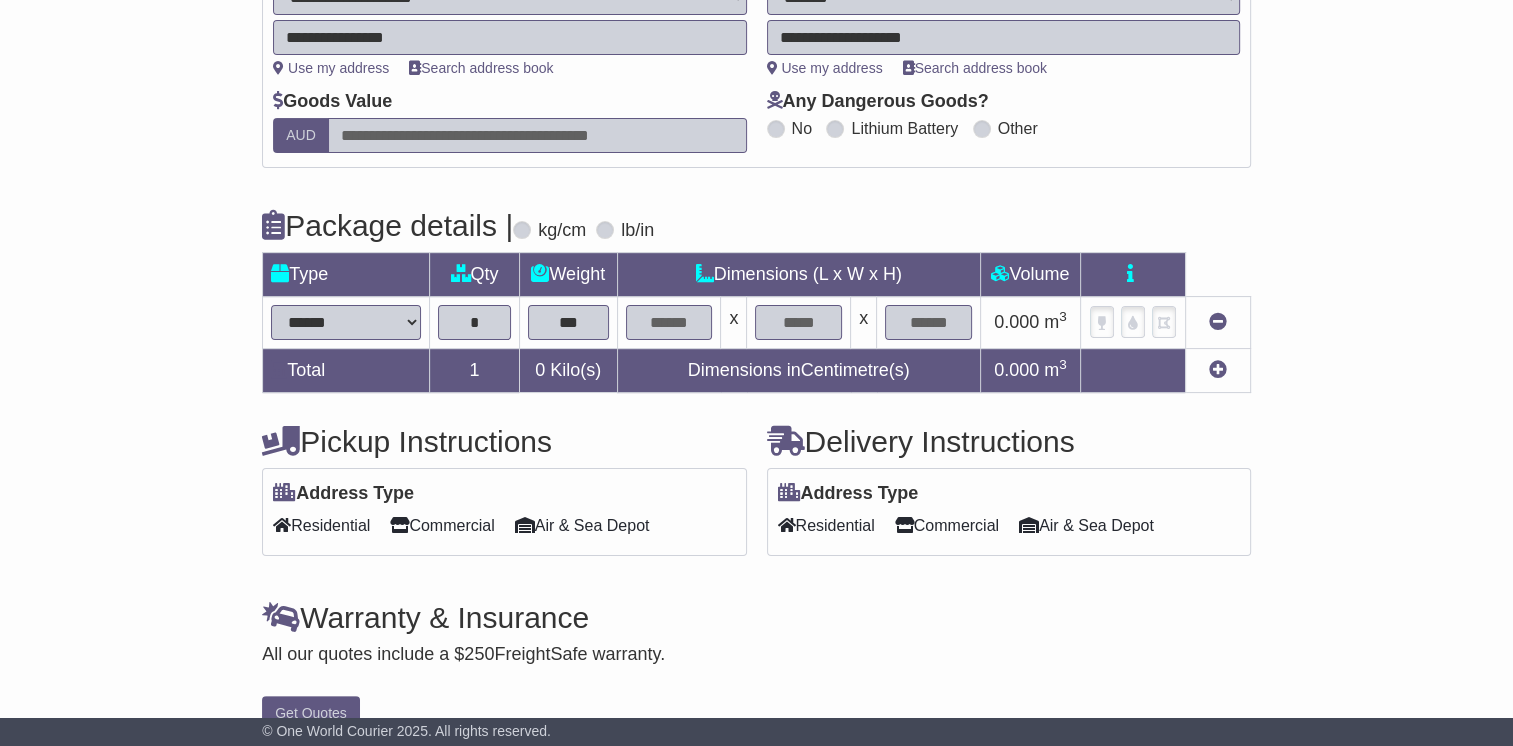 type on "***" 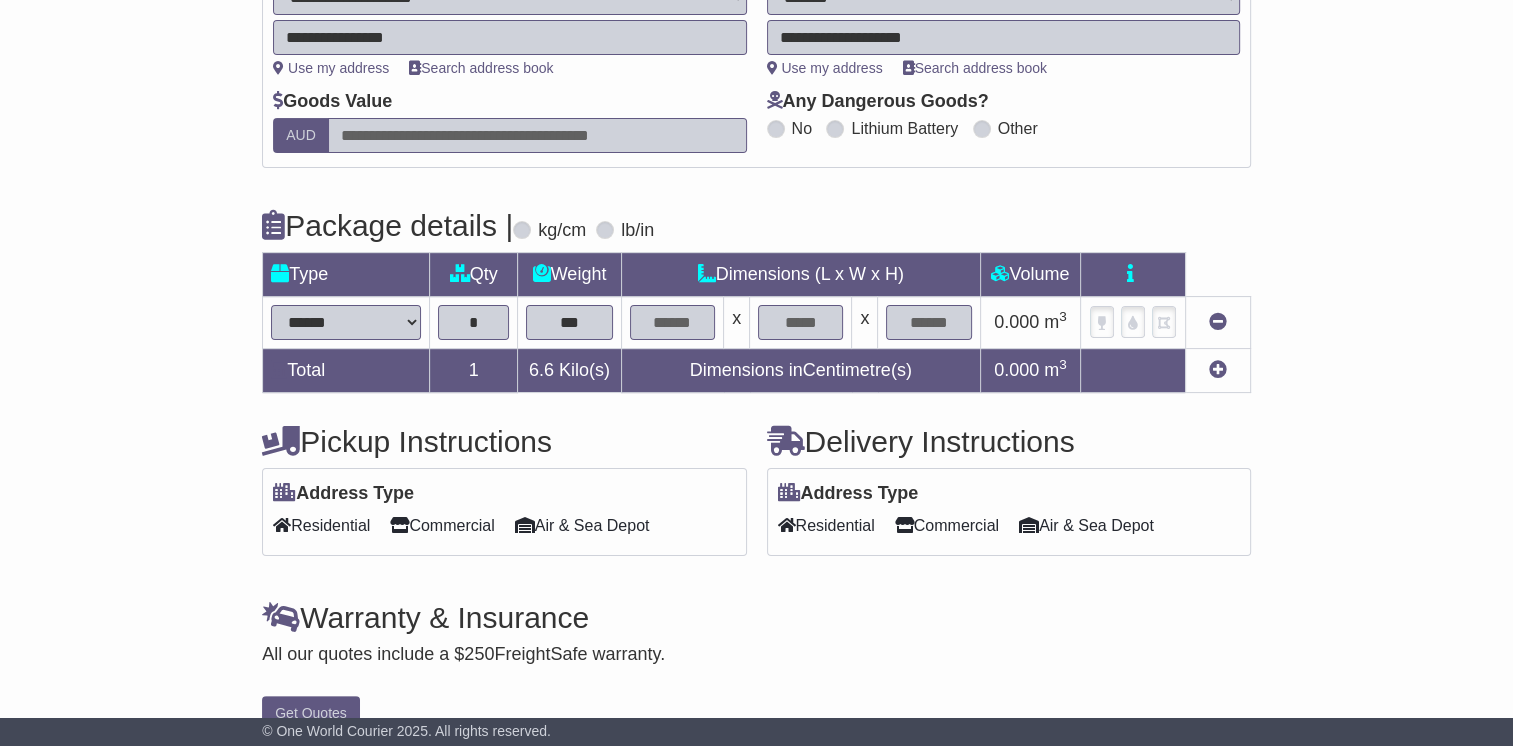 type on "*" 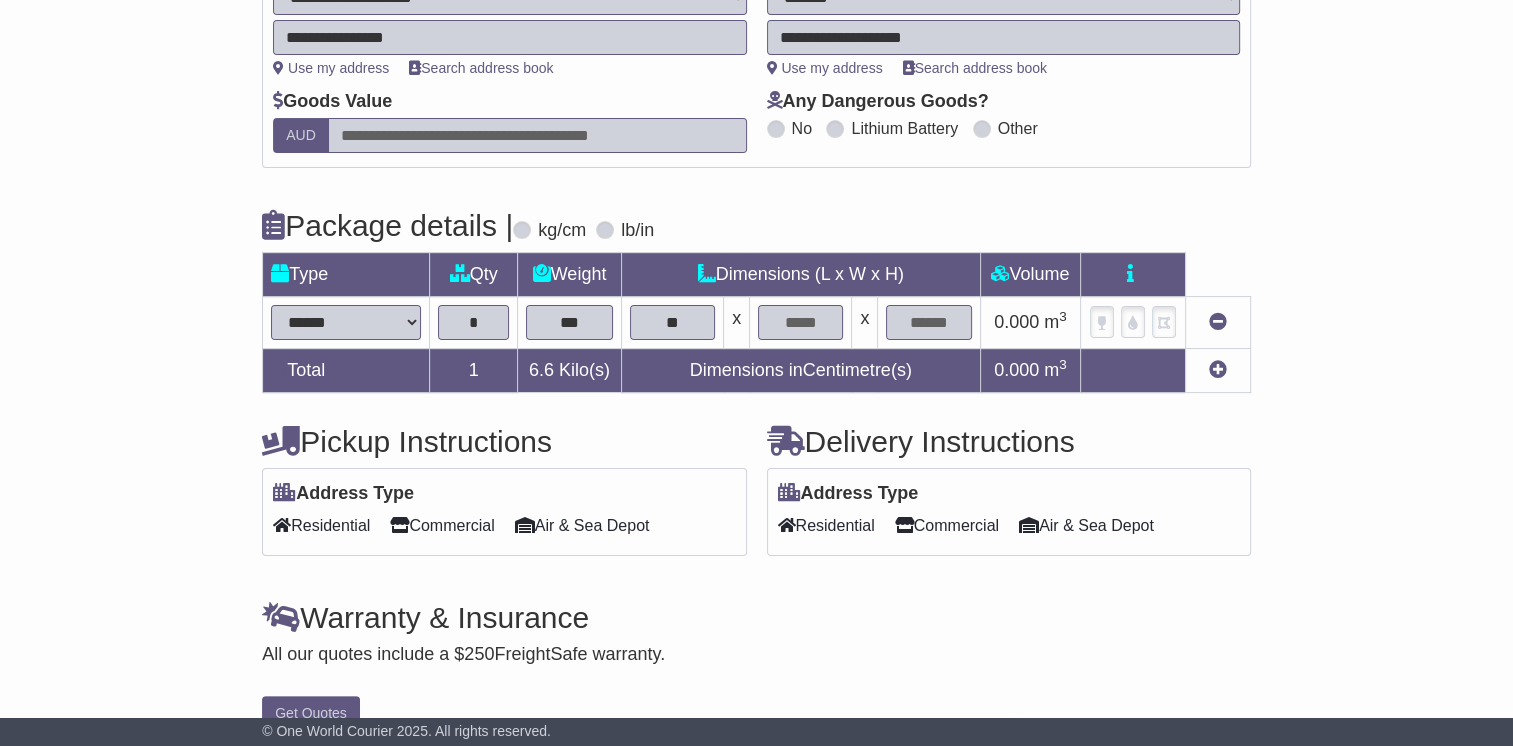 type on "**" 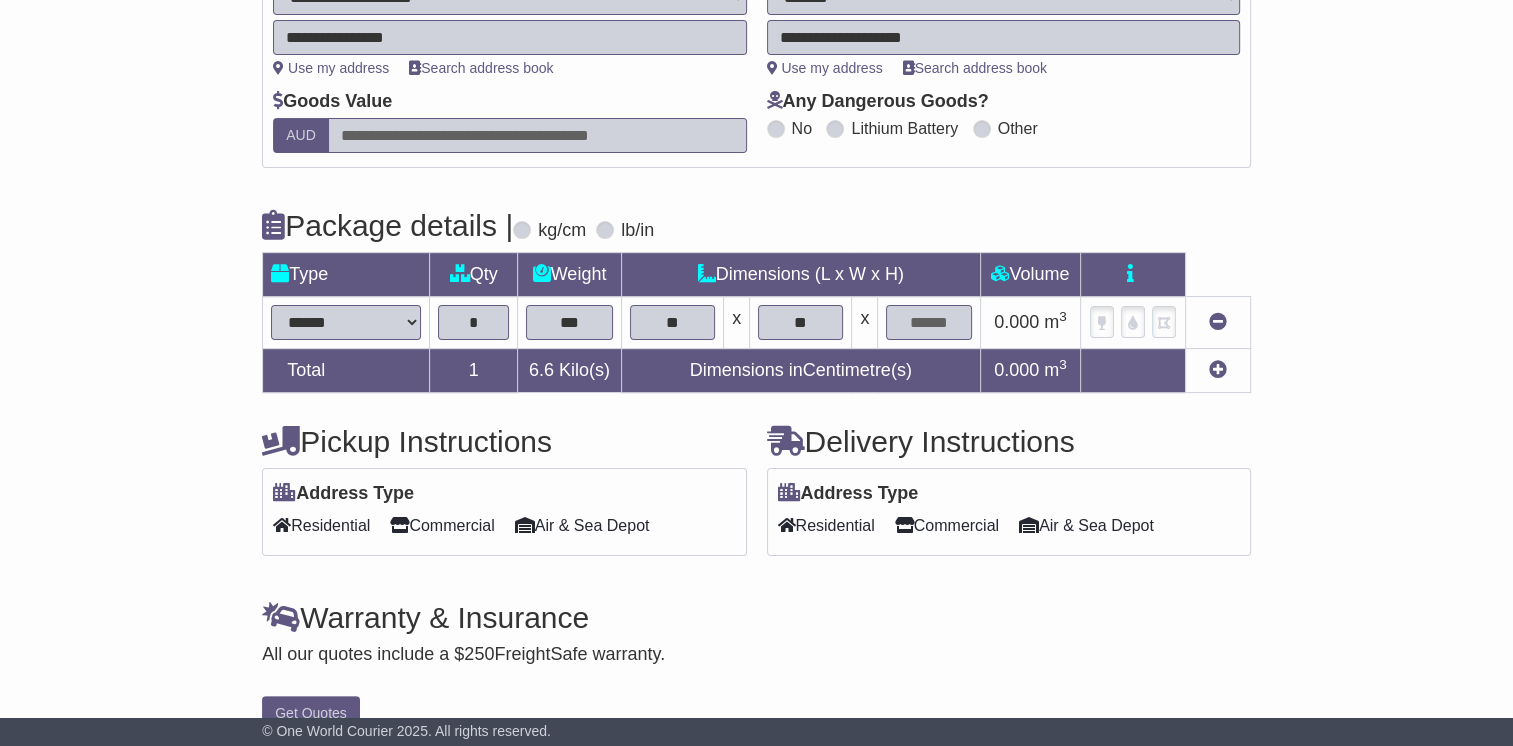 type on "**" 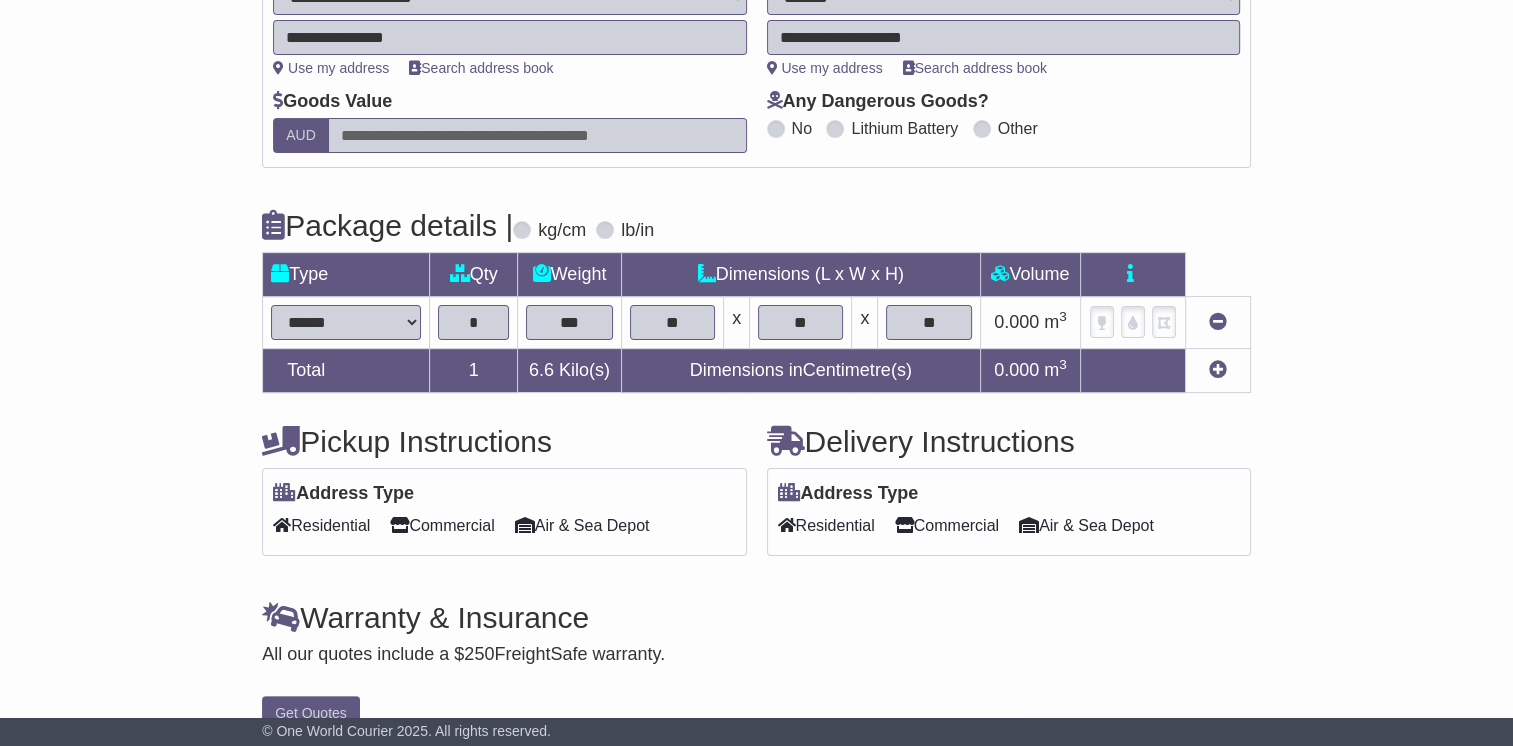 type on "**" 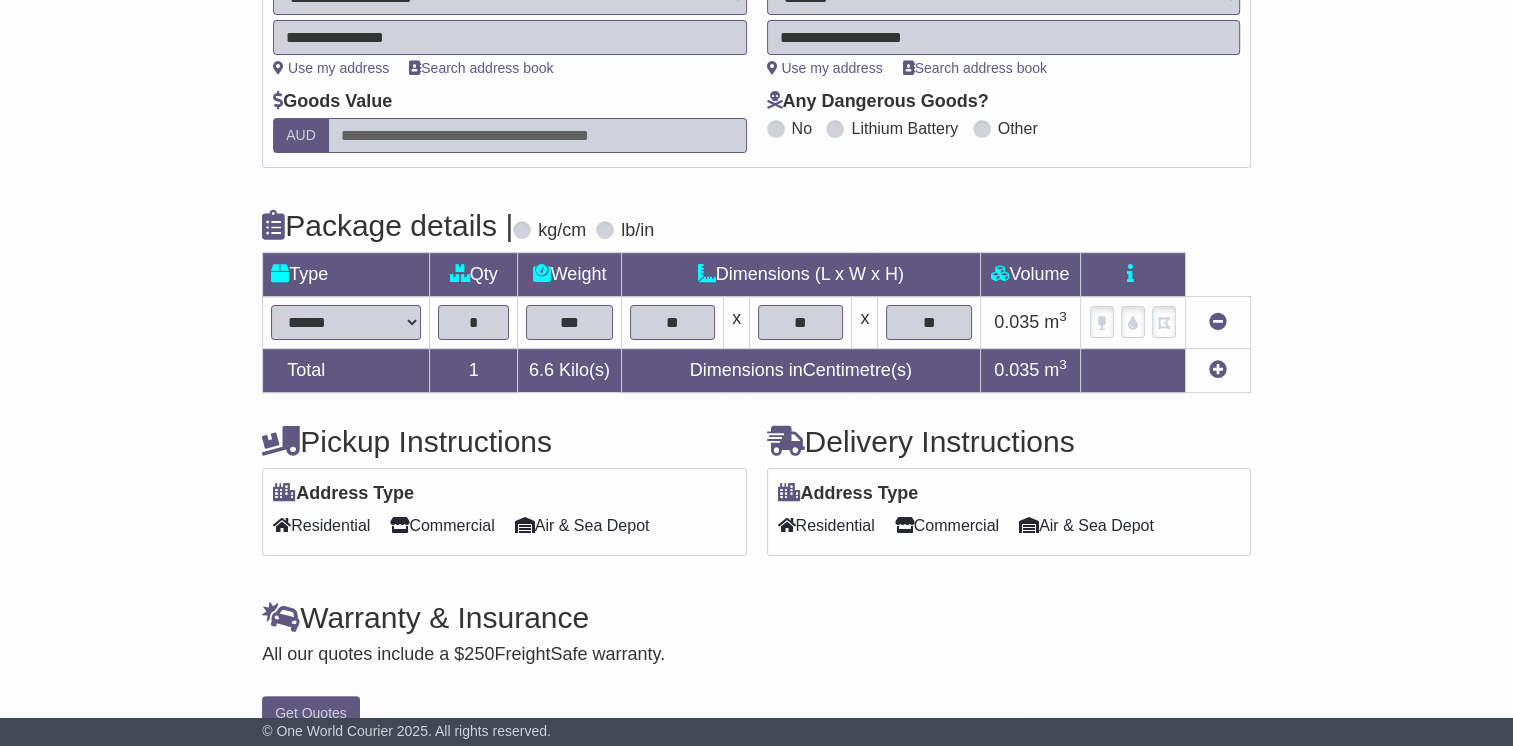 click on "Residential" at bounding box center [321, 525] 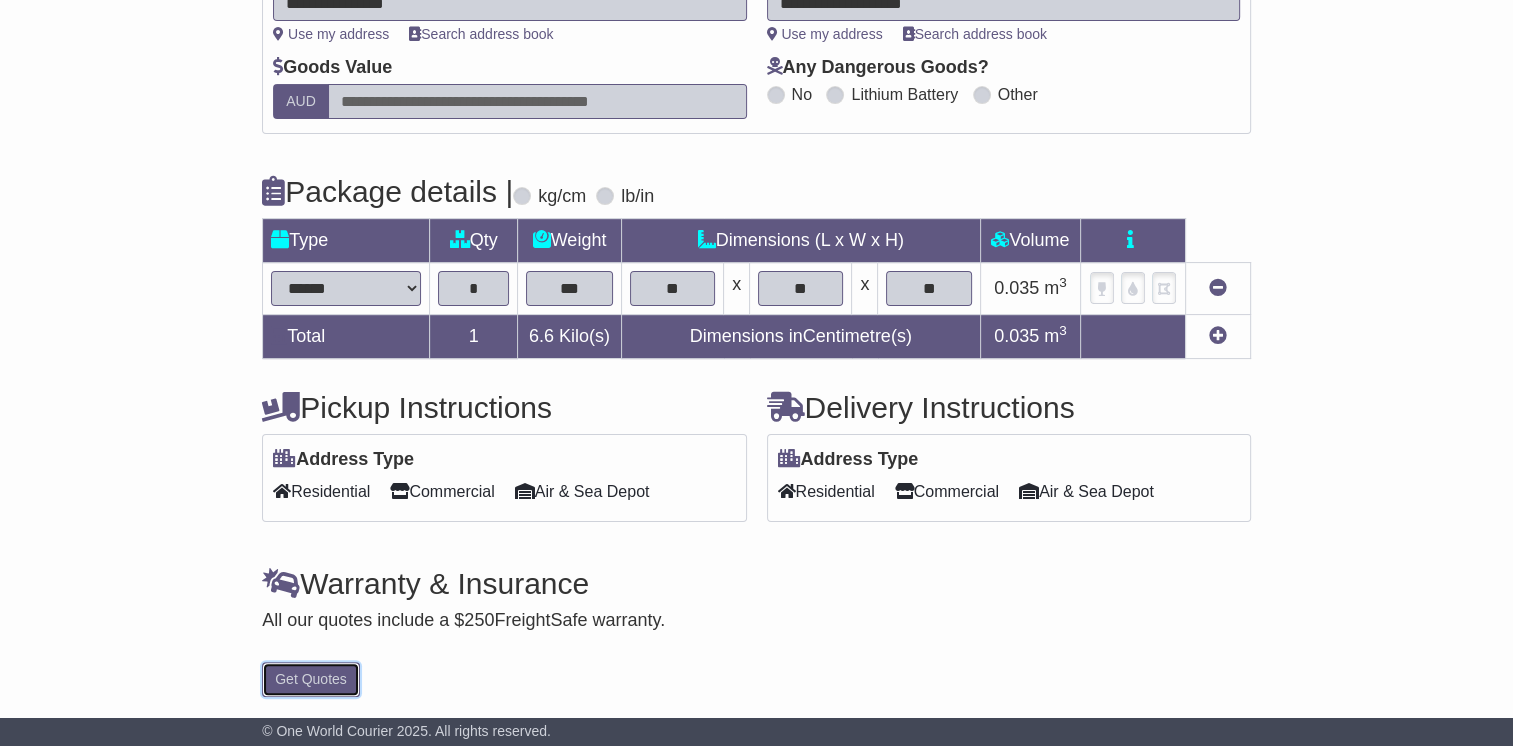 click on "Get Quotes" at bounding box center [311, 679] 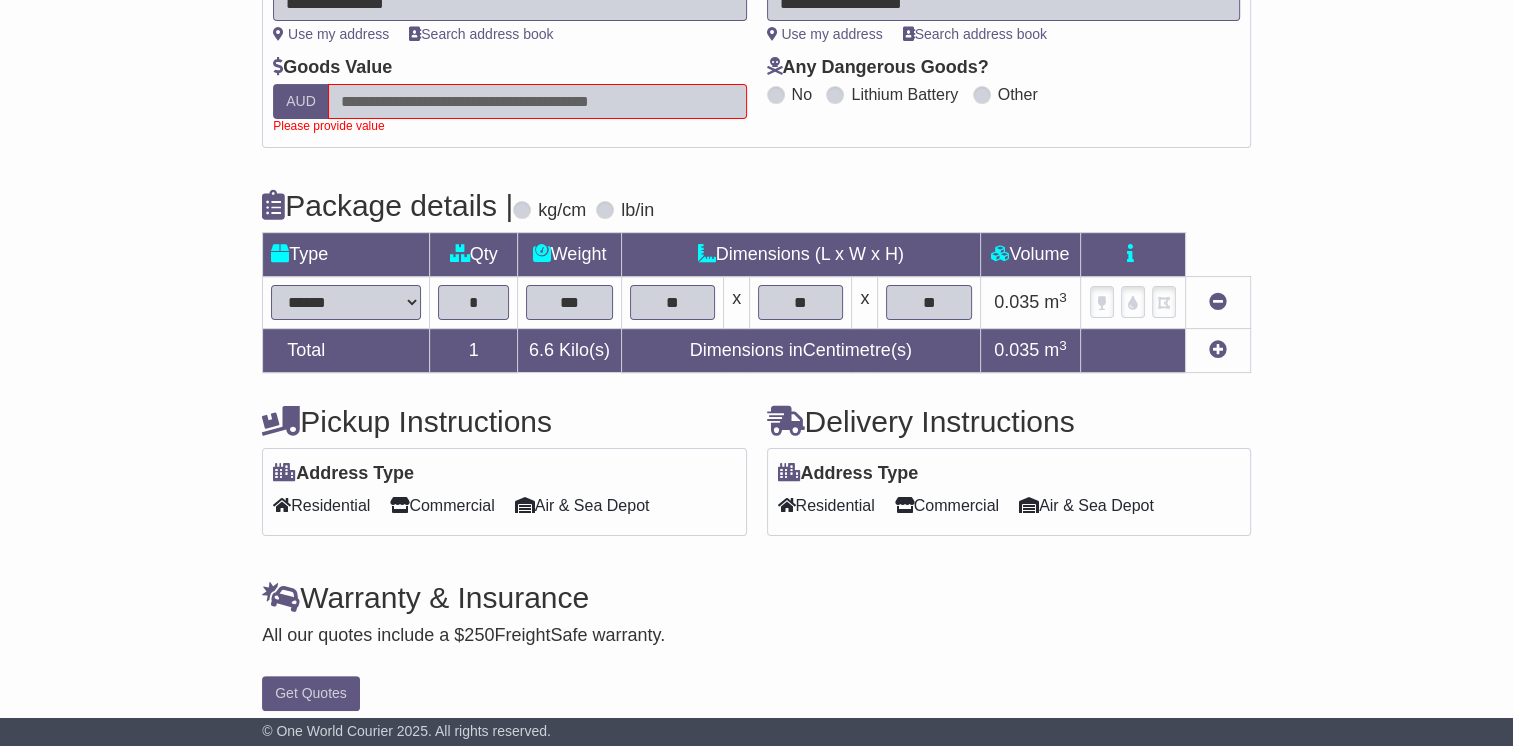 click at bounding box center [537, 101] 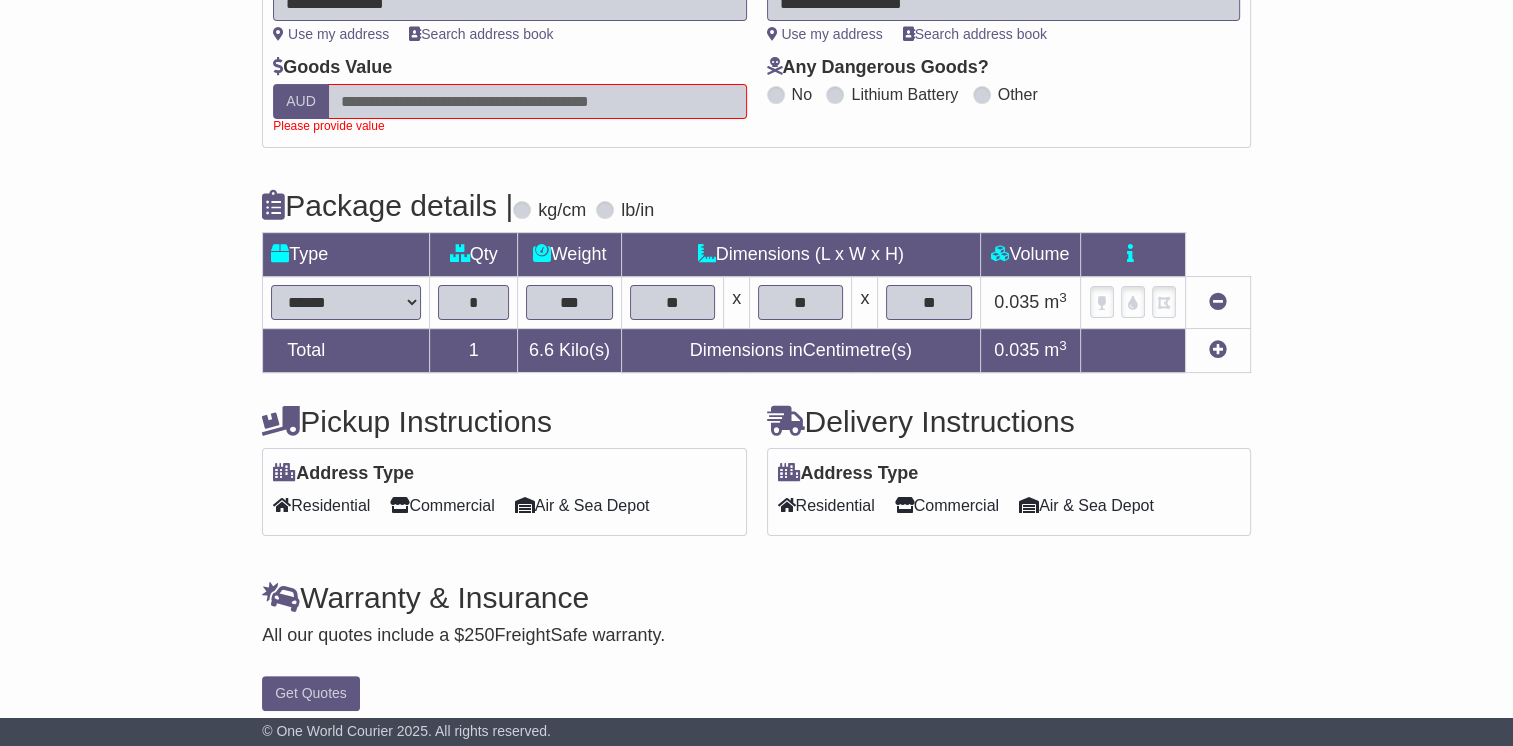 click on "AUD" at bounding box center [301, 101] 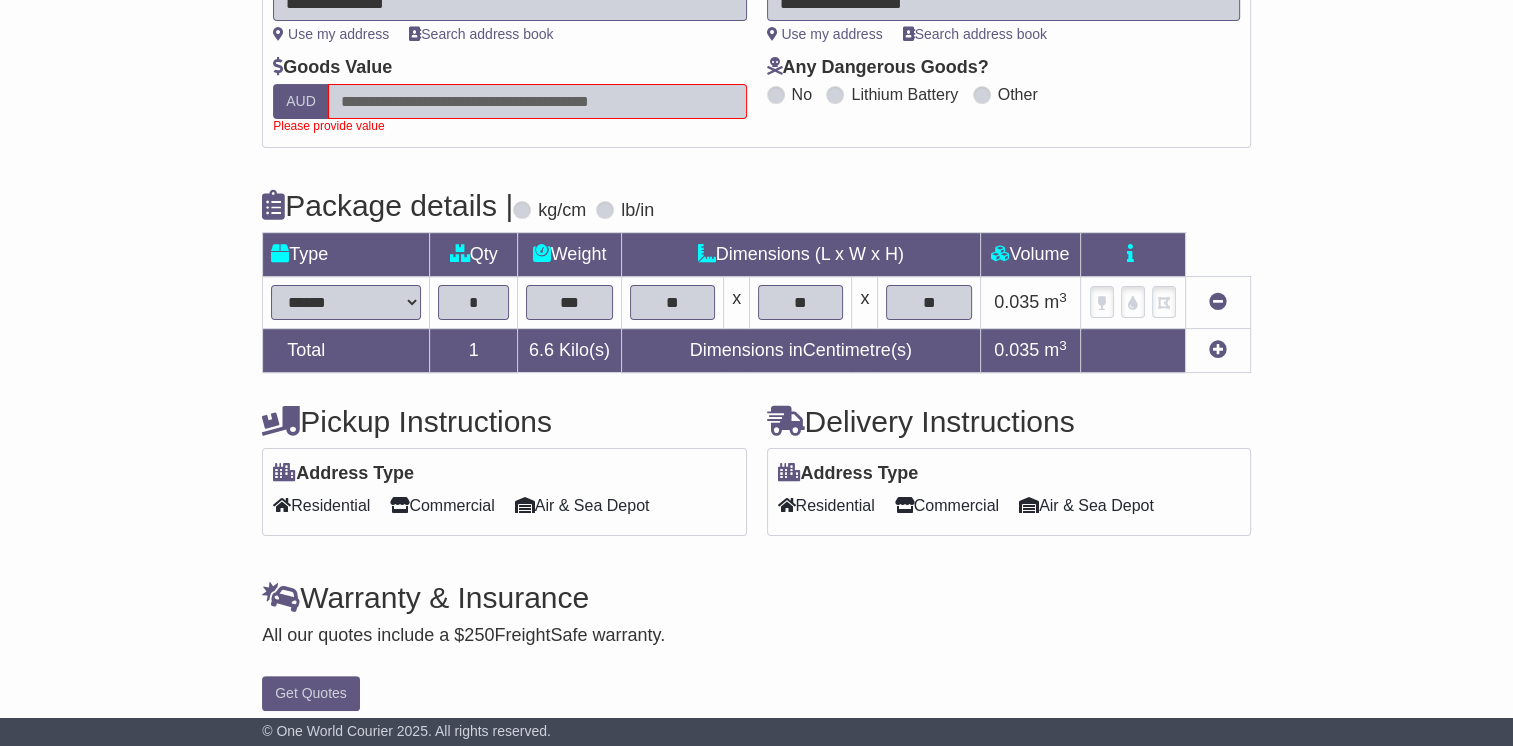 click at bounding box center (537, 101) 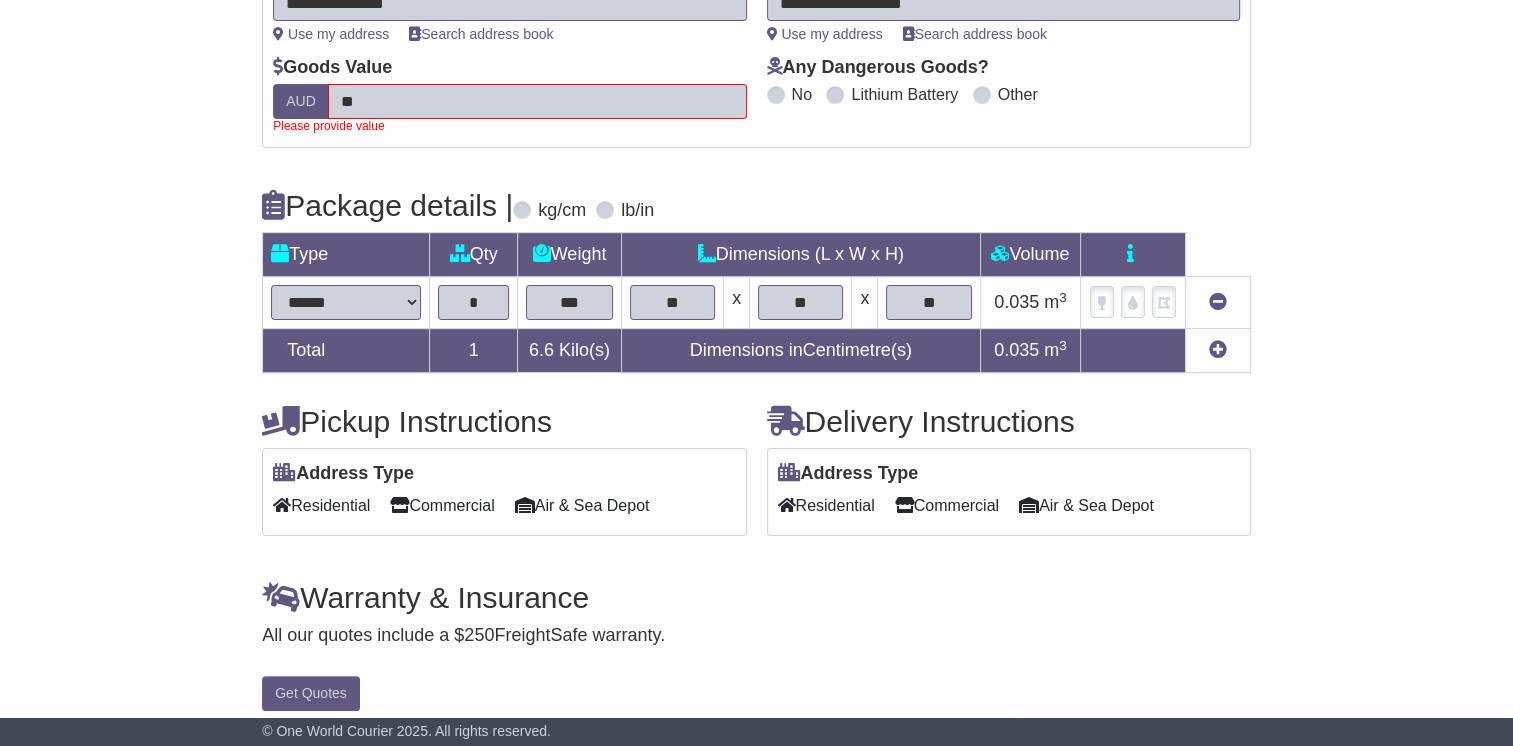 type on "*" 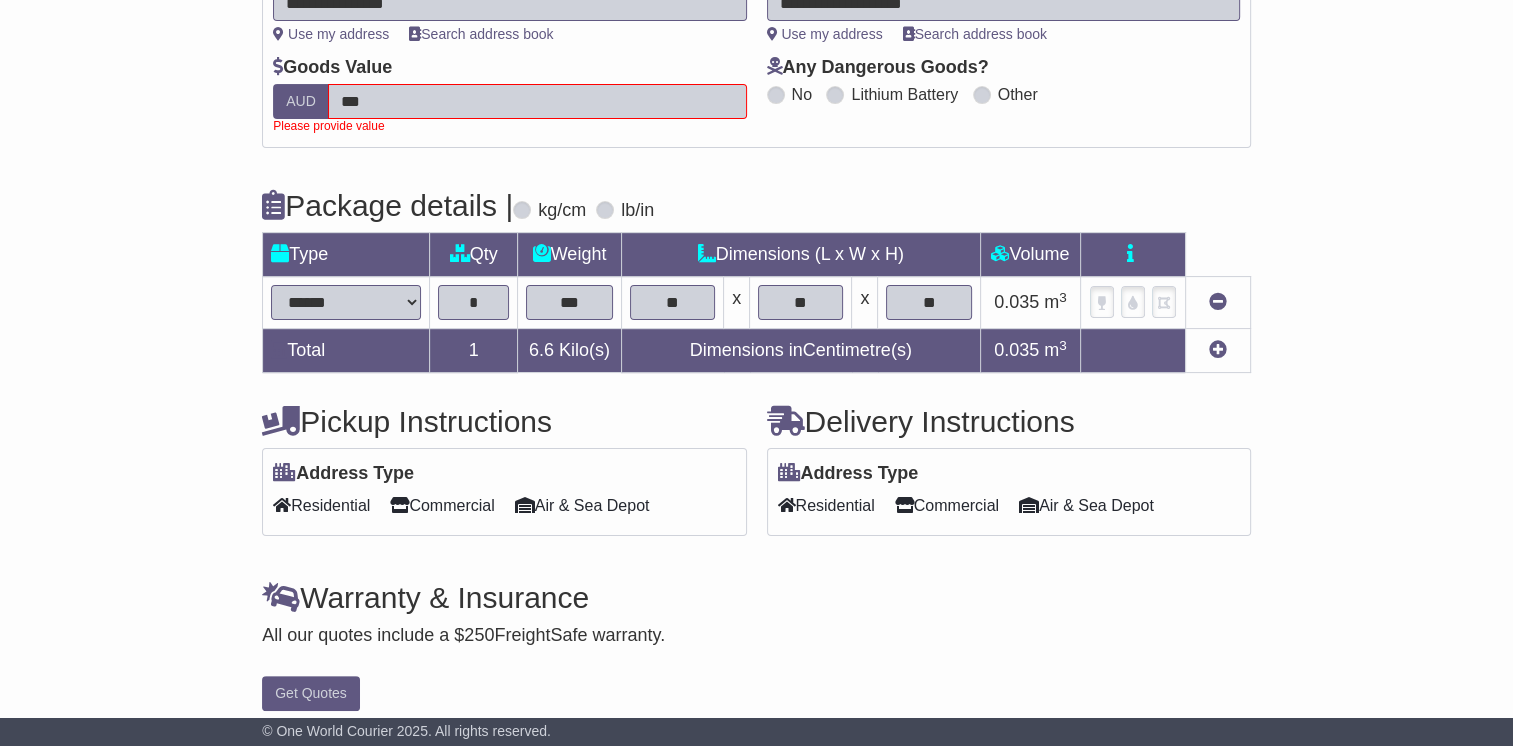 scroll, scrollTop: 364, scrollLeft: 0, axis: vertical 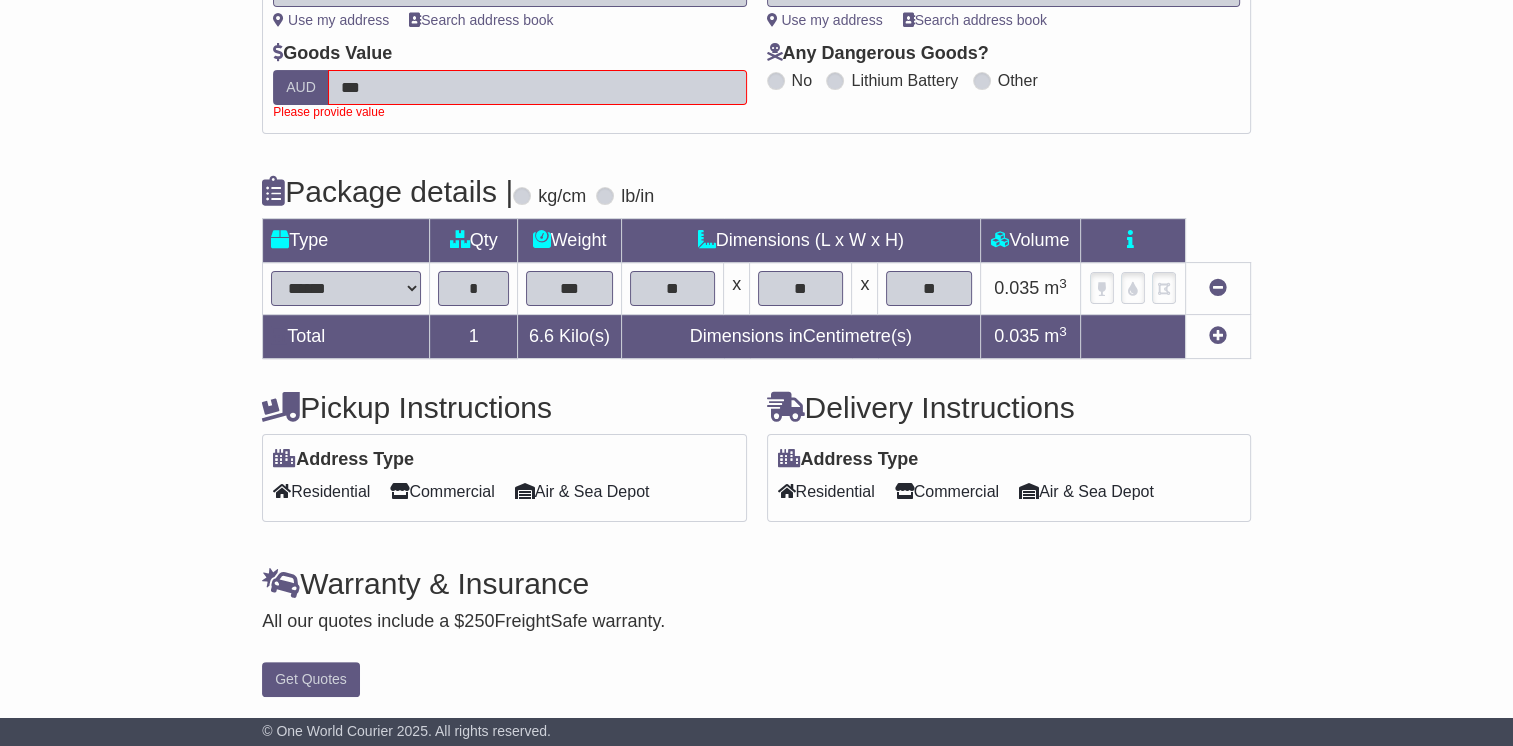 type on "***" 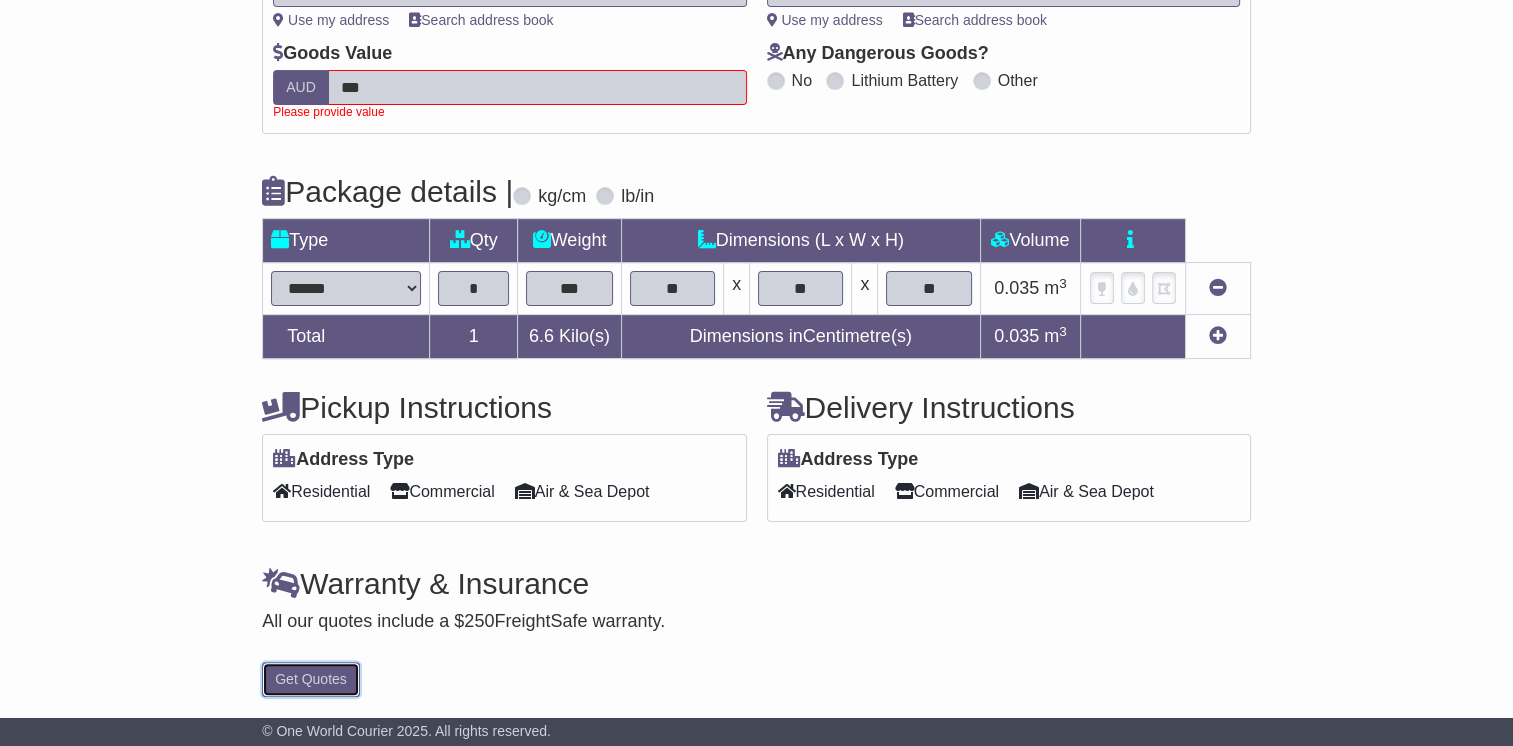 click on "Get Quotes" at bounding box center [311, 679] 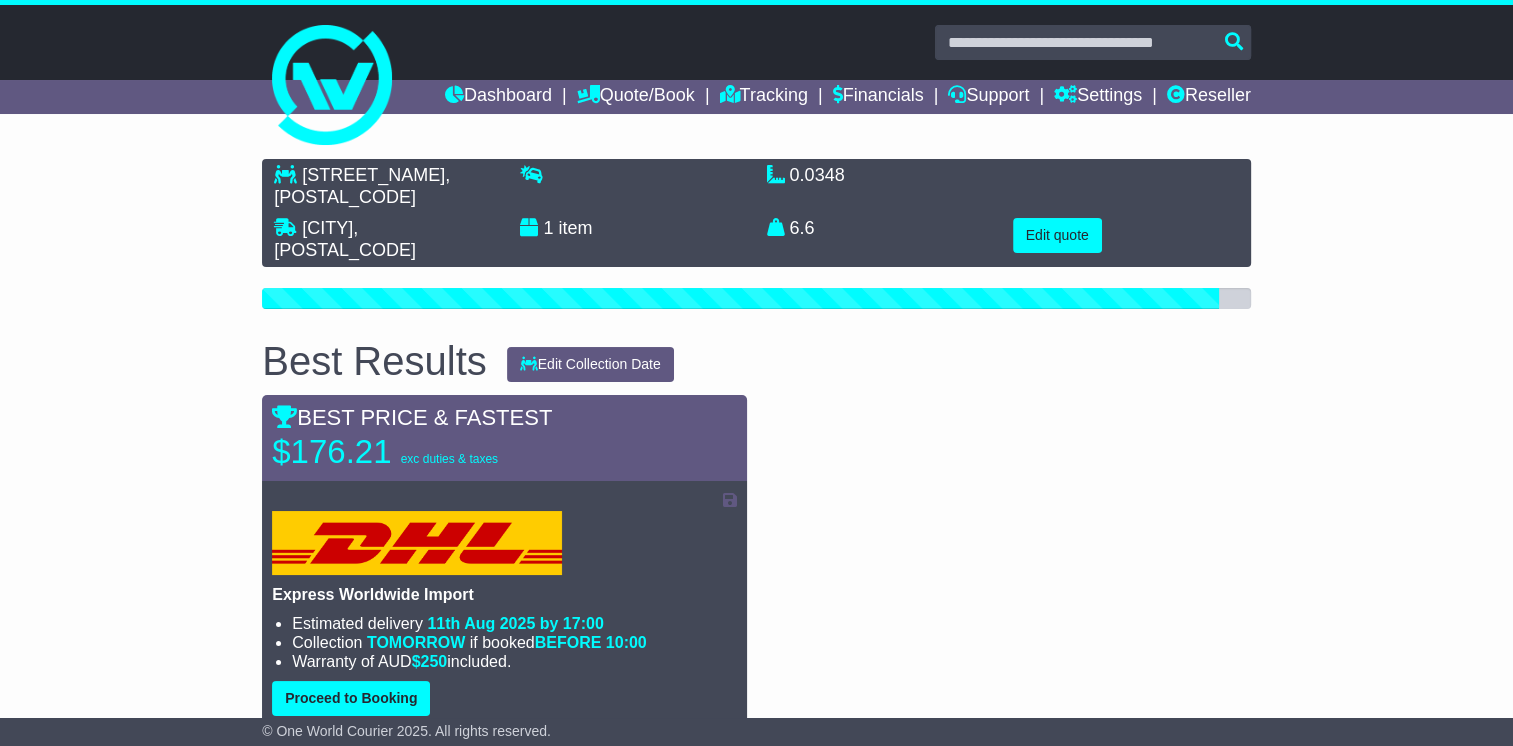 scroll, scrollTop: 236, scrollLeft: 0, axis: vertical 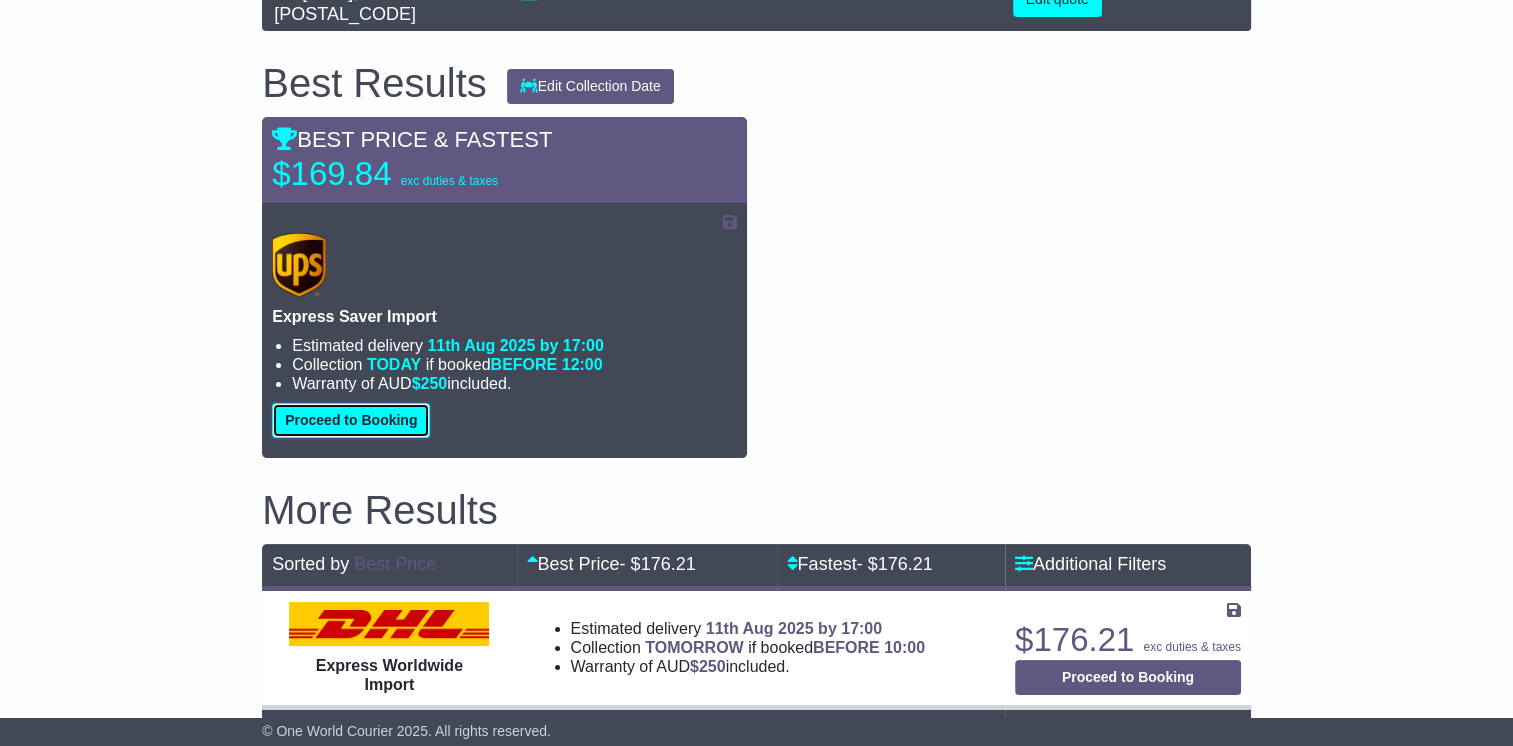 click on "Proceed to Booking" at bounding box center (351, 420) 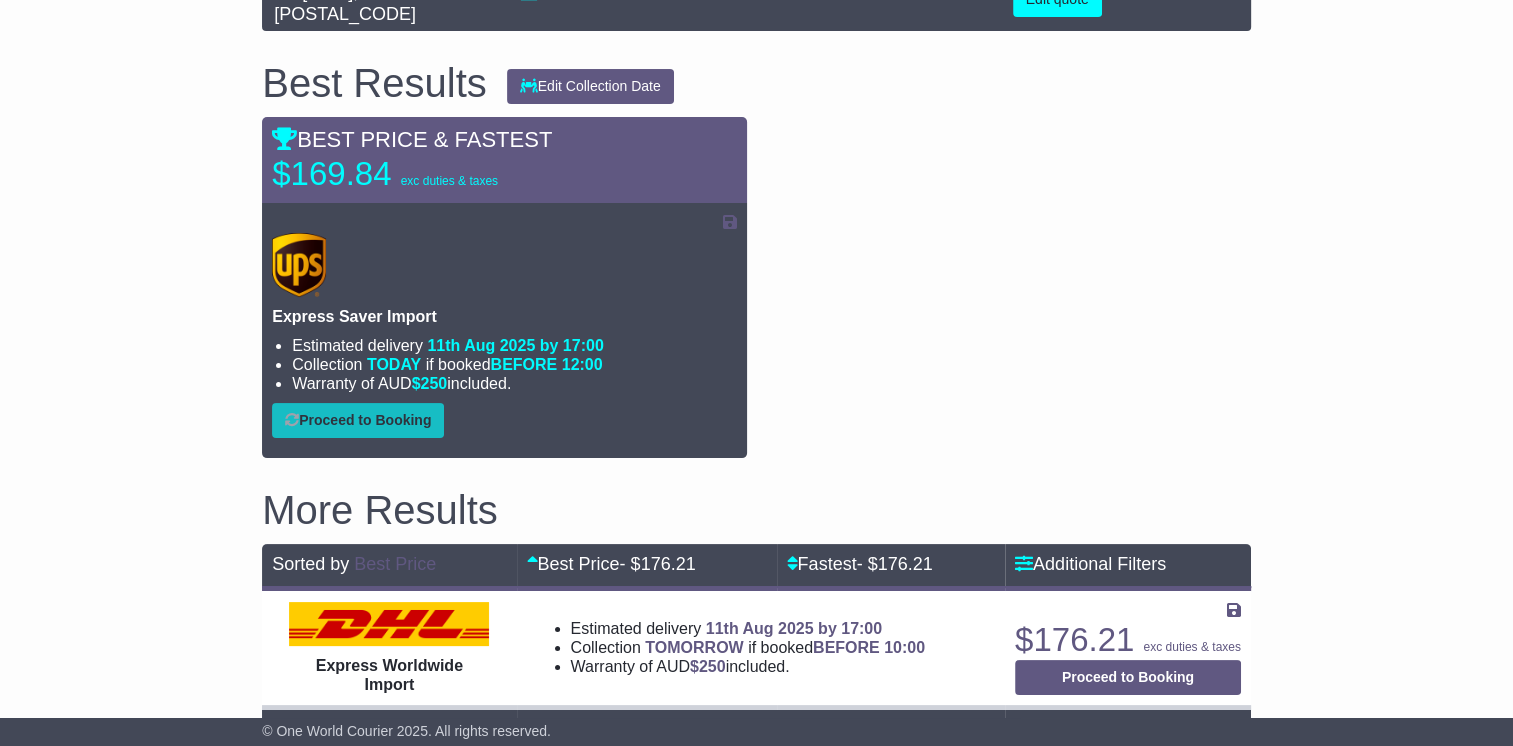 select on "**********" 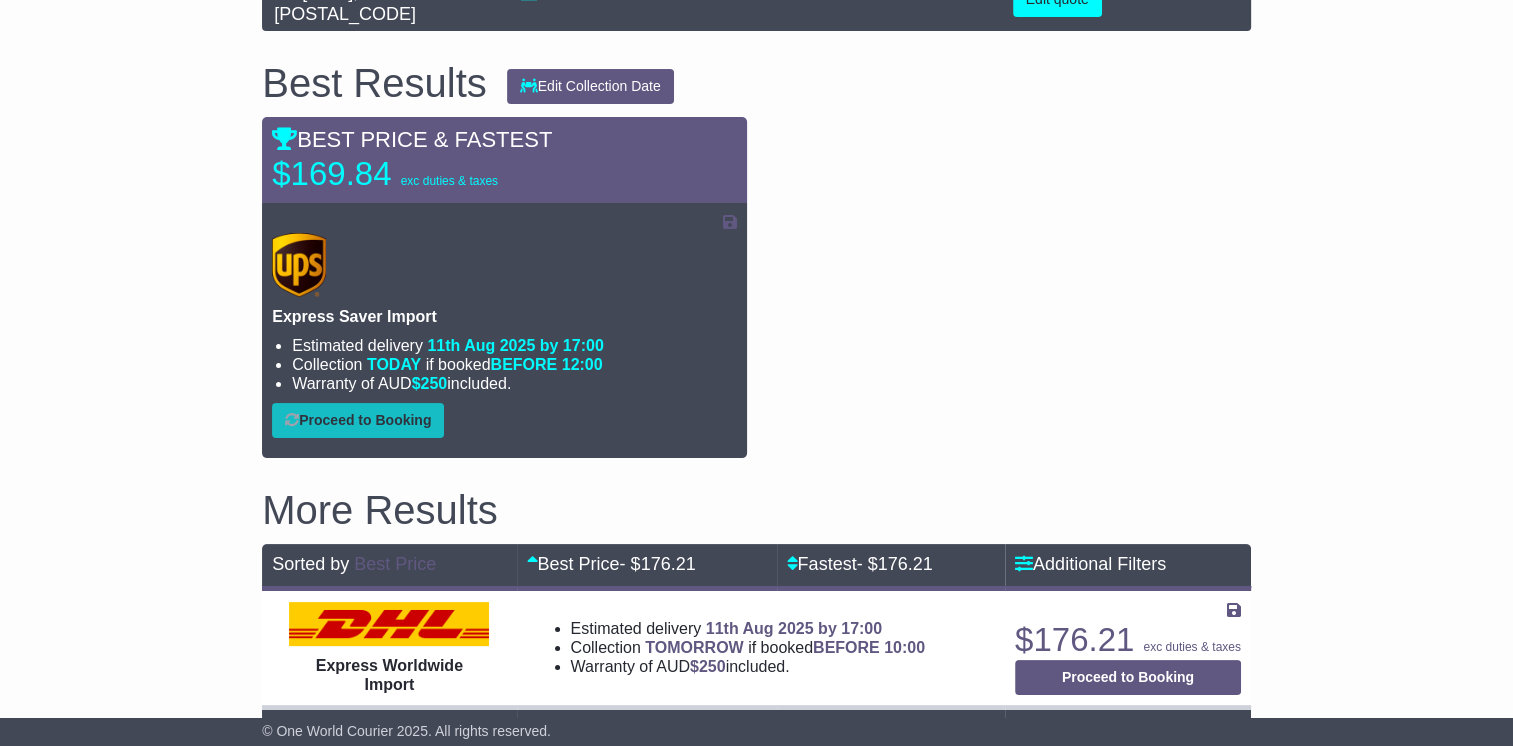 select on "***" 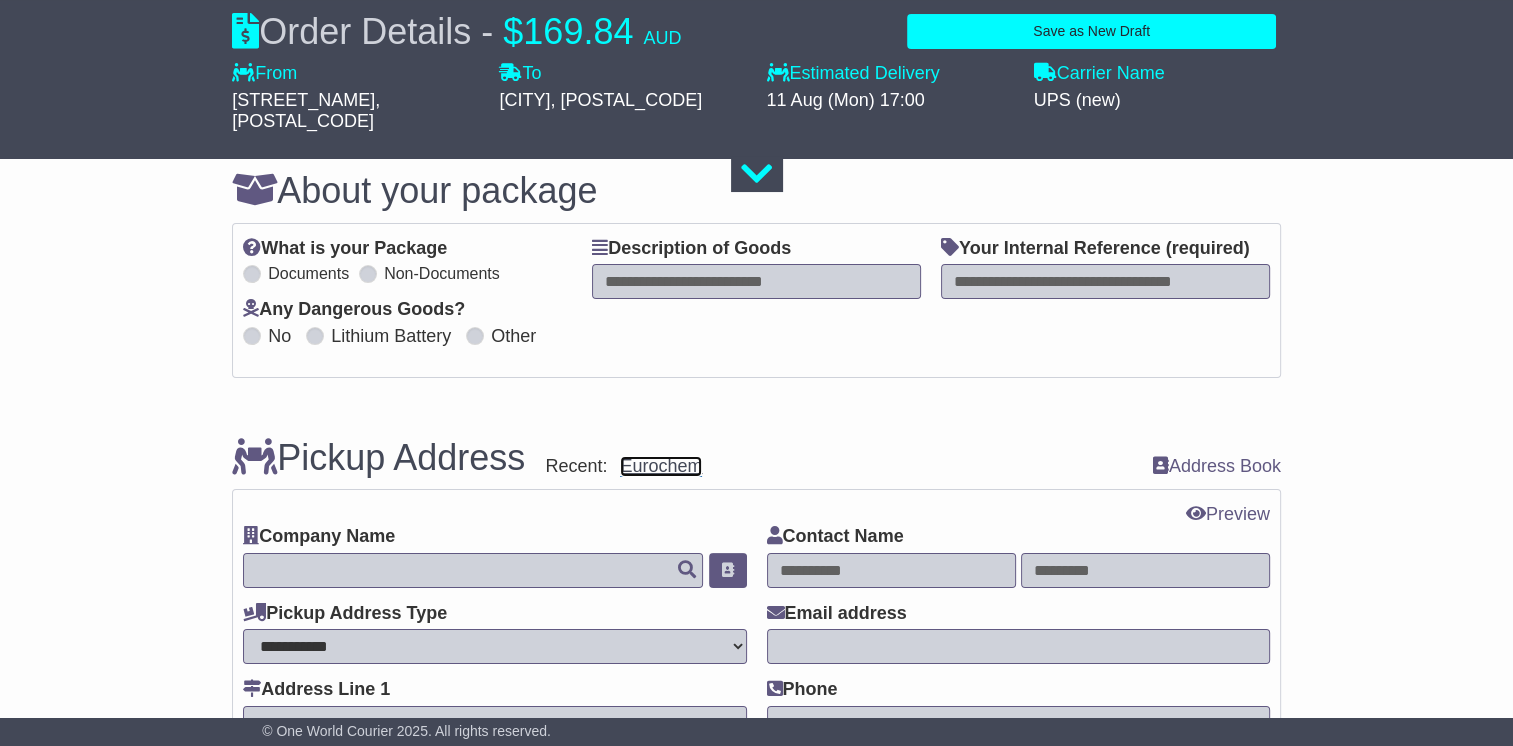 click on "Eurochem" at bounding box center (661, 466) 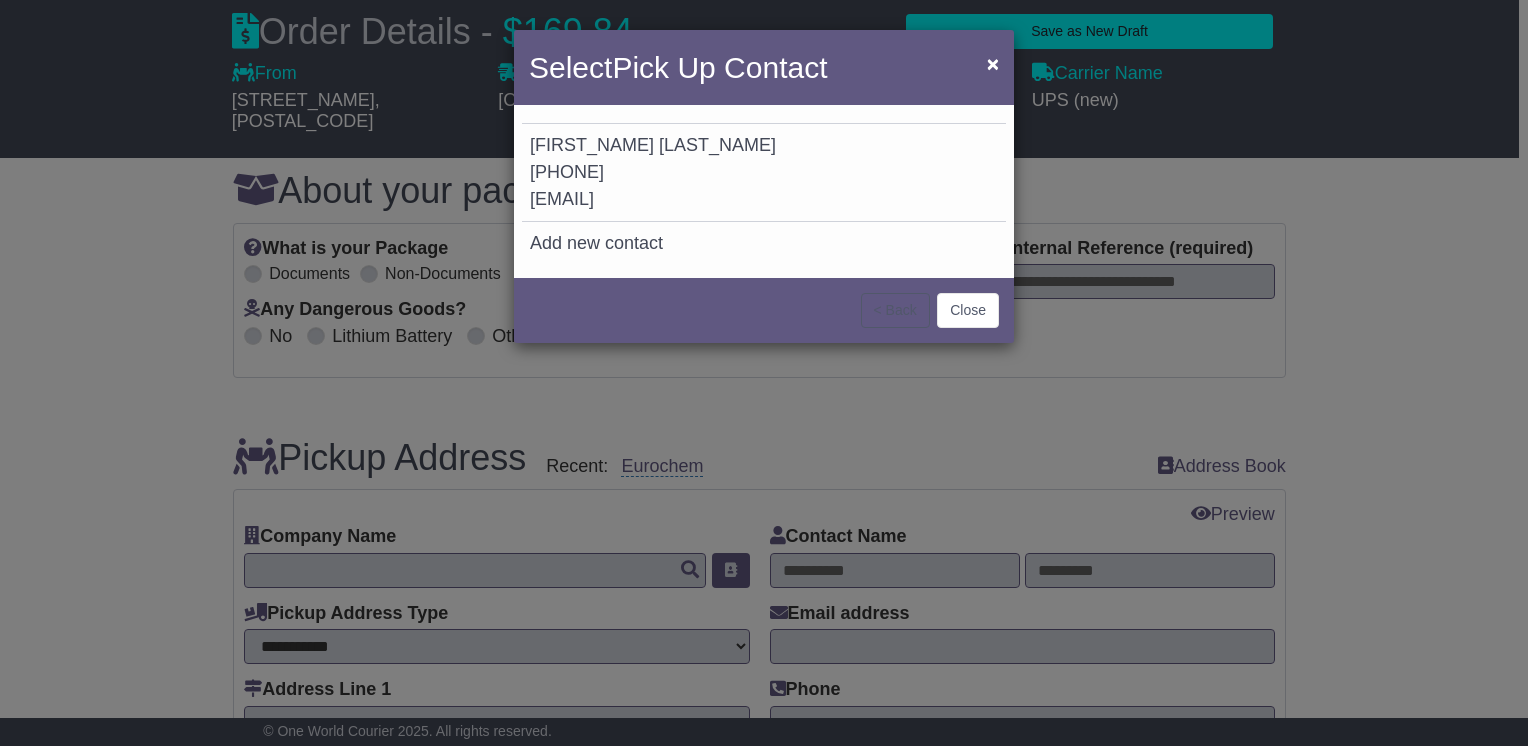 click on "Grimshaw" at bounding box center (717, 145) 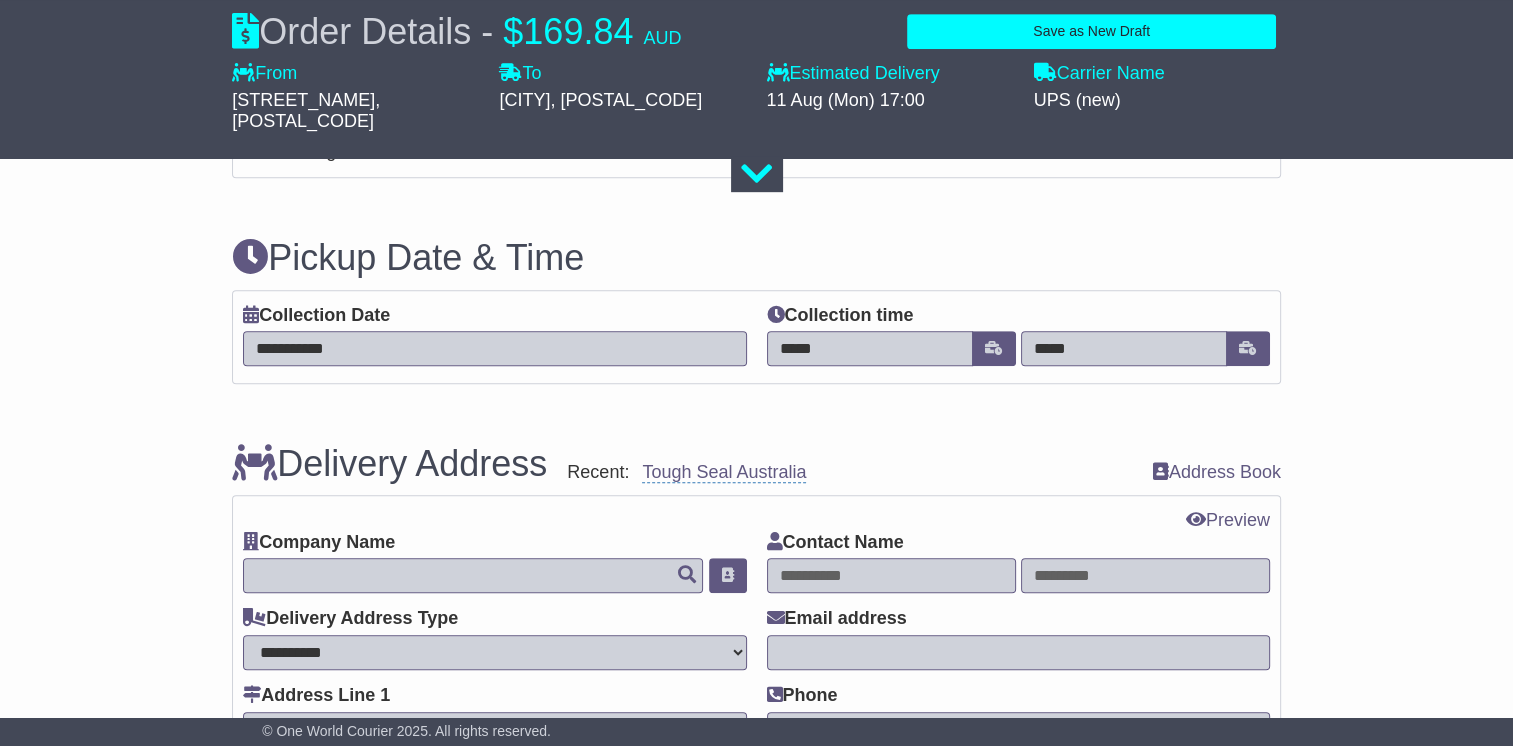 scroll, scrollTop: 1084, scrollLeft: 0, axis: vertical 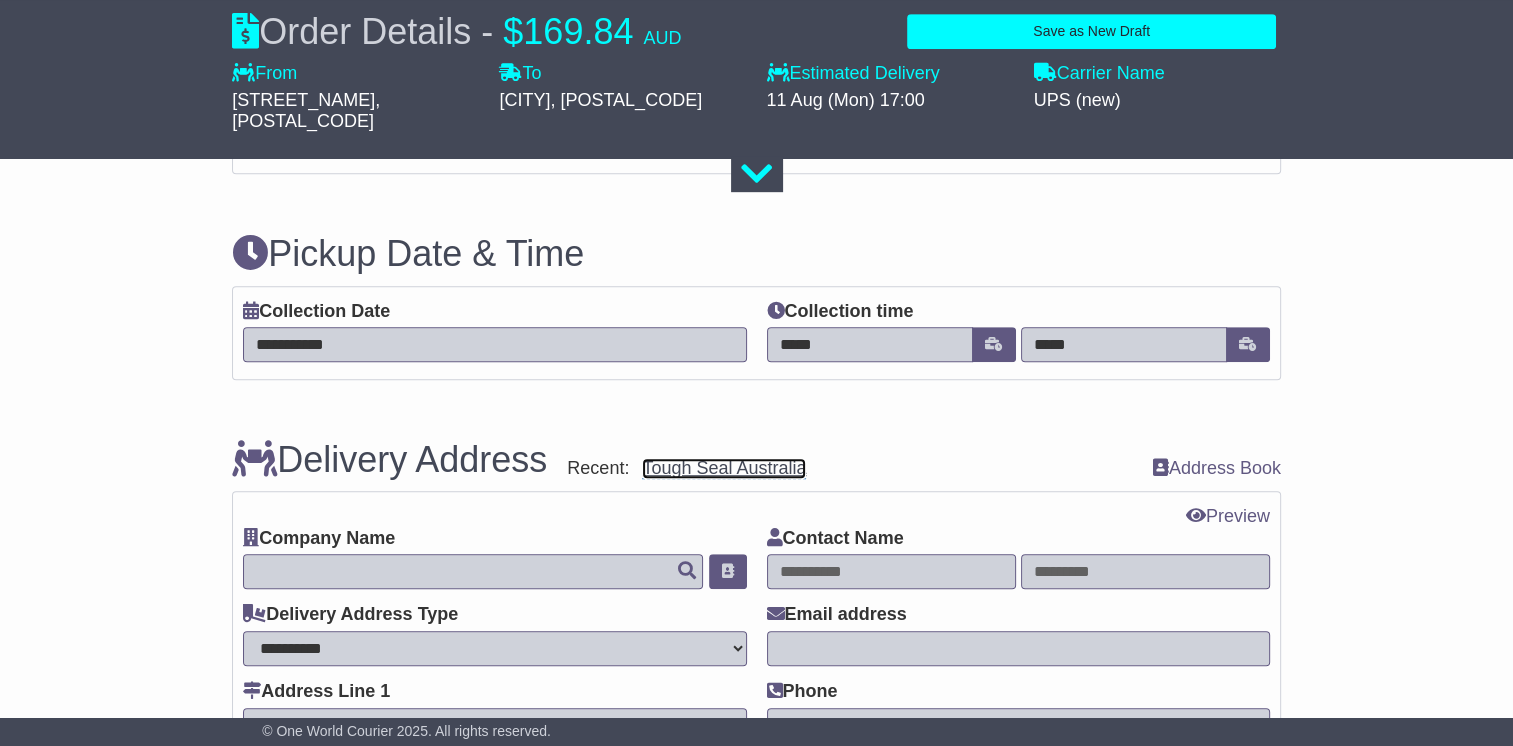click on "Tough Seal Australia" at bounding box center [724, 468] 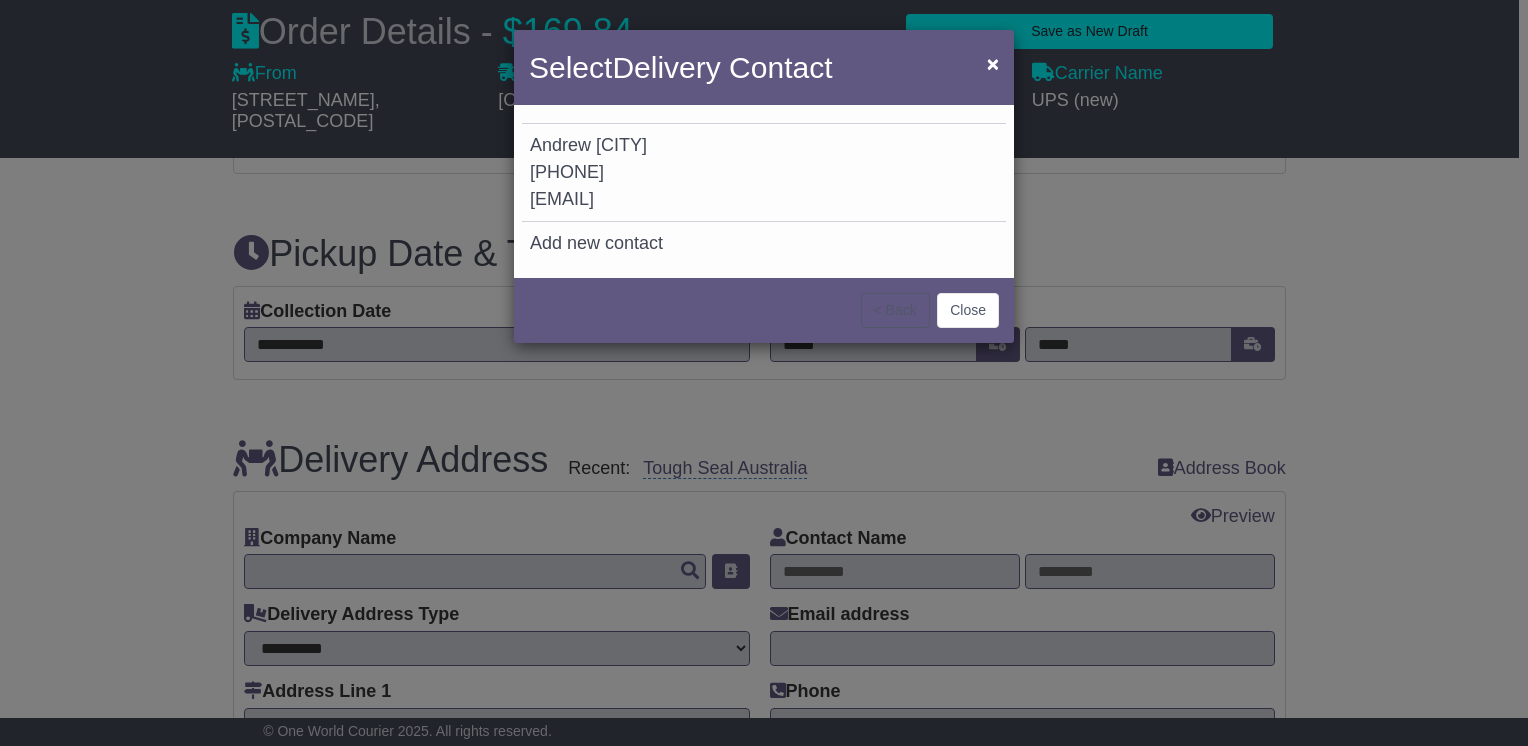 click on "Andrew   Dingli
0460 337 266
info@vatagecustoms.com.au" at bounding box center (764, 173) 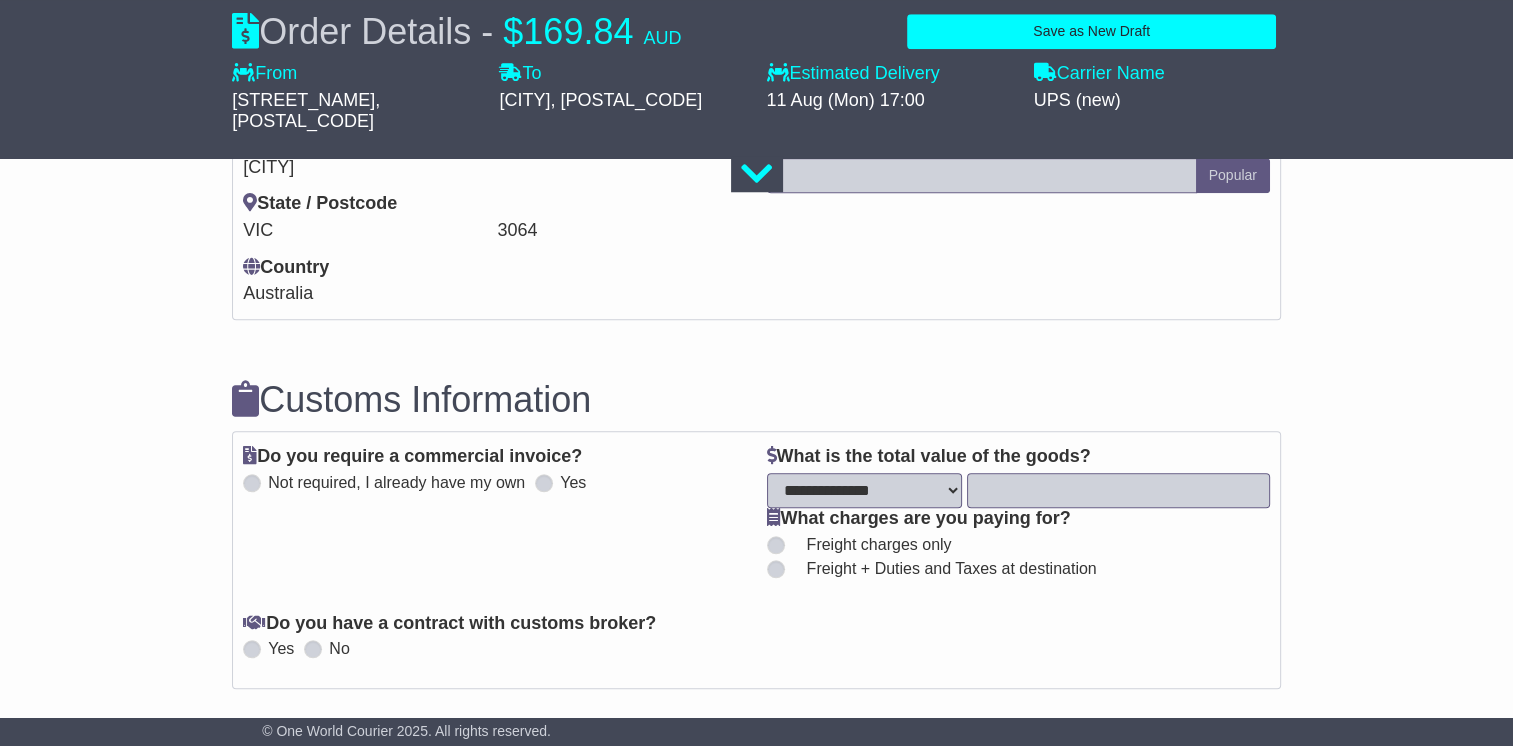 scroll, scrollTop: 1995, scrollLeft: 0, axis: vertical 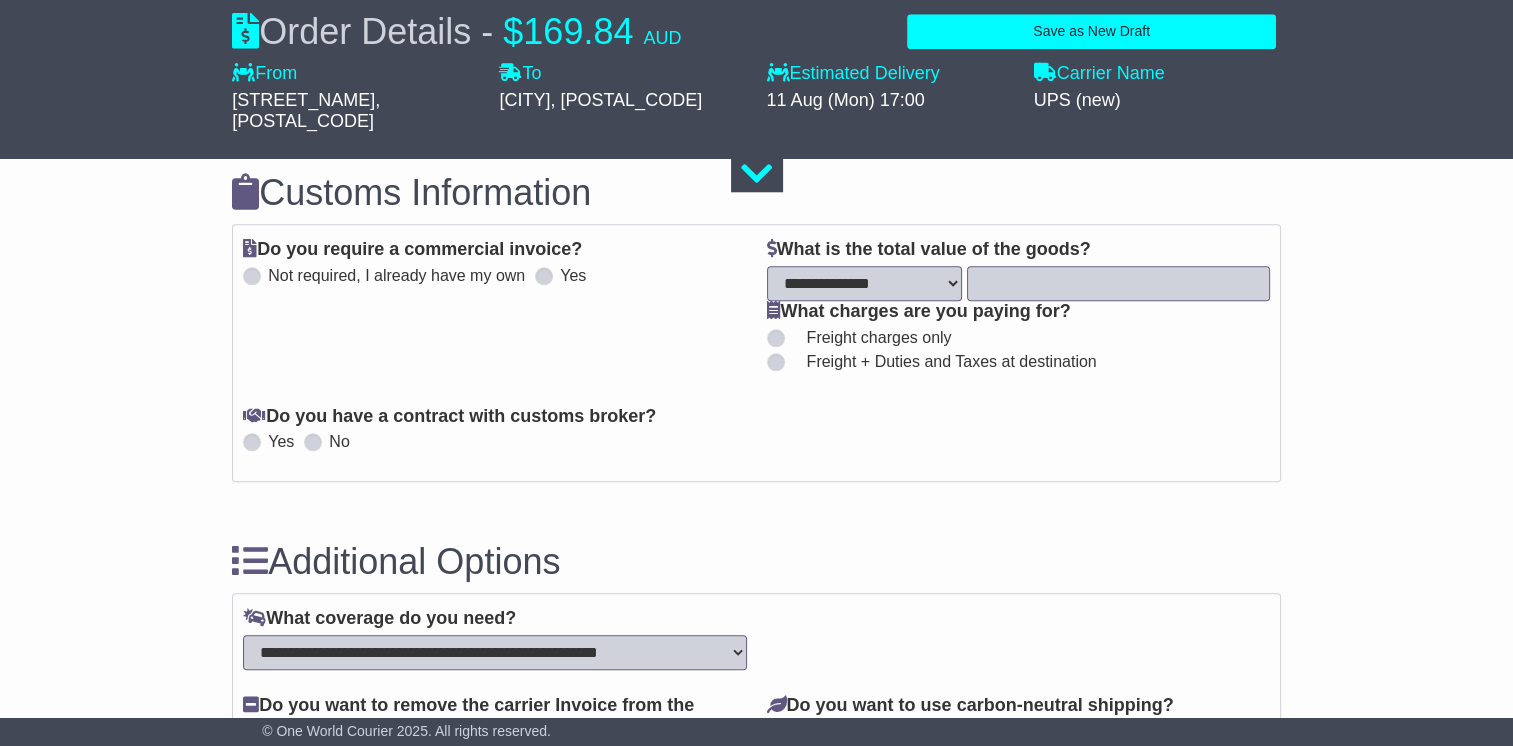 click on "**********" at bounding box center [865, 283] 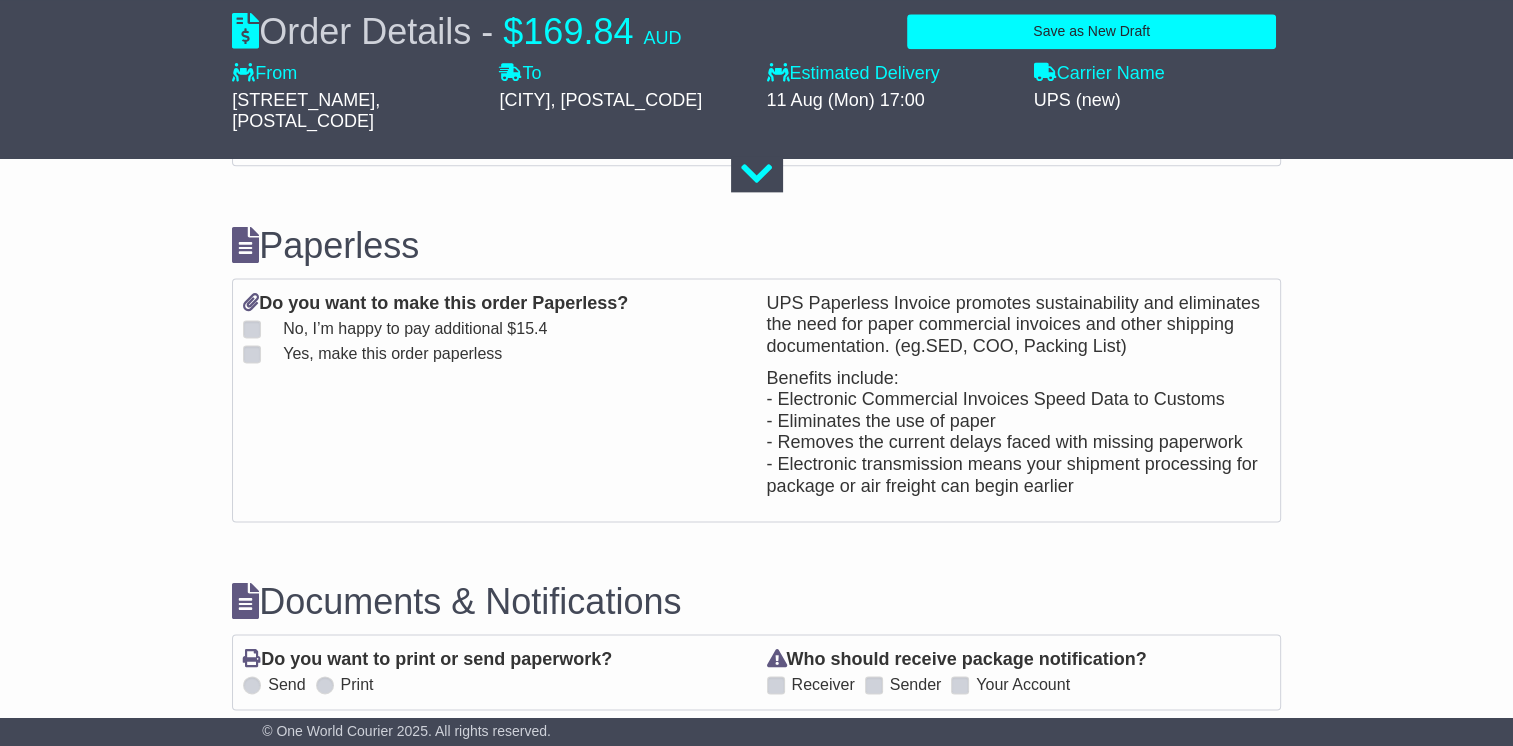 scroll, scrollTop: 2647, scrollLeft: 0, axis: vertical 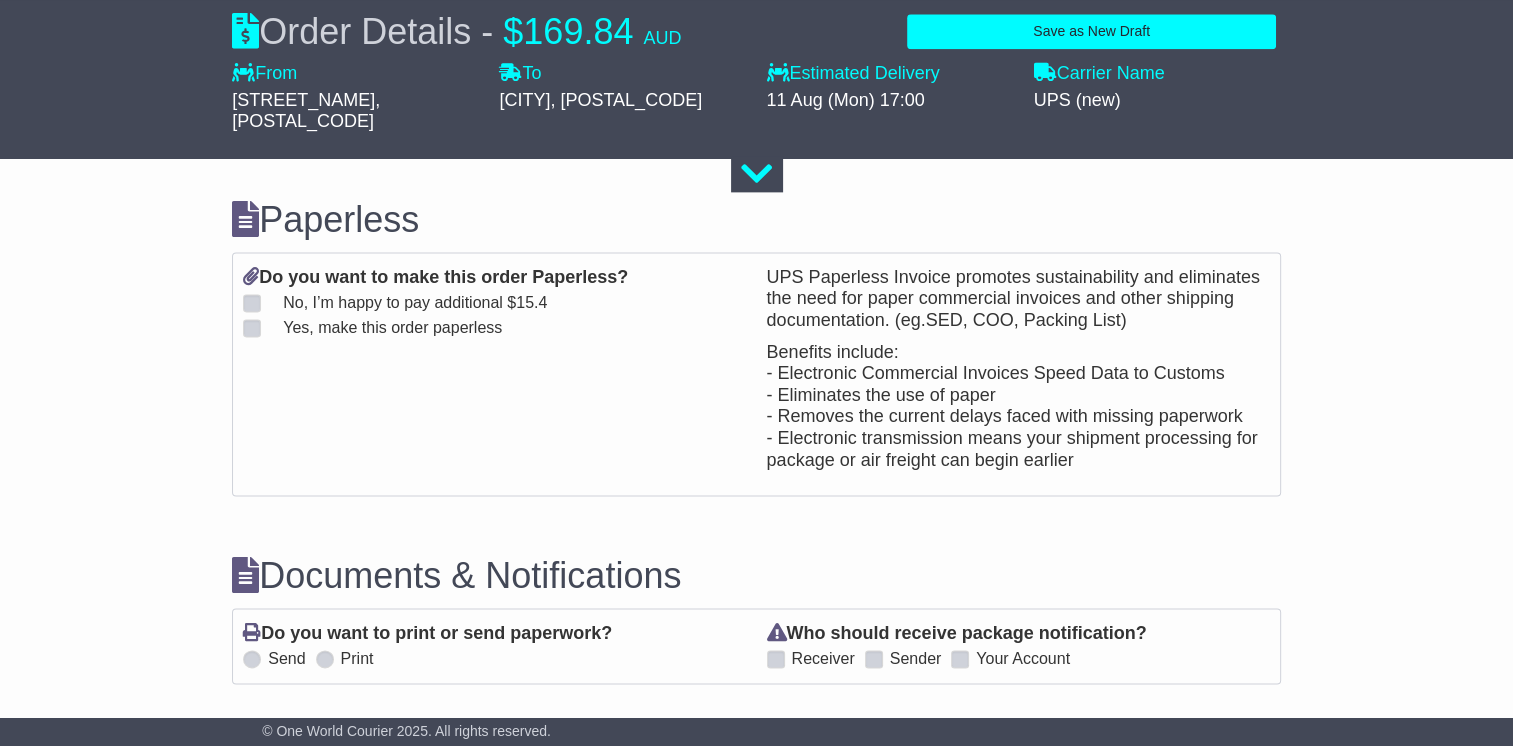 type on "******" 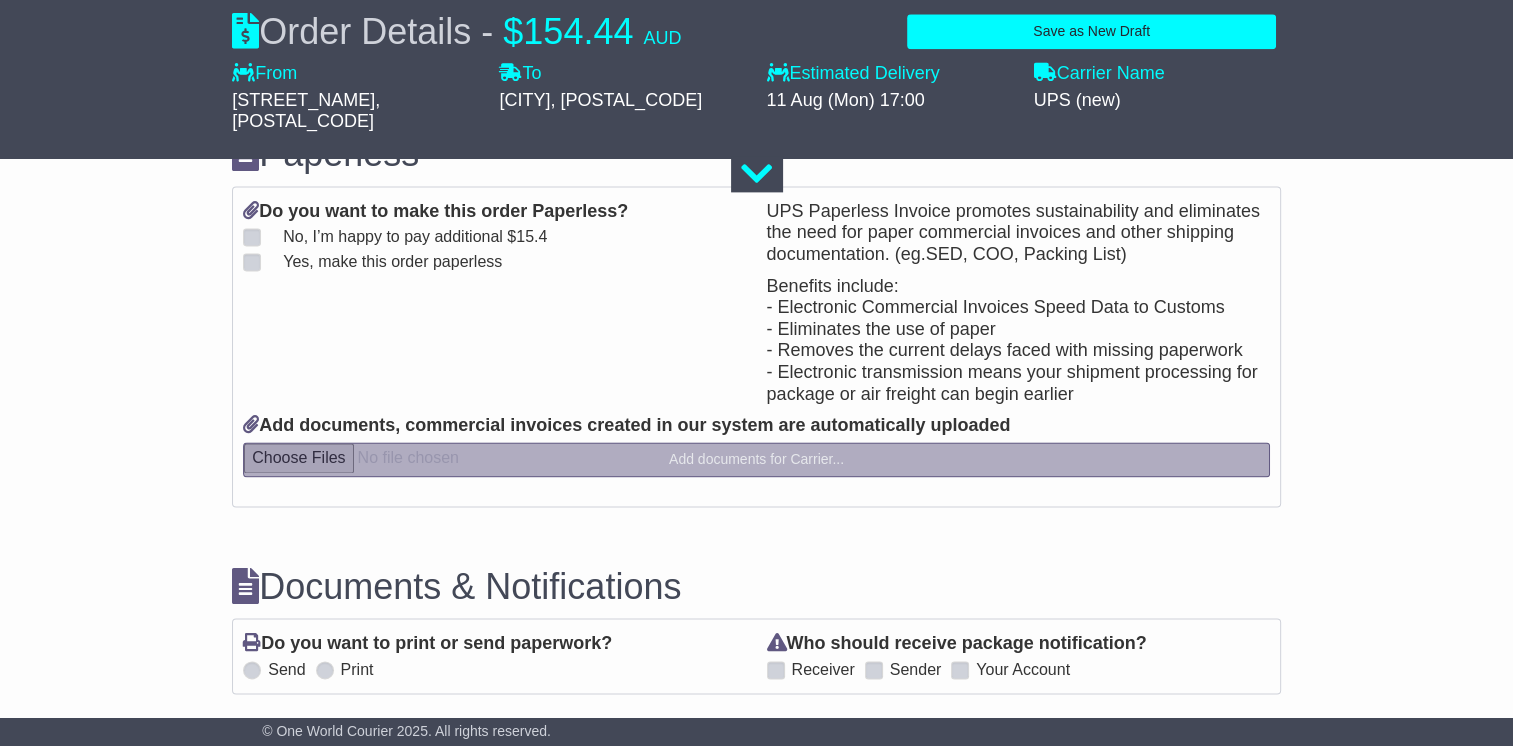 scroll, scrollTop: 2727, scrollLeft: 0, axis: vertical 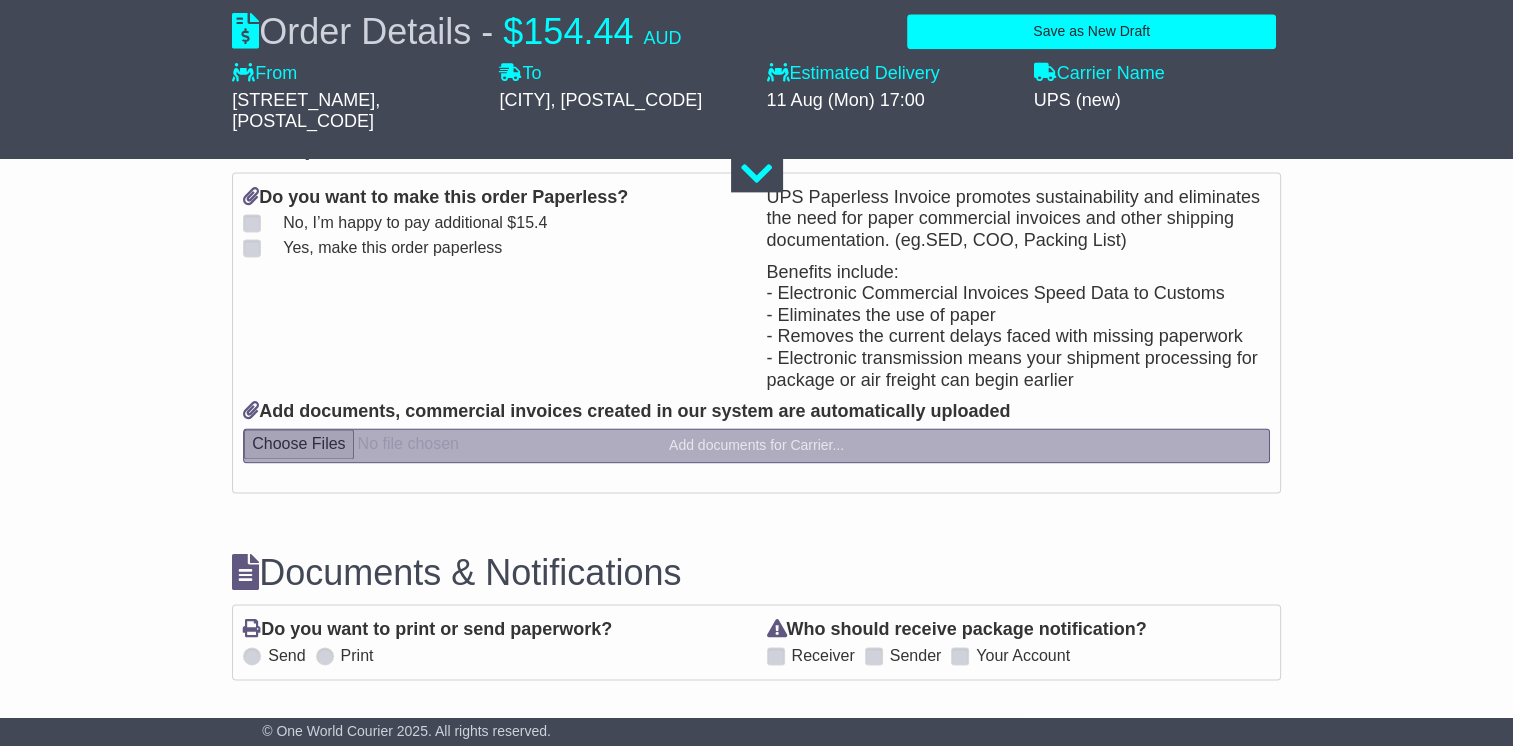 click at bounding box center (874, 656) 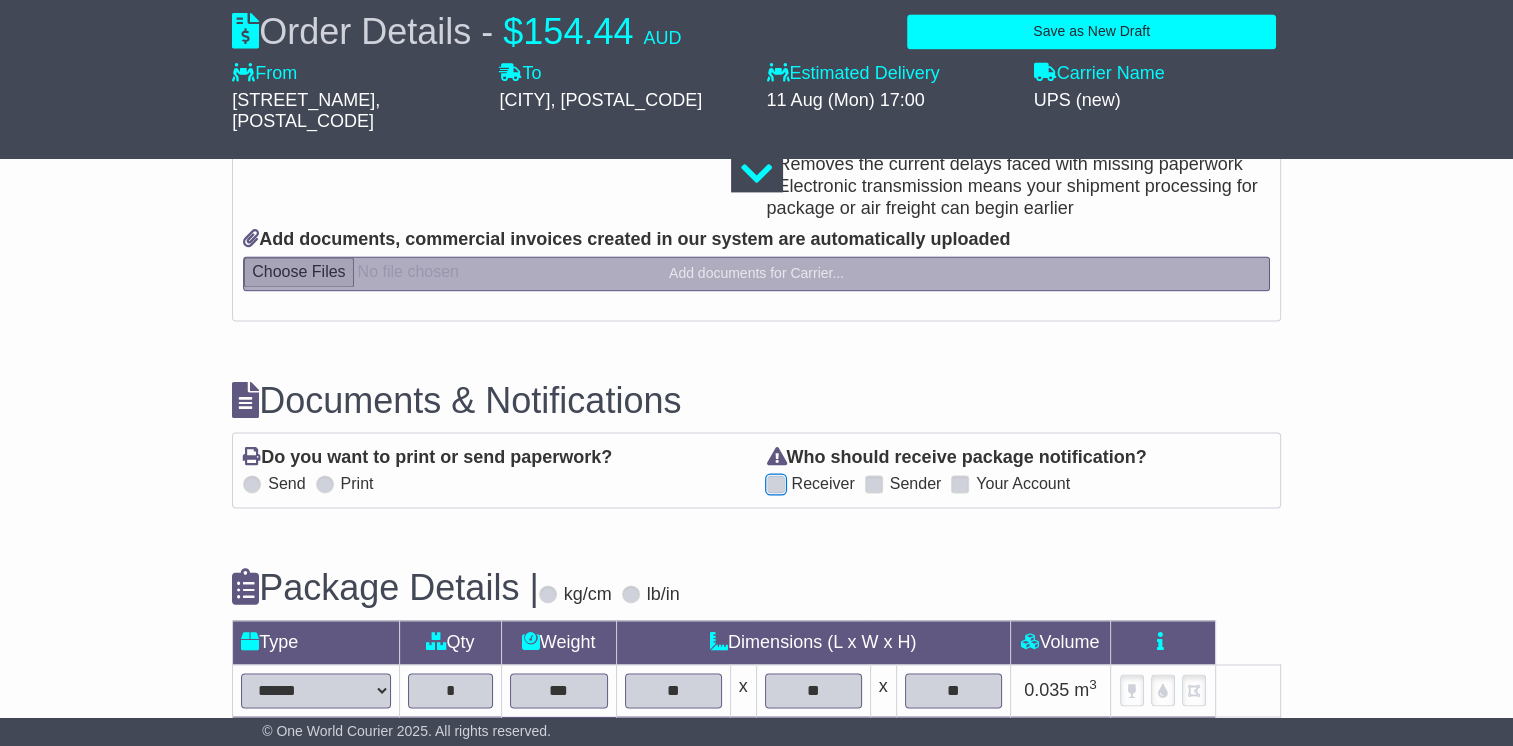 scroll, scrollTop: 2964, scrollLeft: 0, axis: vertical 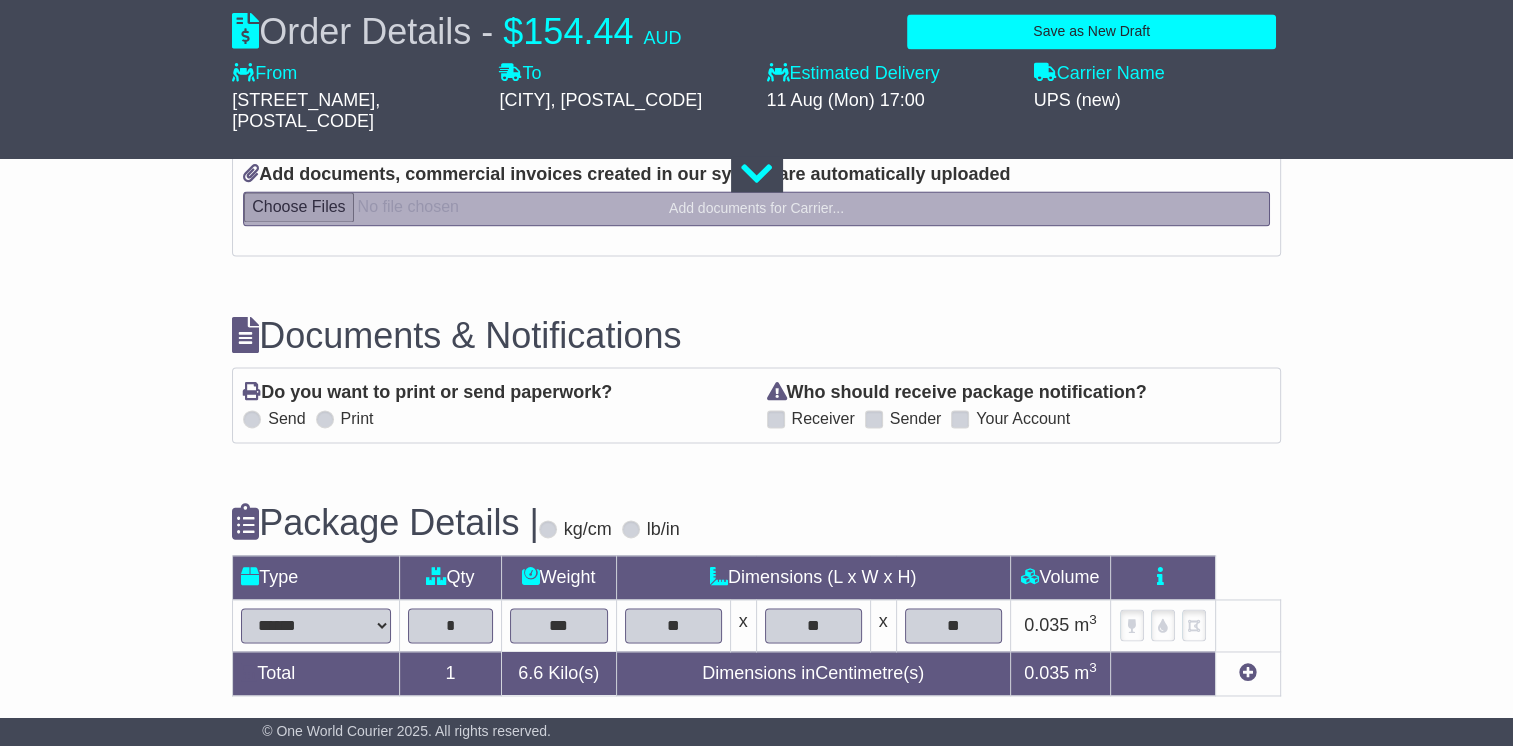 click on "Send" at bounding box center [286, 418] 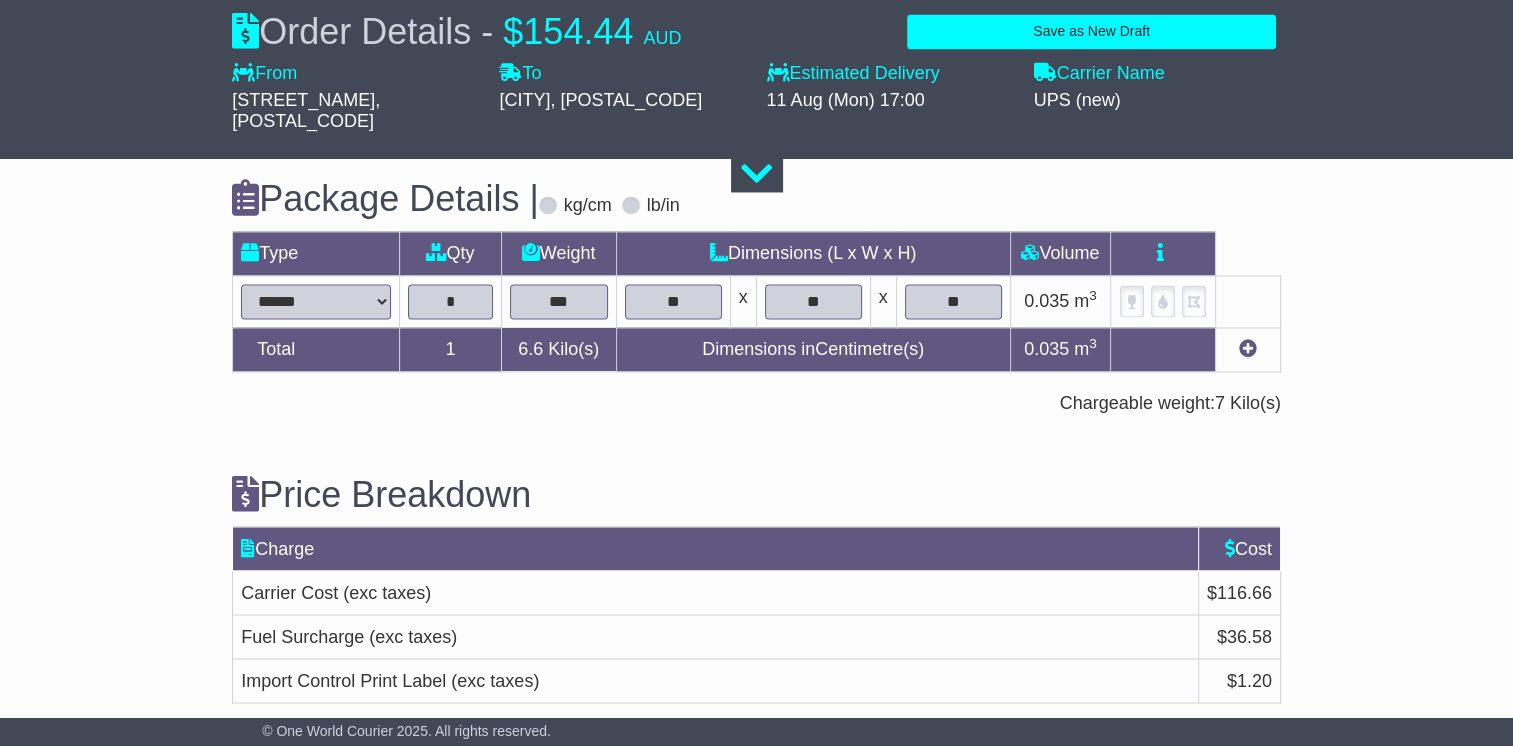 scroll, scrollTop: 3344, scrollLeft: 0, axis: vertical 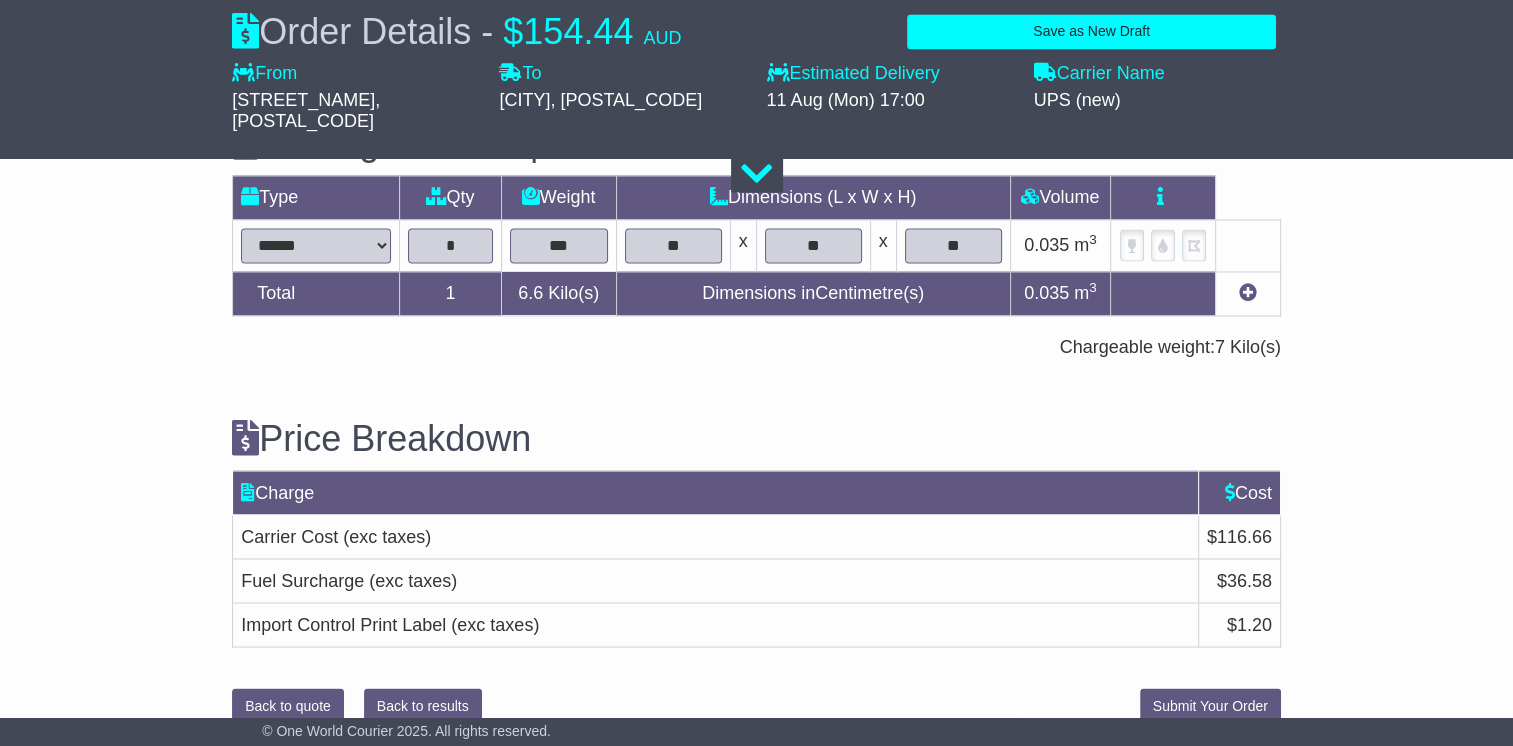 click on "Charge" at bounding box center [716, 492] 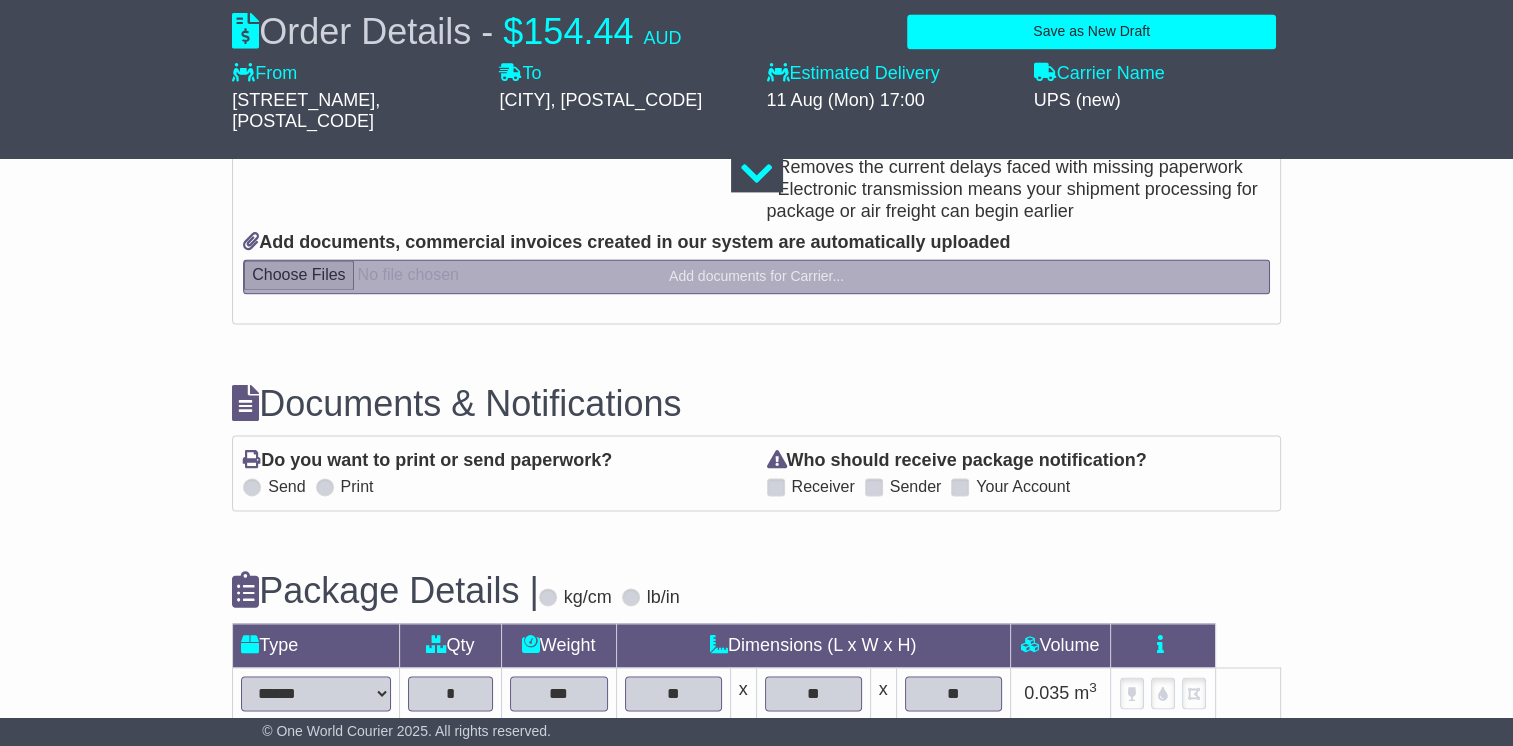 scroll, scrollTop: 2746, scrollLeft: 0, axis: vertical 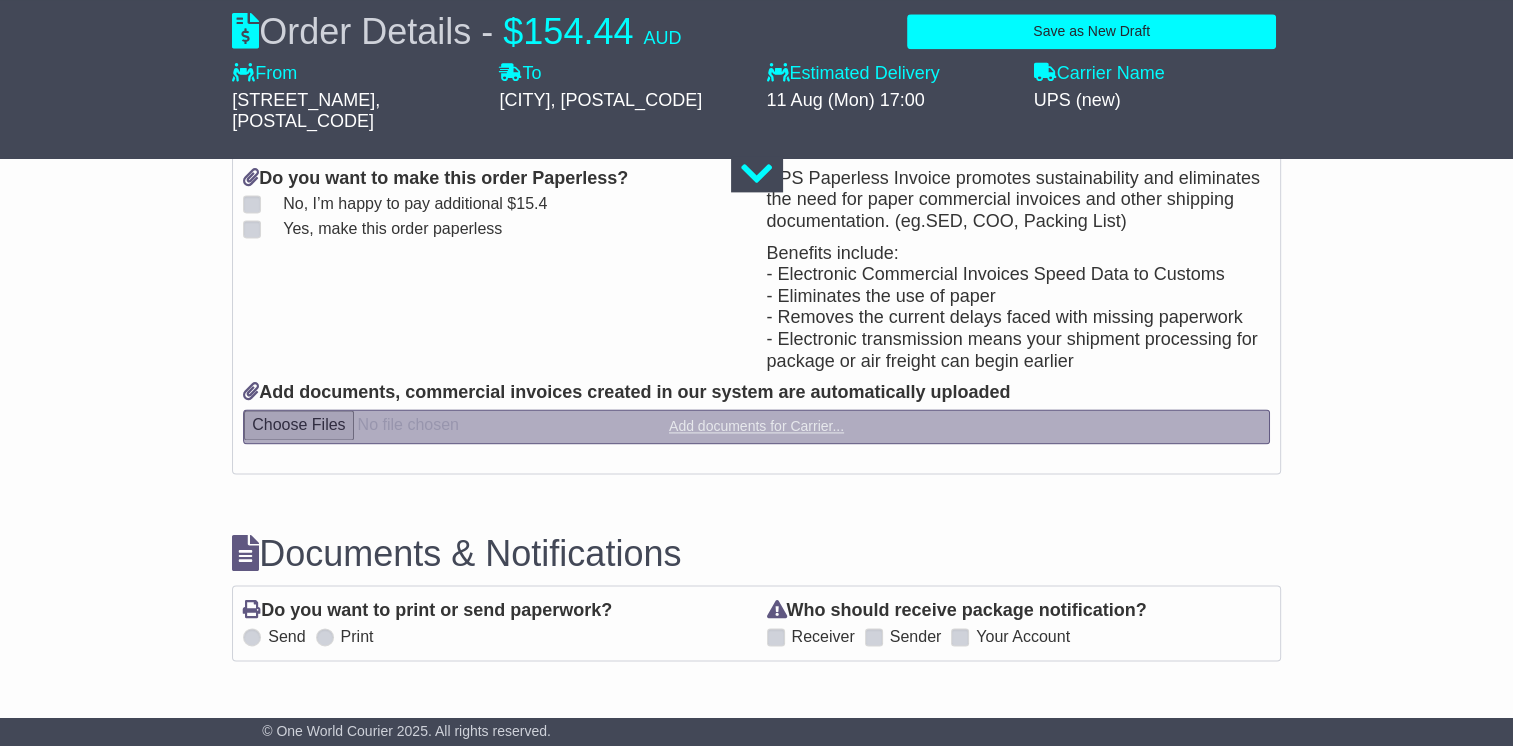 click at bounding box center (756, 426) 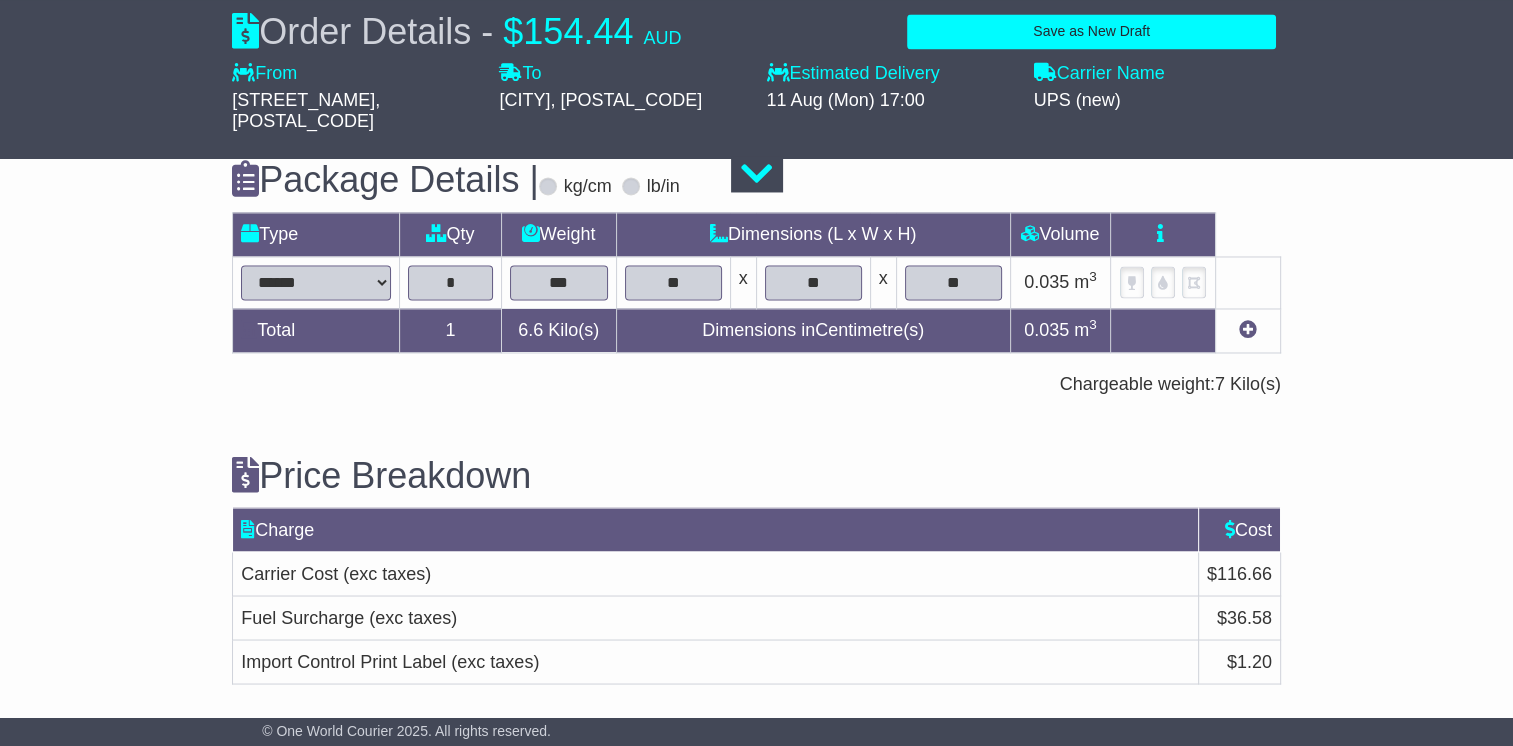 scroll, scrollTop: 3388, scrollLeft: 0, axis: vertical 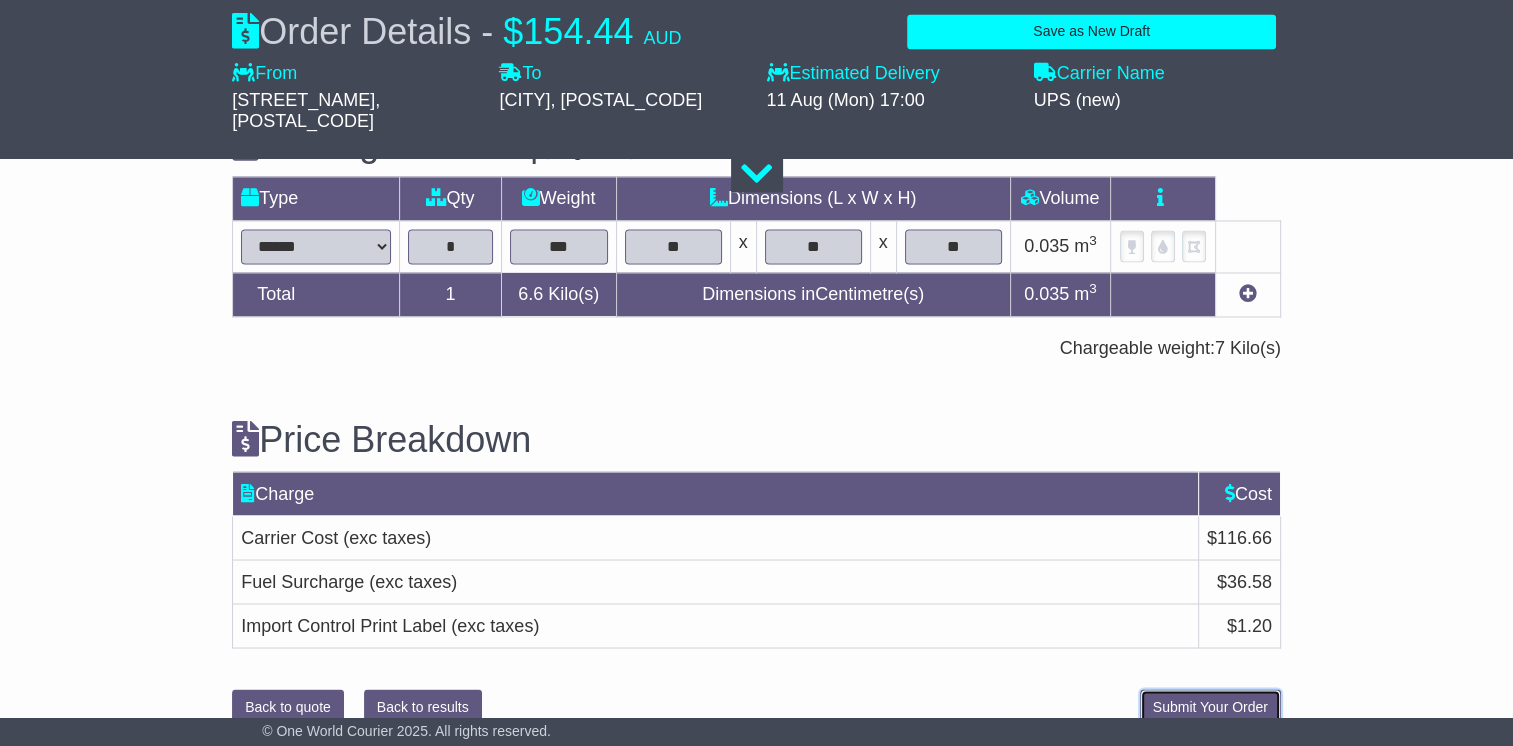 click on "Submit Your Order" at bounding box center (1210, 706) 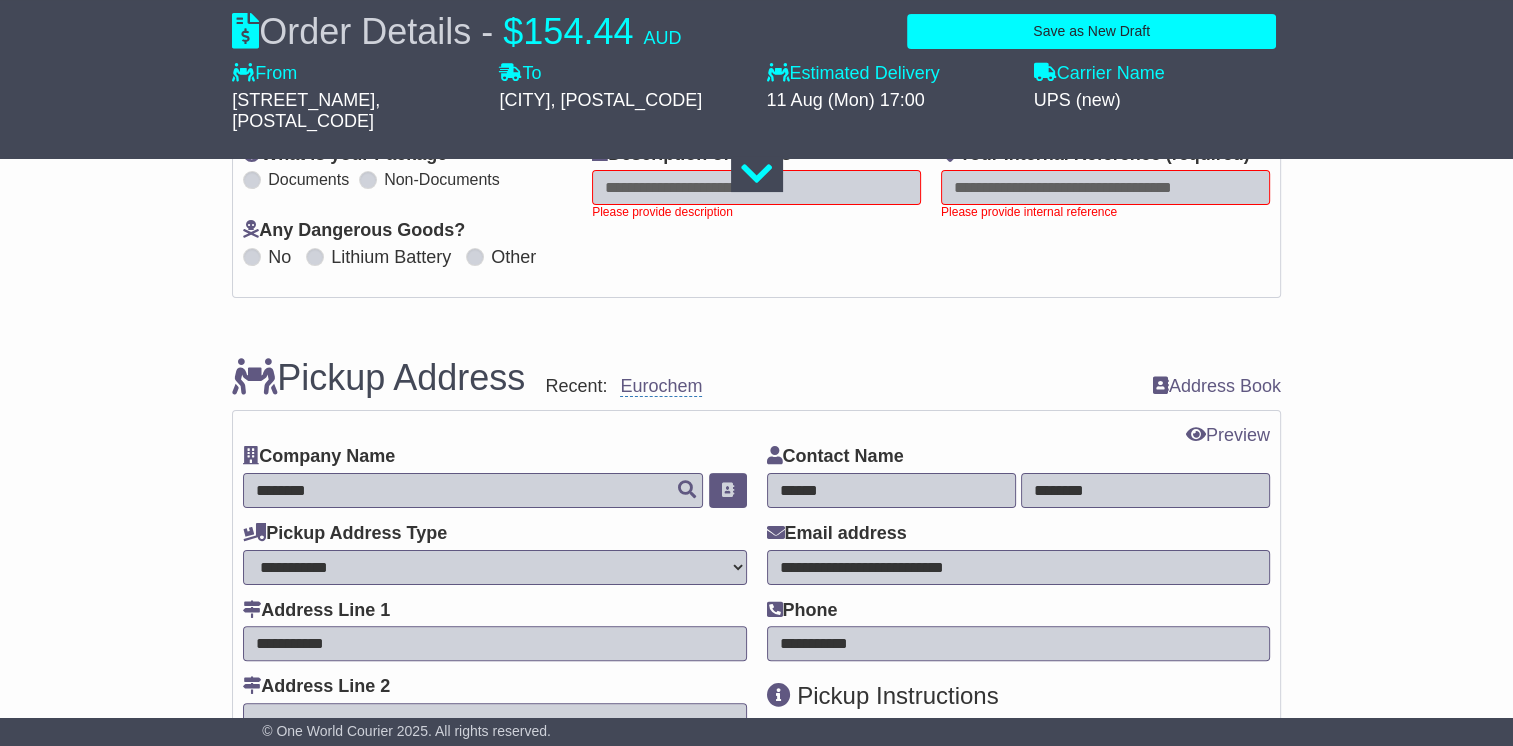 scroll, scrollTop: 292, scrollLeft: 0, axis: vertical 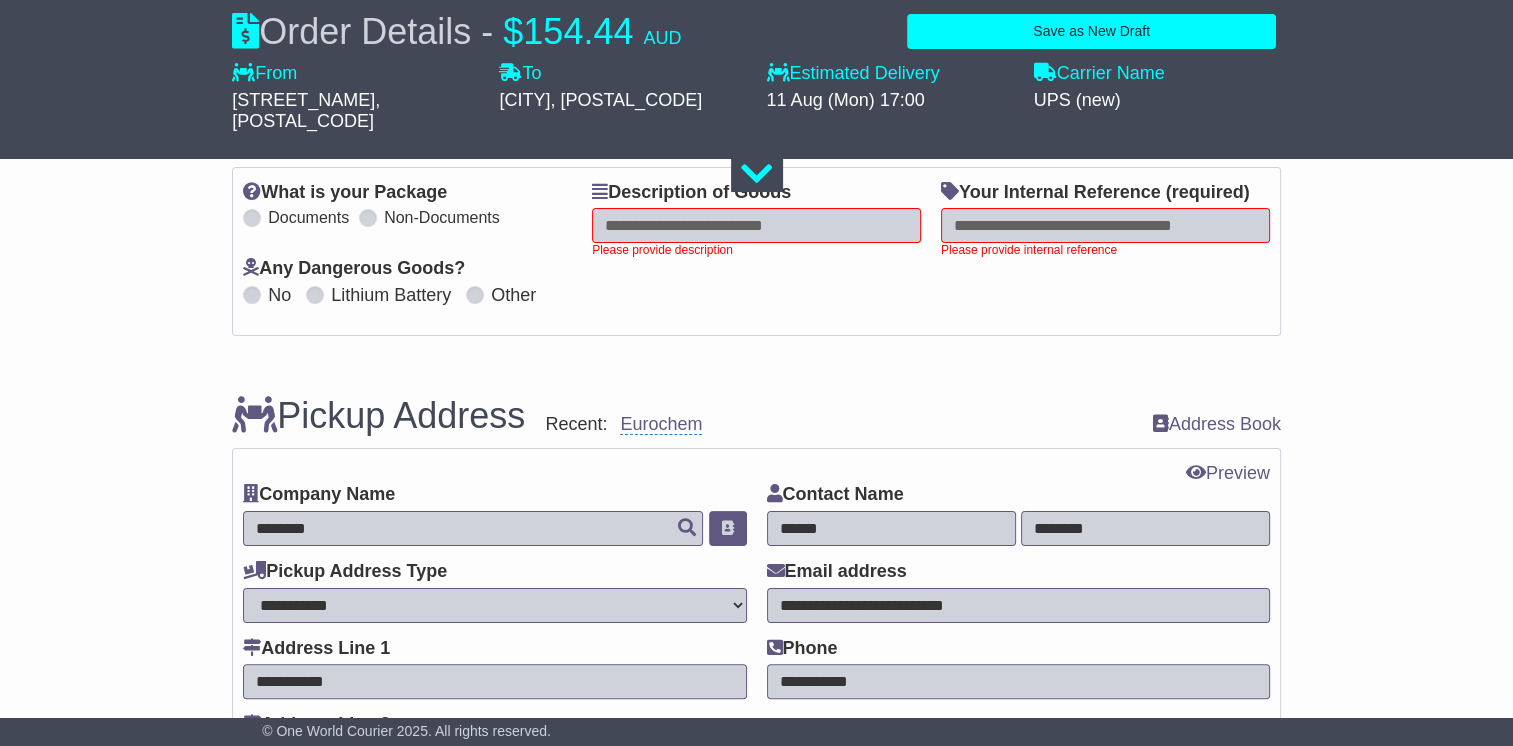 click at bounding box center [1105, 225] 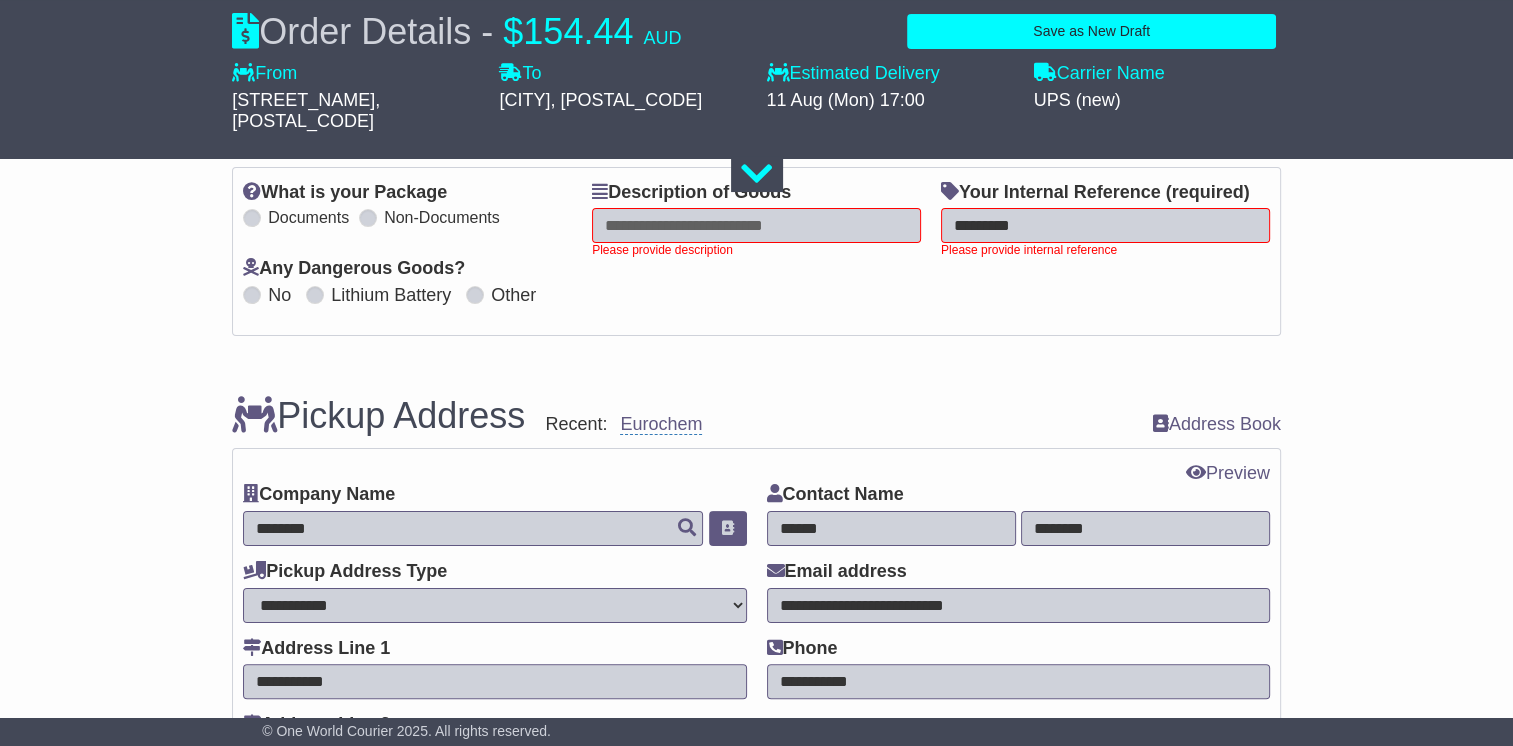 type on "*********" 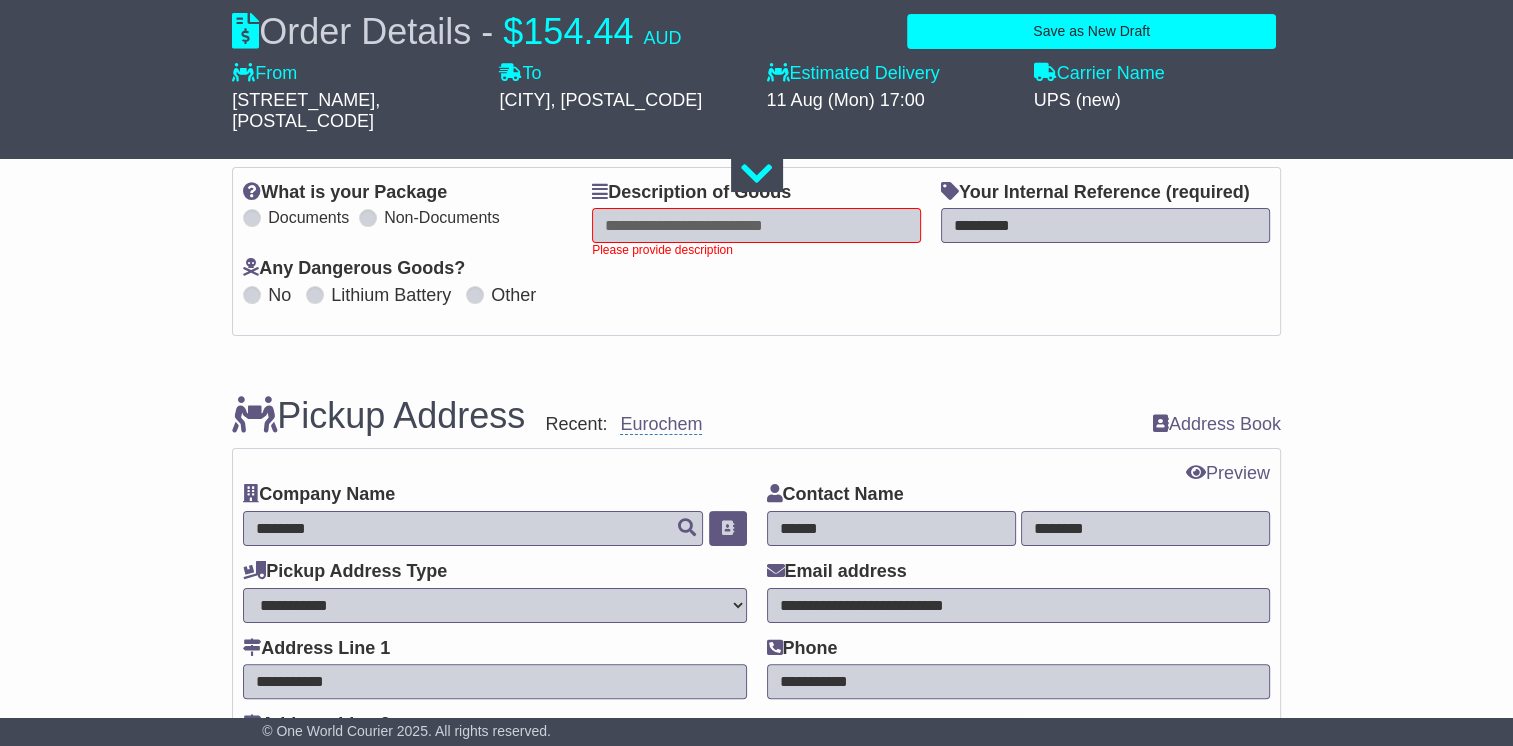 click at bounding box center (756, 225) 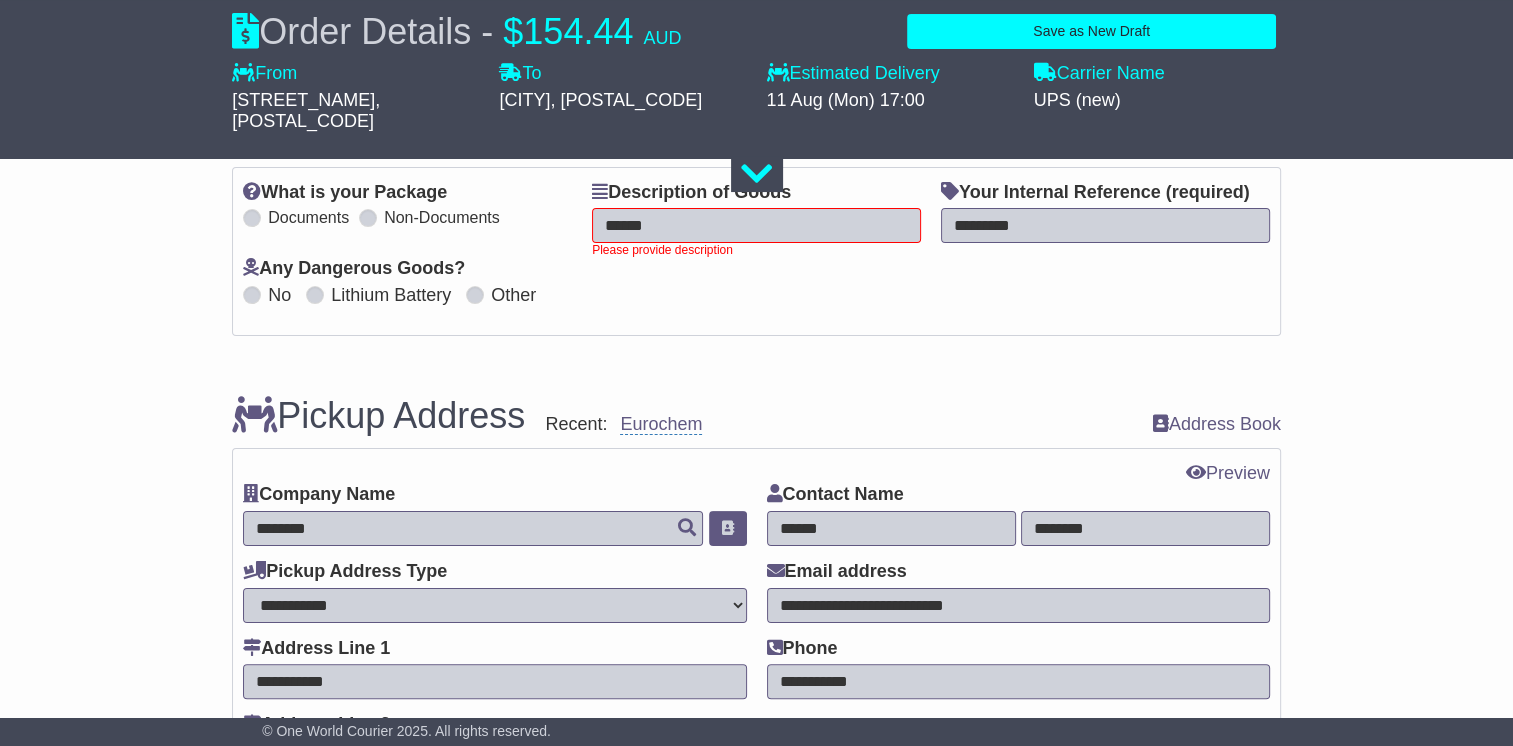 click on "******" at bounding box center [756, 225] 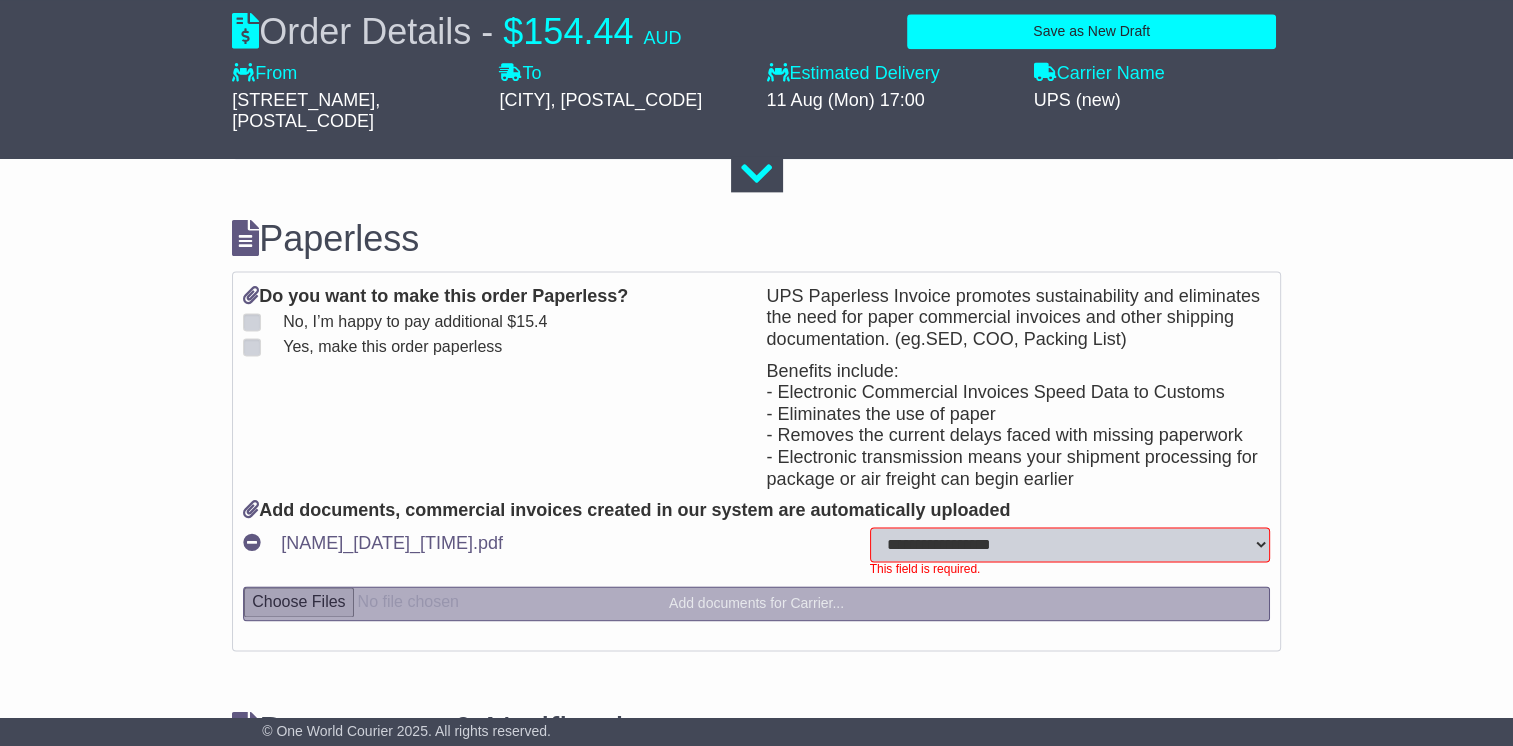 scroll, scrollTop: 2635, scrollLeft: 0, axis: vertical 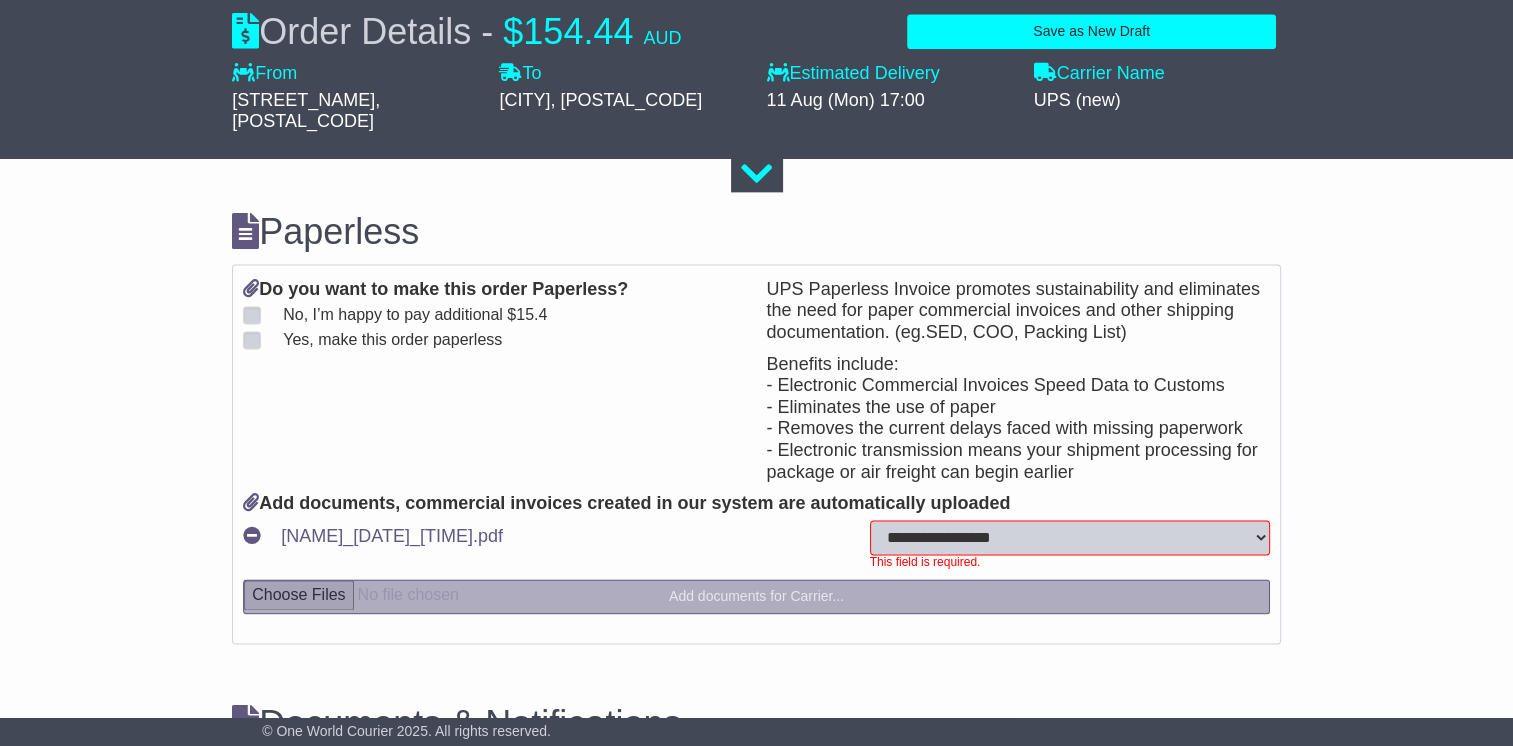 click on "**********" at bounding box center (1070, 537) 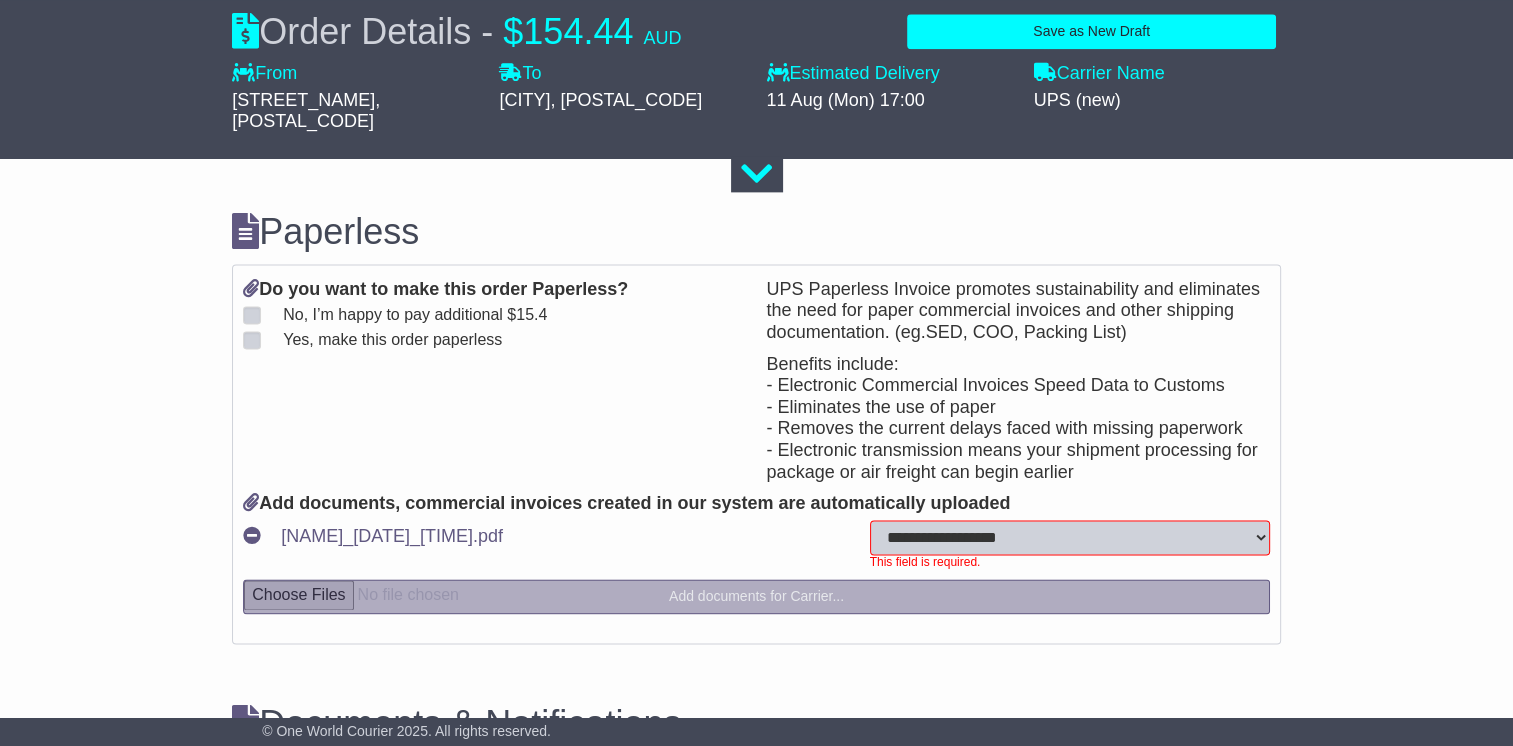 click on "**********" at bounding box center [1070, 537] 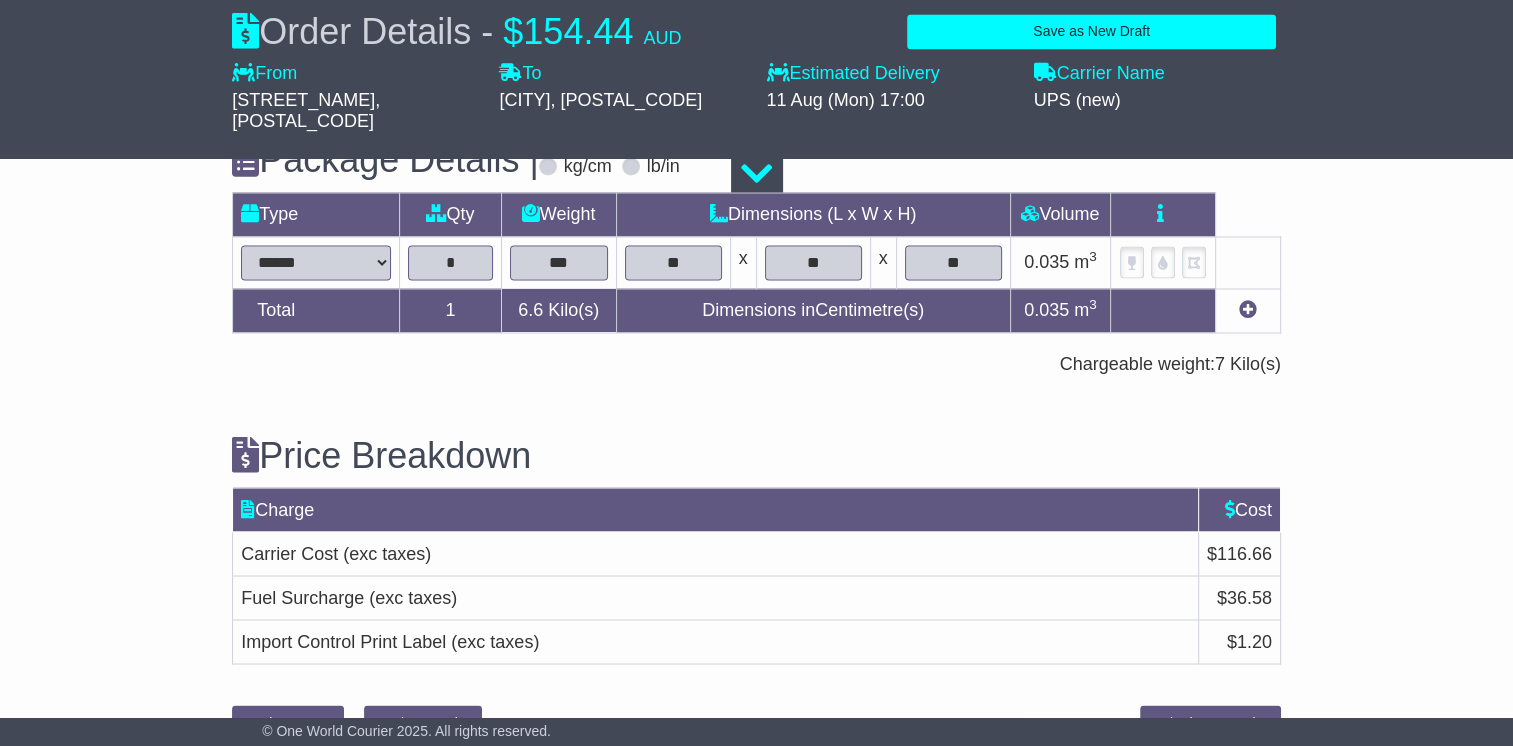 scroll, scrollTop: 3388, scrollLeft: 0, axis: vertical 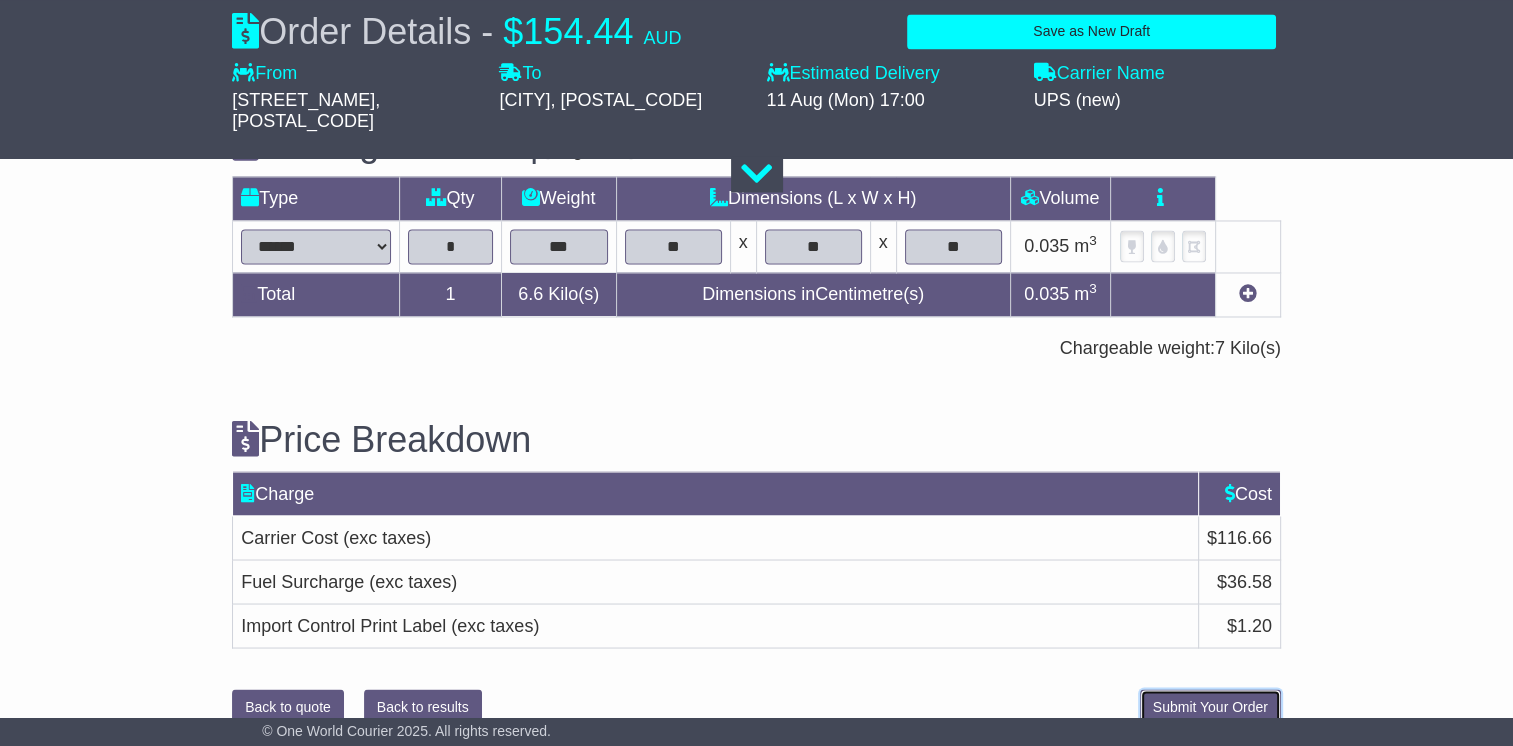 click on "Submit Your Order" at bounding box center (1210, 706) 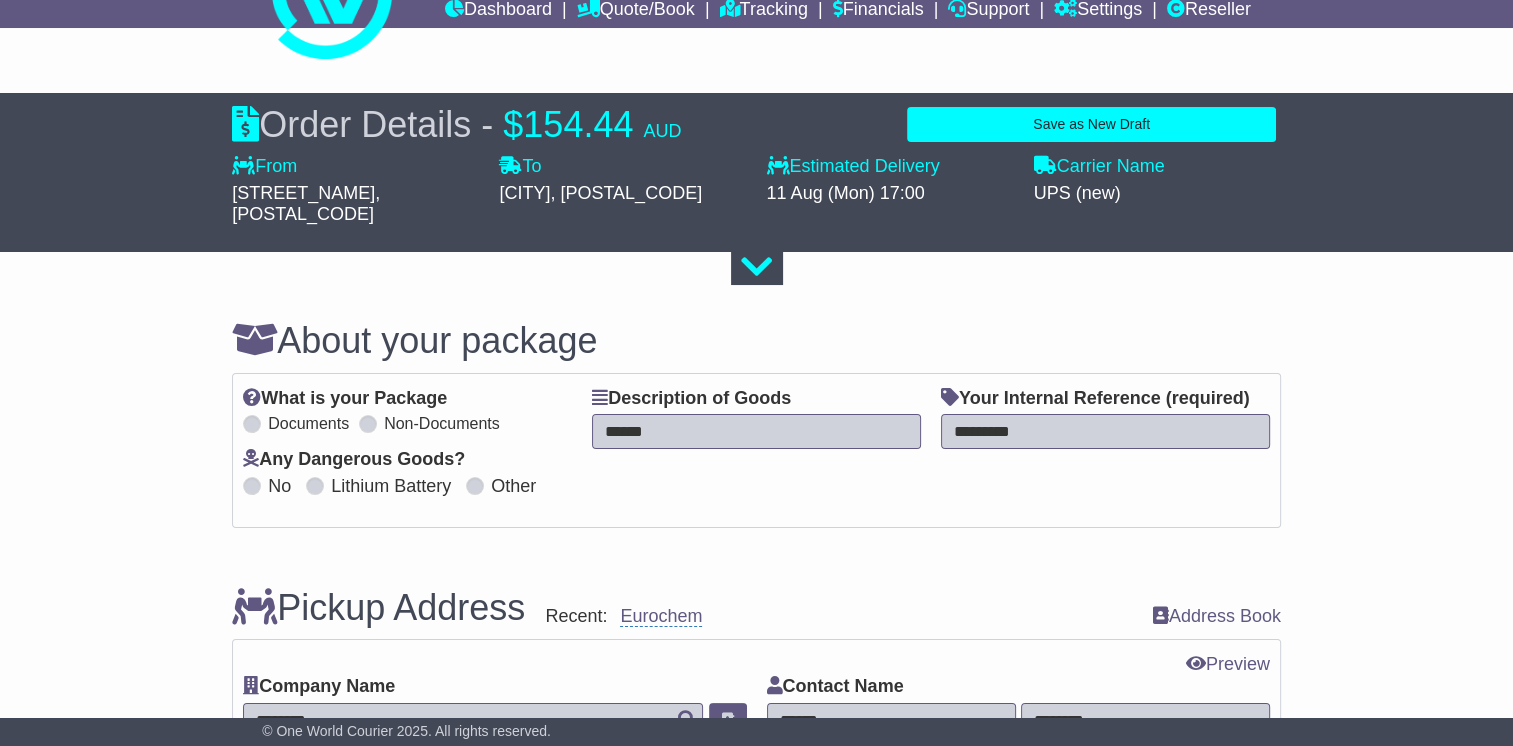 scroll, scrollTop: 0, scrollLeft: 0, axis: both 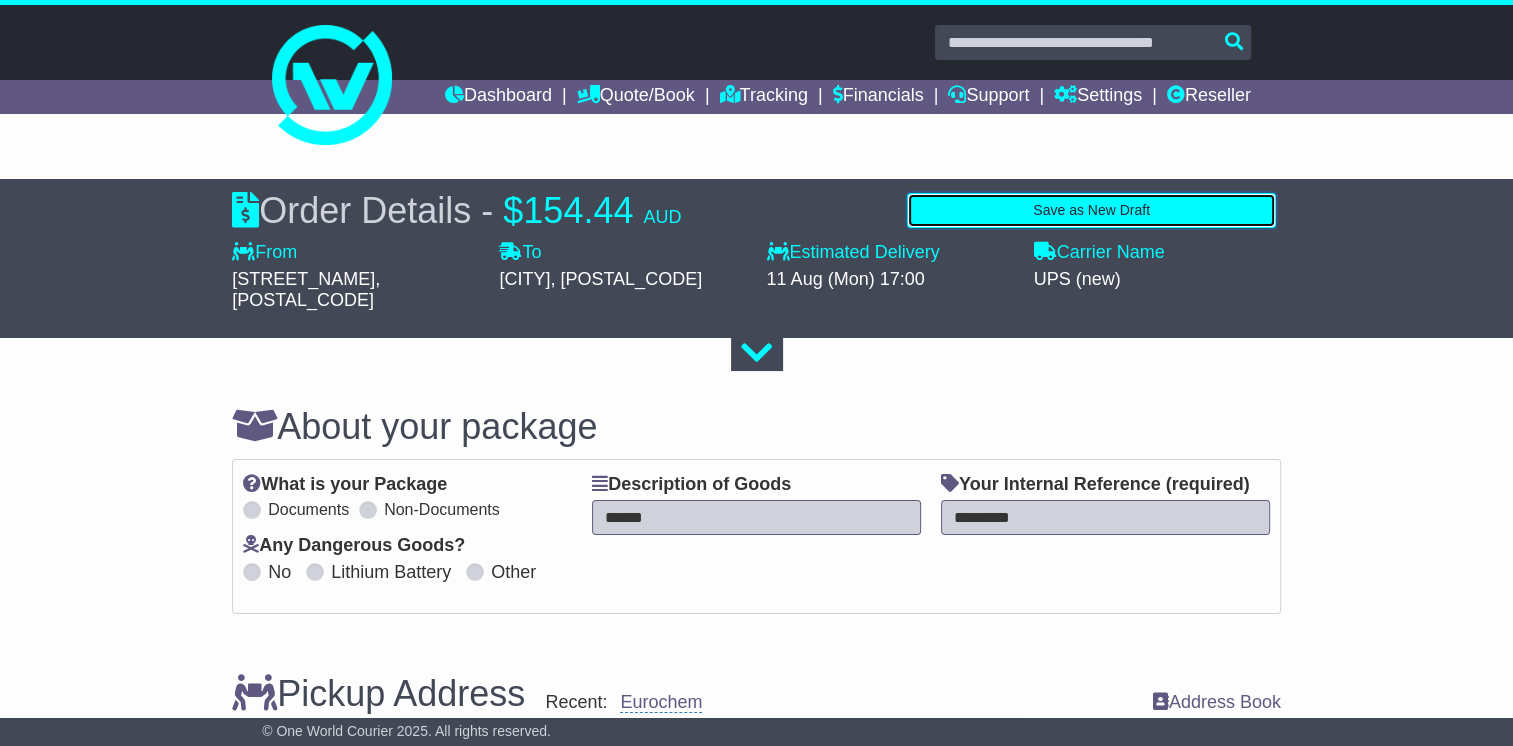 click on "Save as New Draft" at bounding box center [1091, 210] 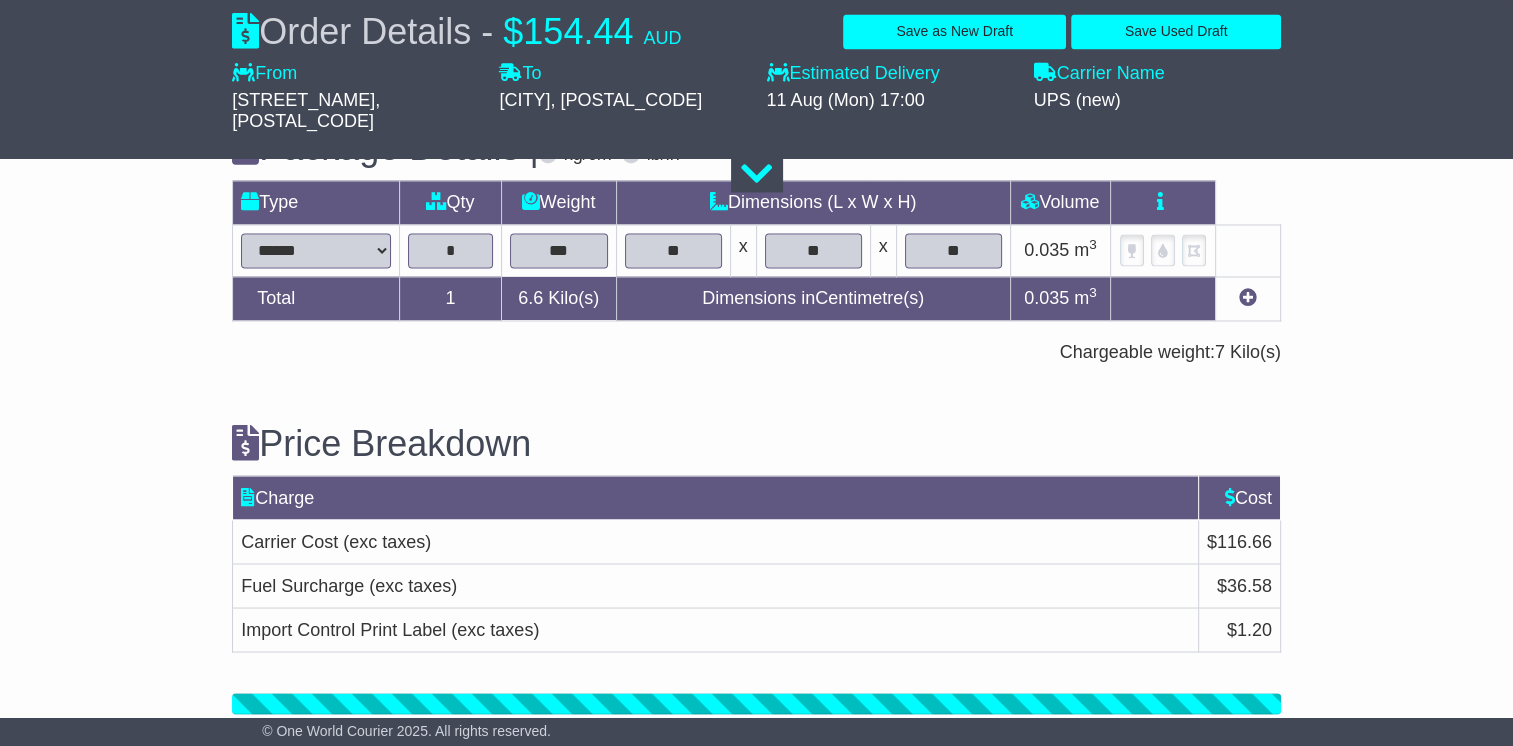 scroll, scrollTop: 3464, scrollLeft: 0, axis: vertical 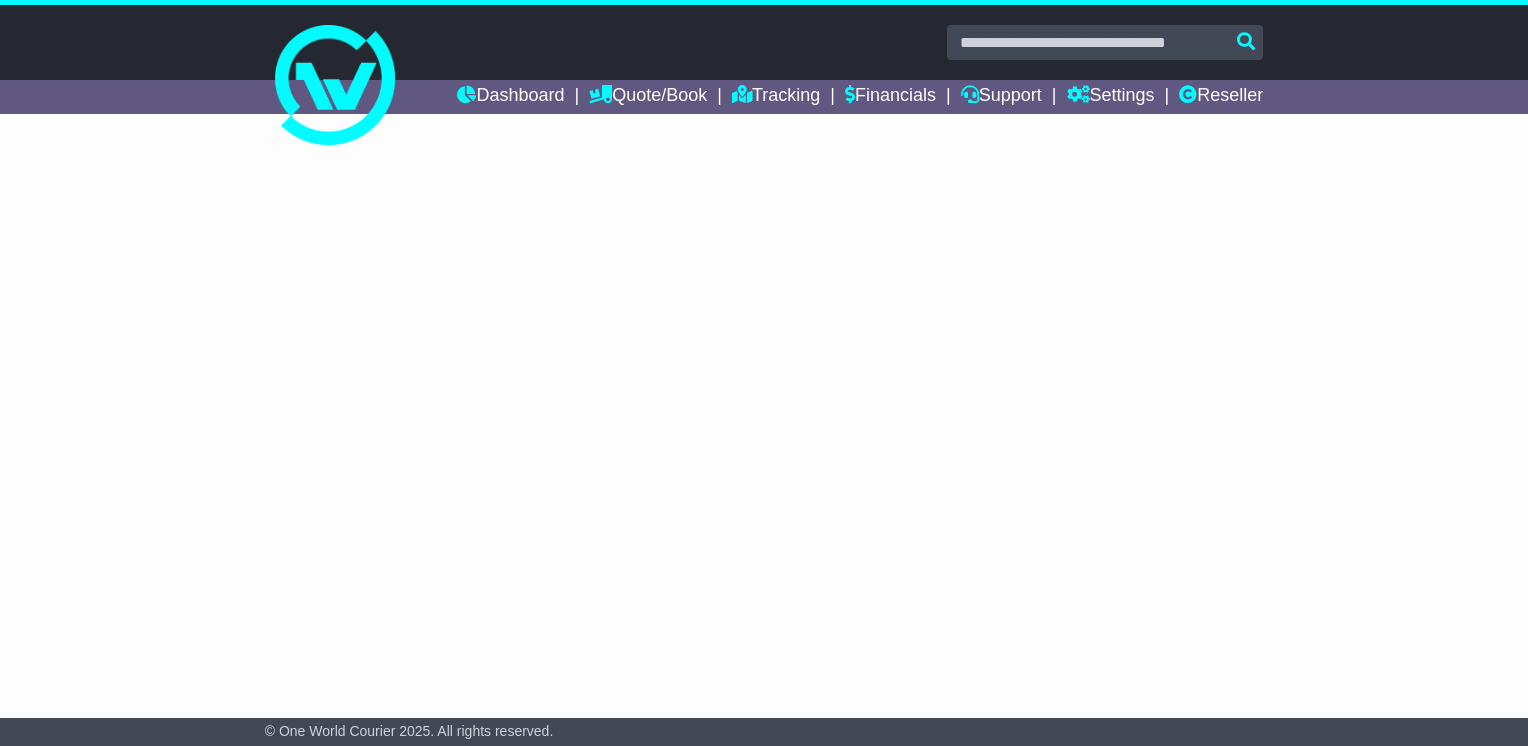select on "**" 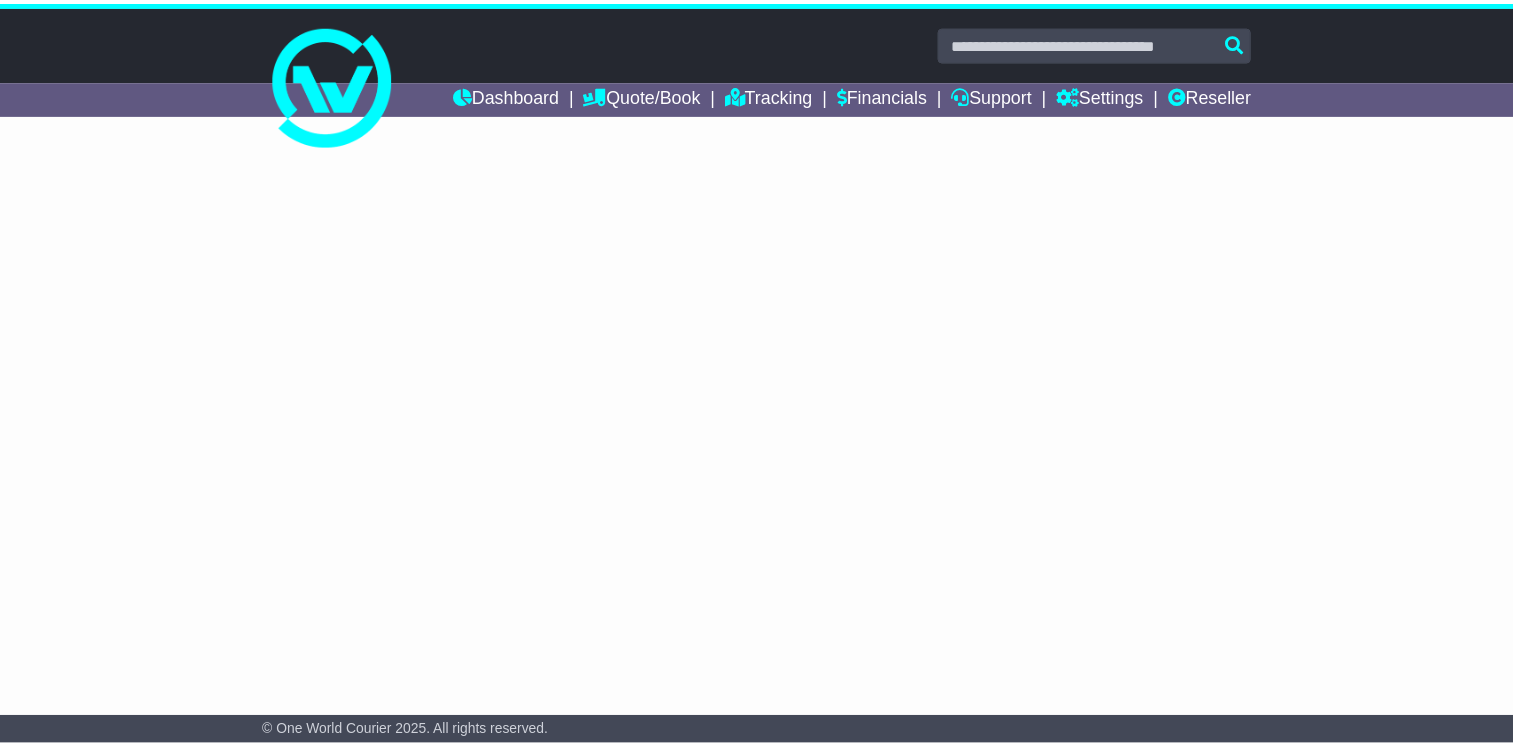 scroll, scrollTop: 0, scrollLeft: 0, axis: both 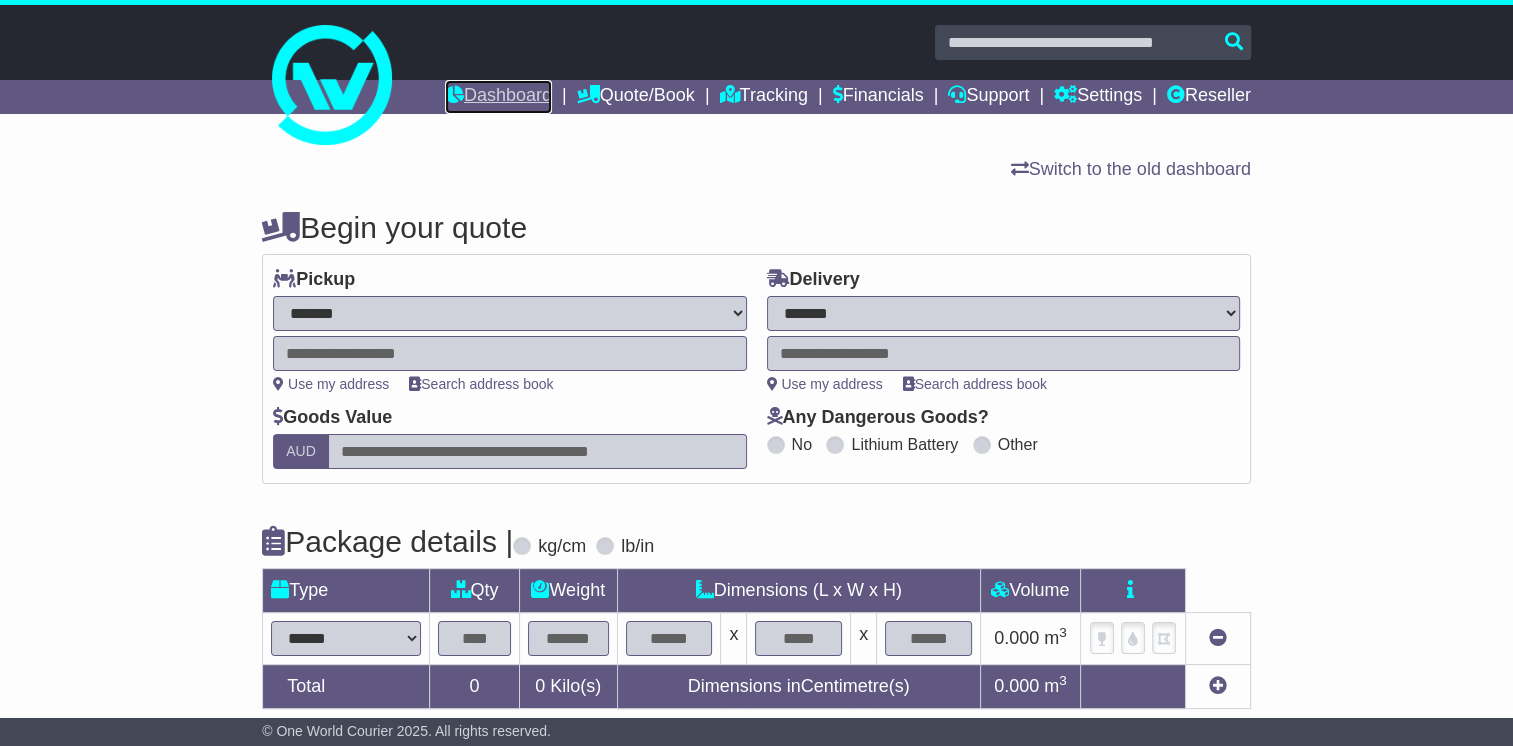 click on "Dashboard" at bounding box center (498, 97) 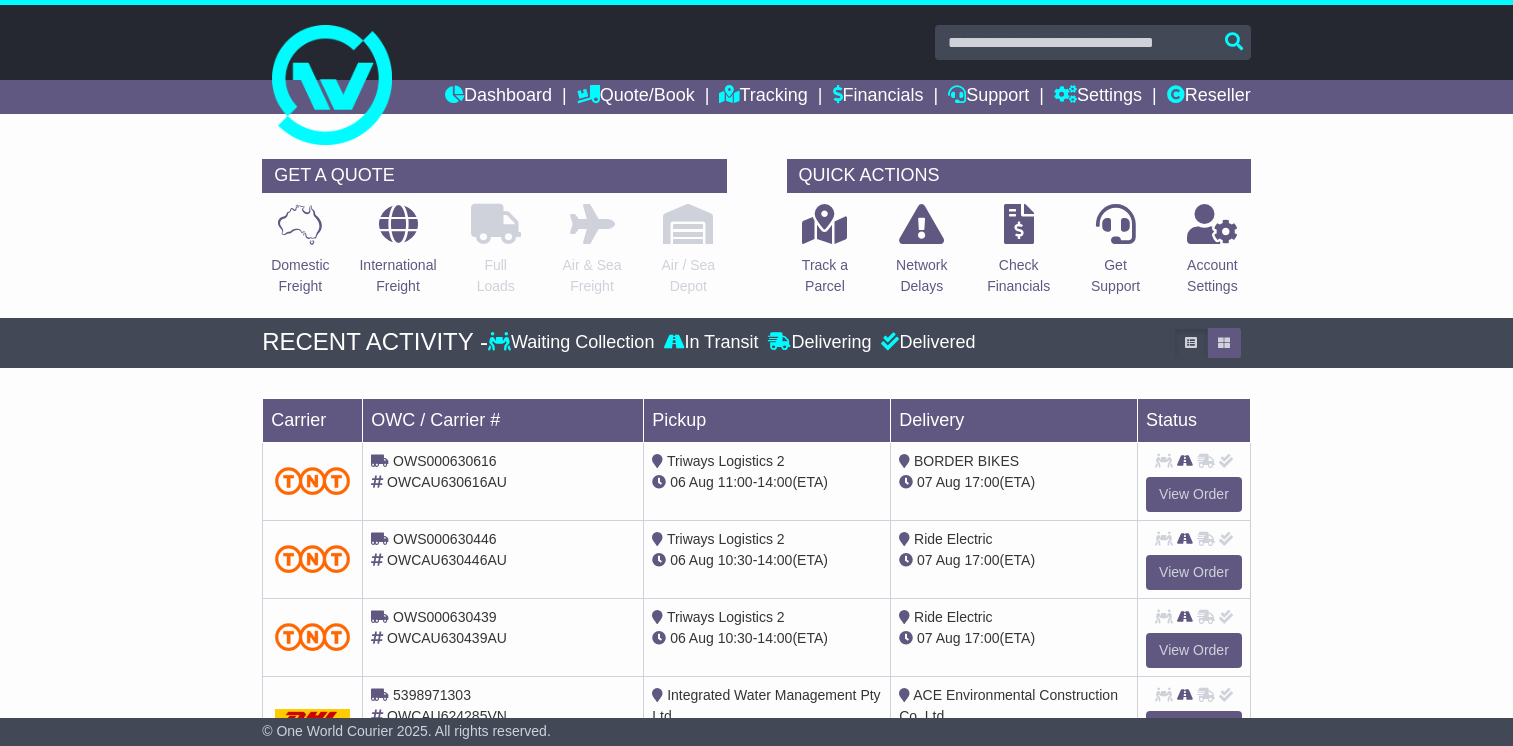 scroll, scrollTop: 0, scrollLeft: 0, axis: both 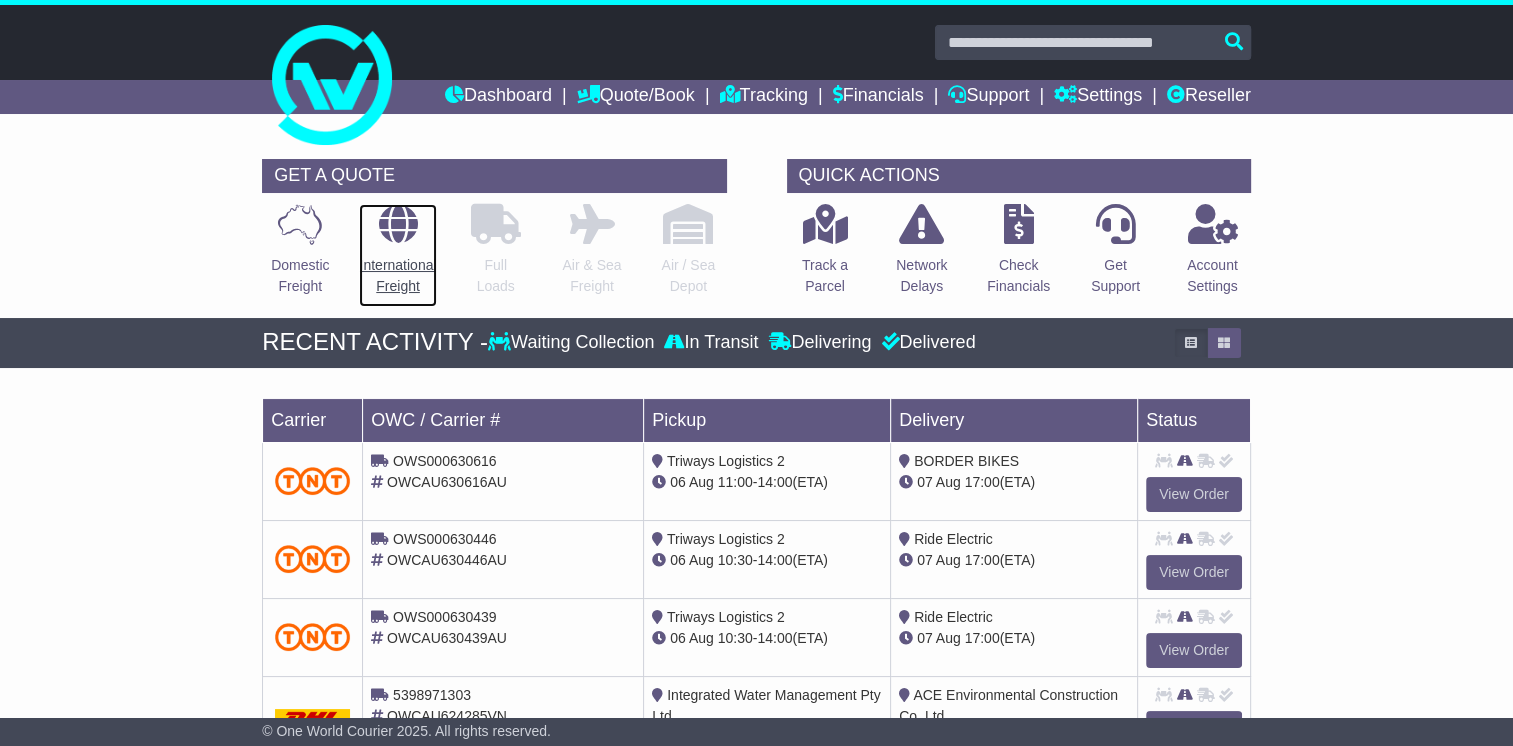 click on "International Freight" at bounding box center (397, 276) 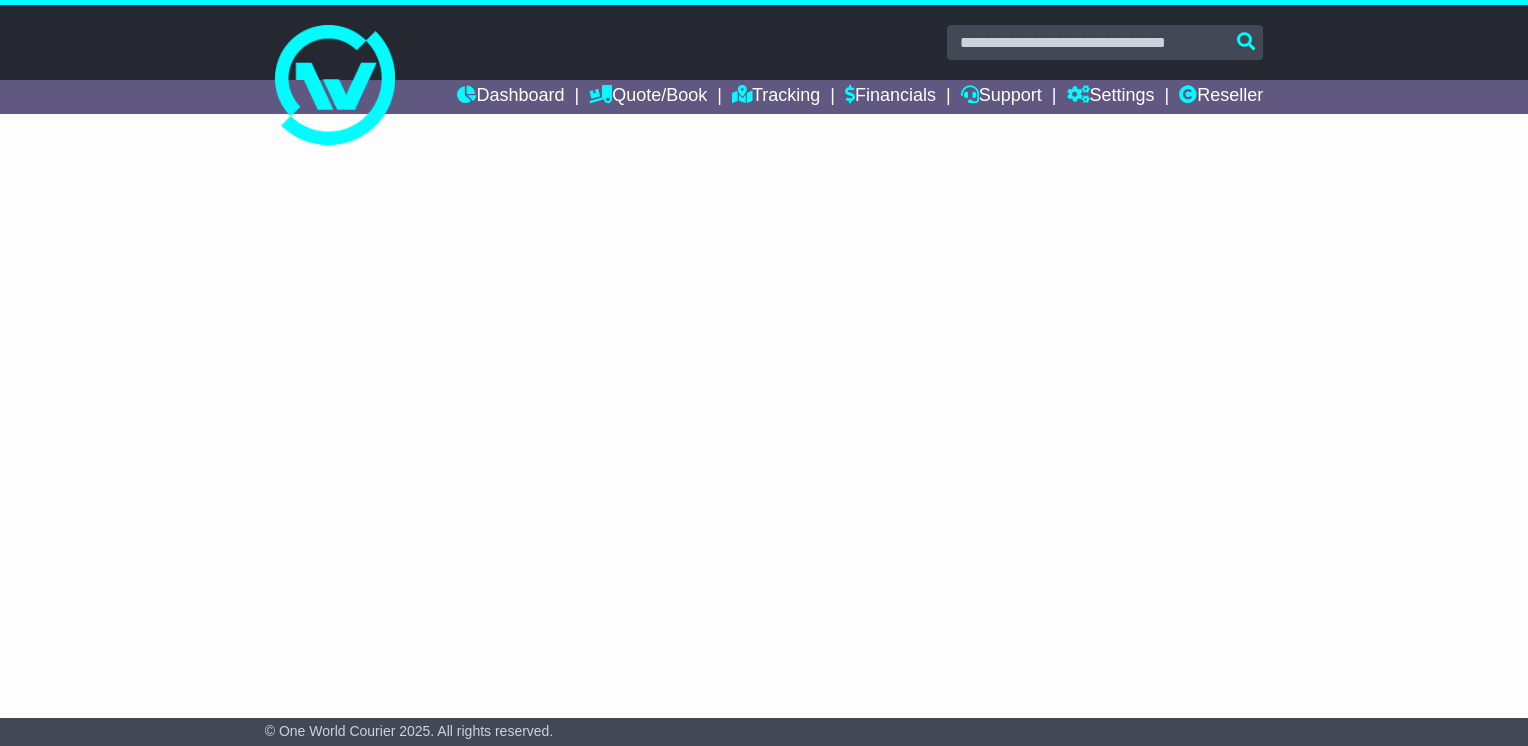 scroll, scrollTop: 0, scrollLeft: 0, axis: both 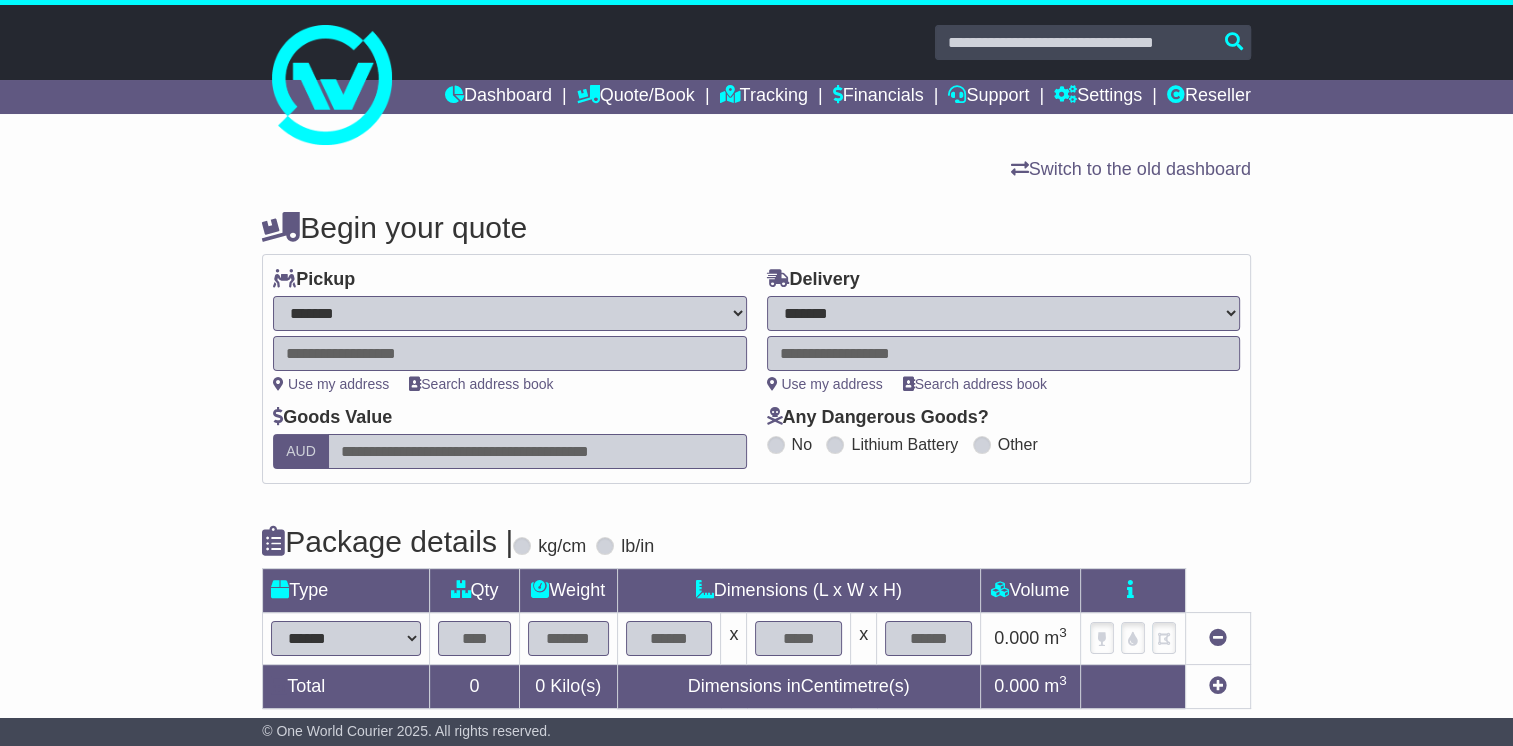 click on "Dashboard" at bounding box center [511, 97] 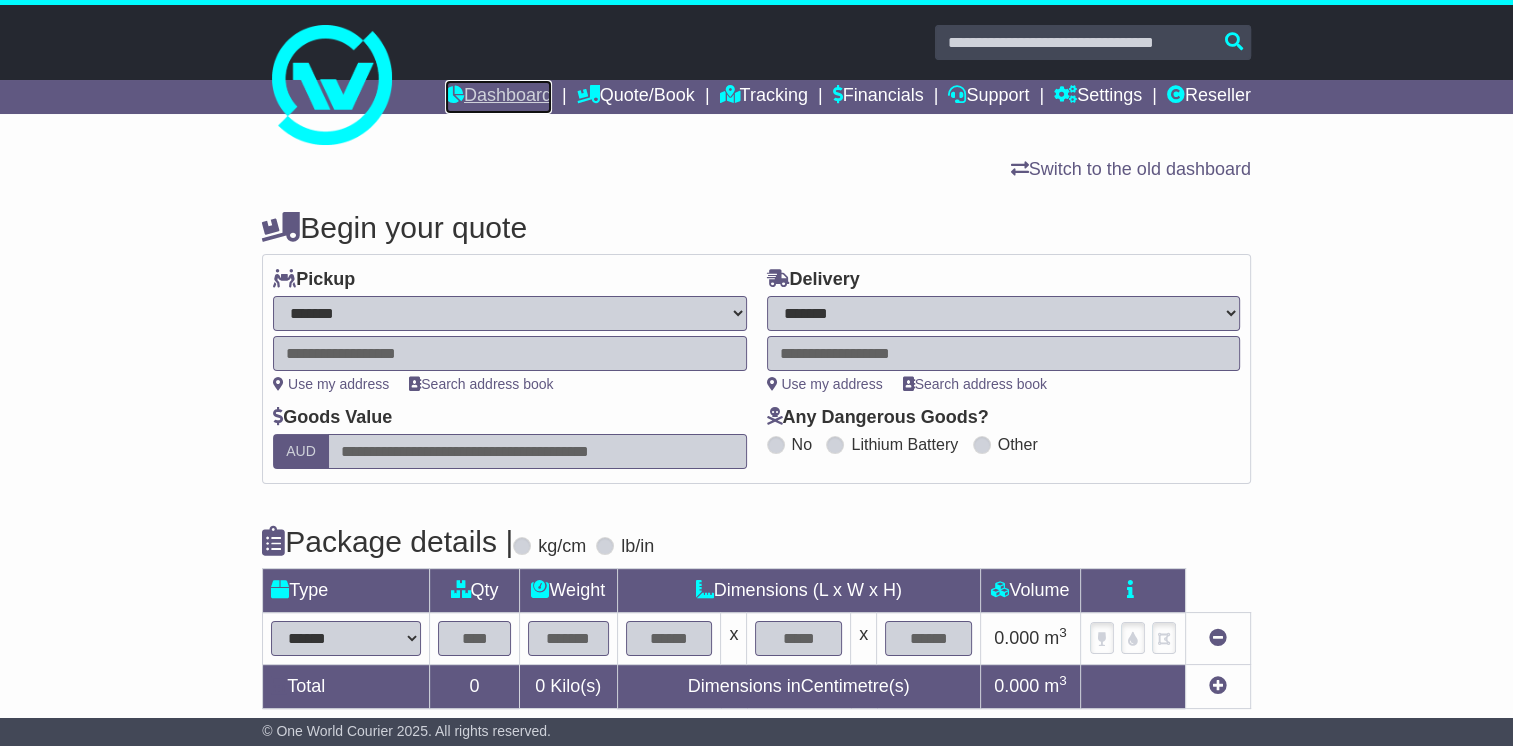 click on "Dashboard" at bounding box center (498, 97) 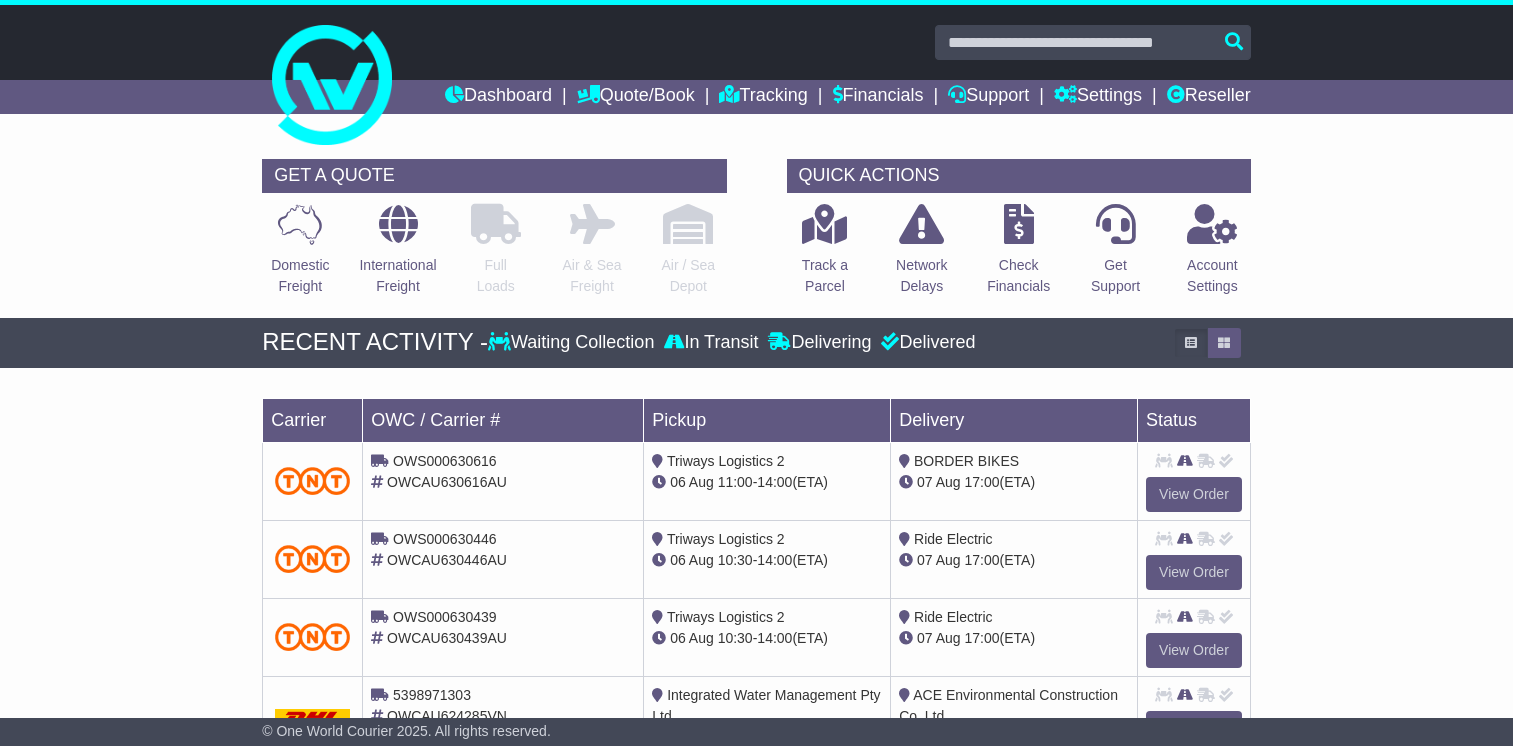 scroll, scrollTop: 0, scrollLeft: 0, axis: both 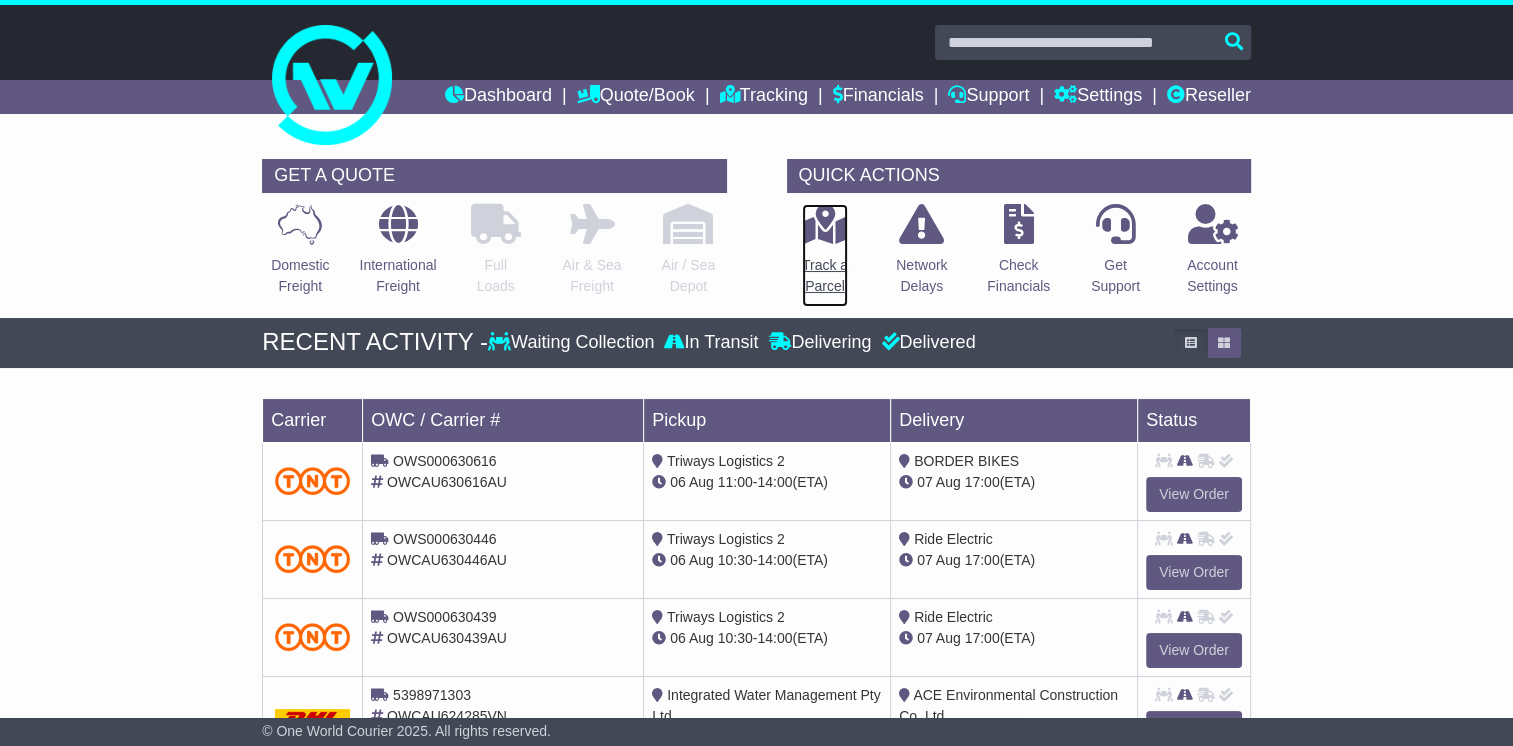 click on "Track a Parcel" at bounding box center (825, 276) 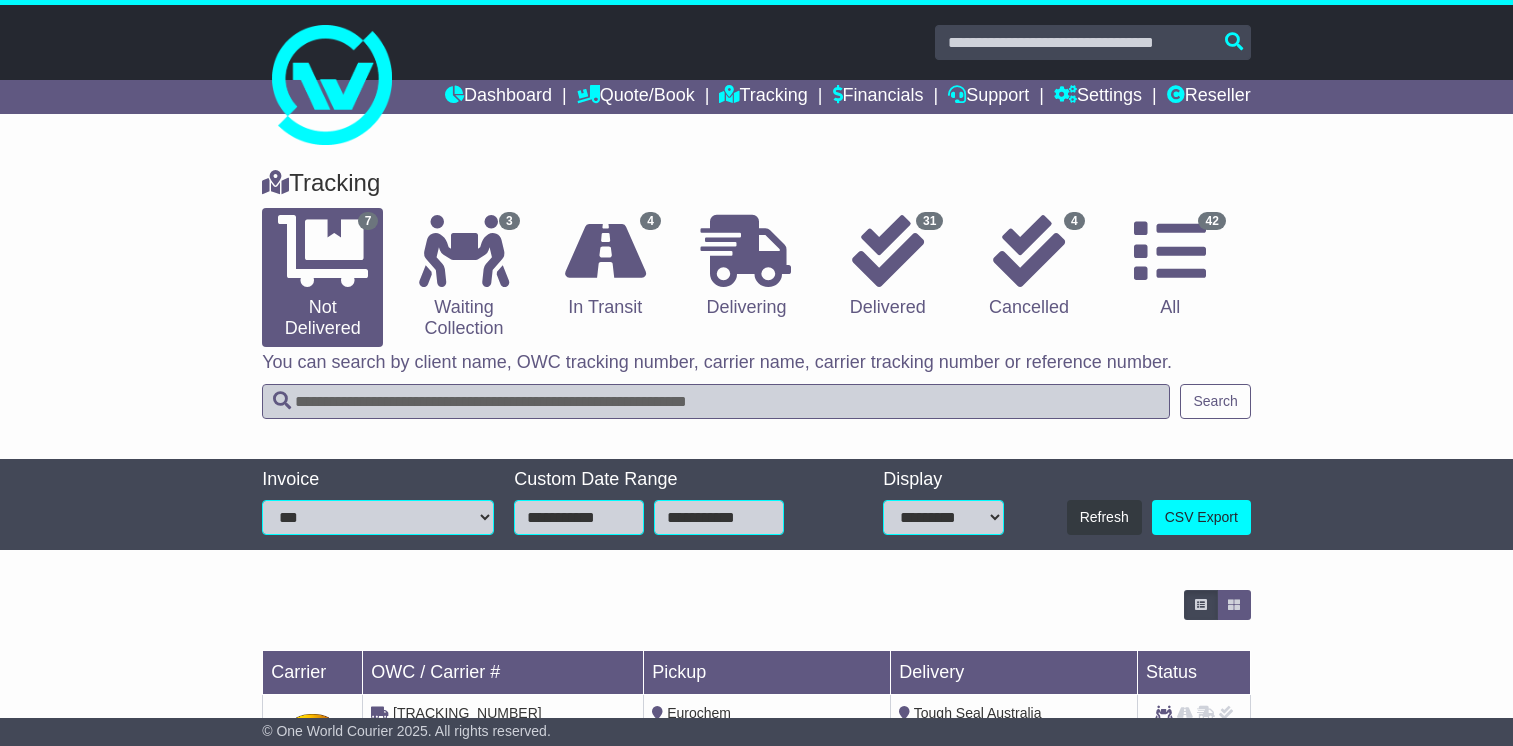 scroll, scrollTop: 70, scrollLeft: 0, axis: vertical 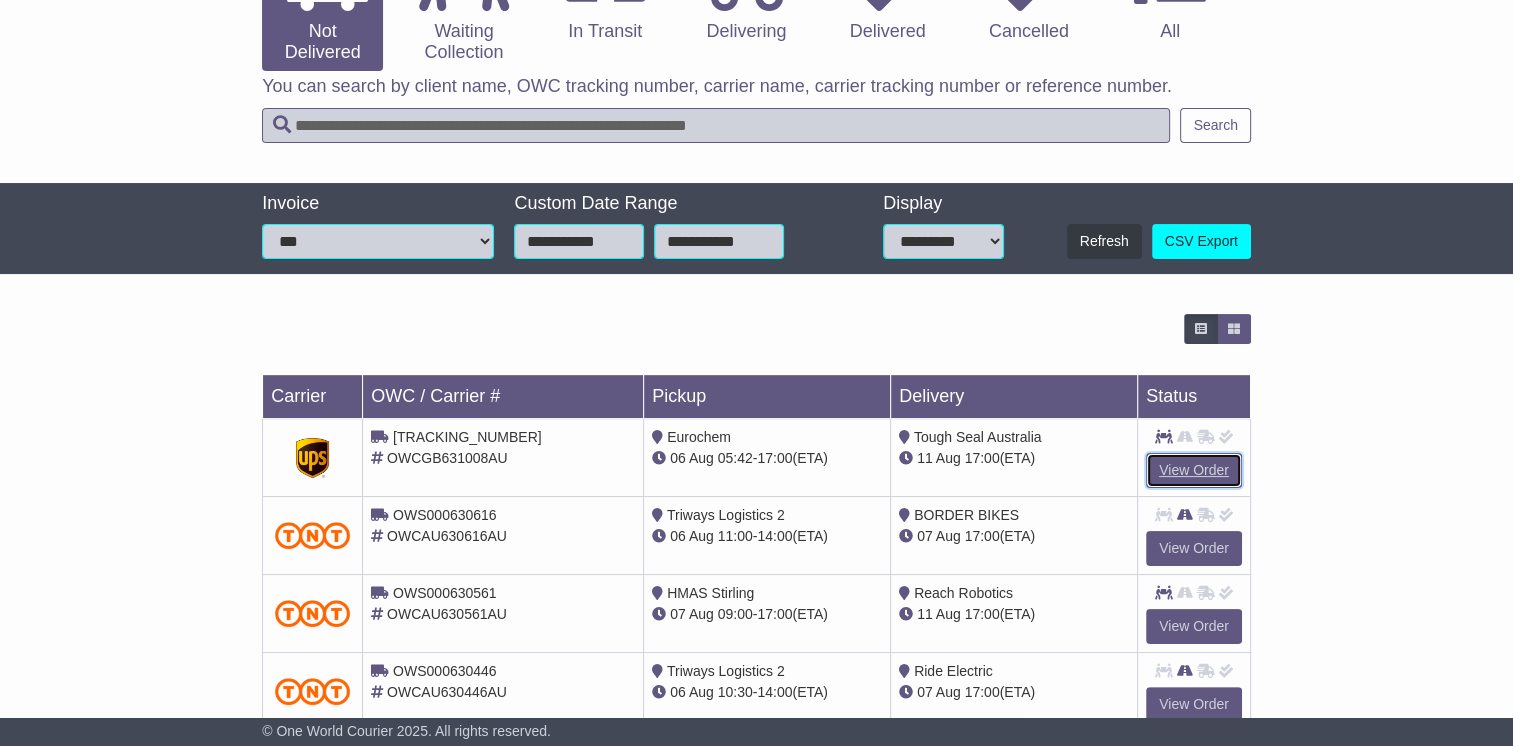 click on "View Order" at bounding box center (1194, 470) 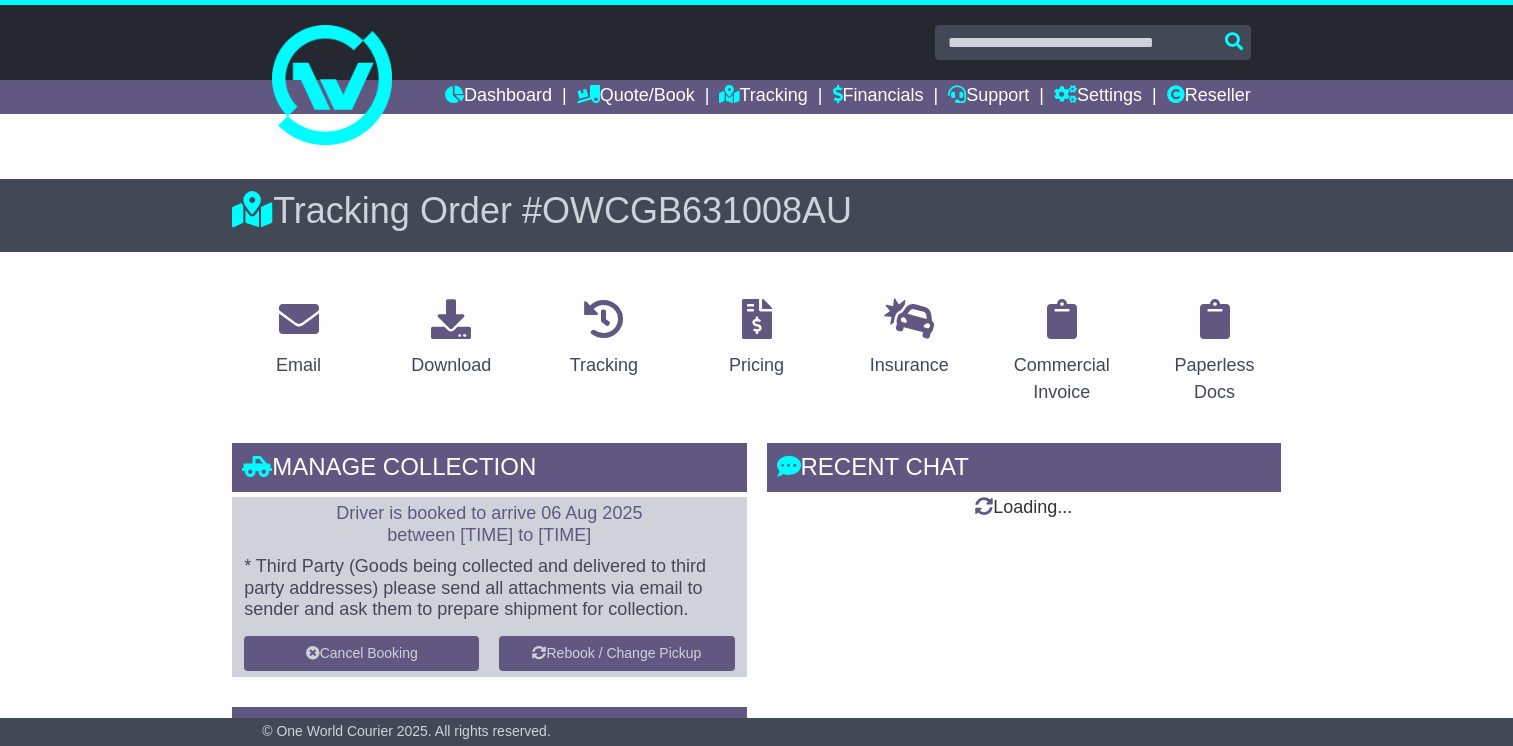 scroll, scrollTop: 108, scrollLeft: 0, axis: vertical 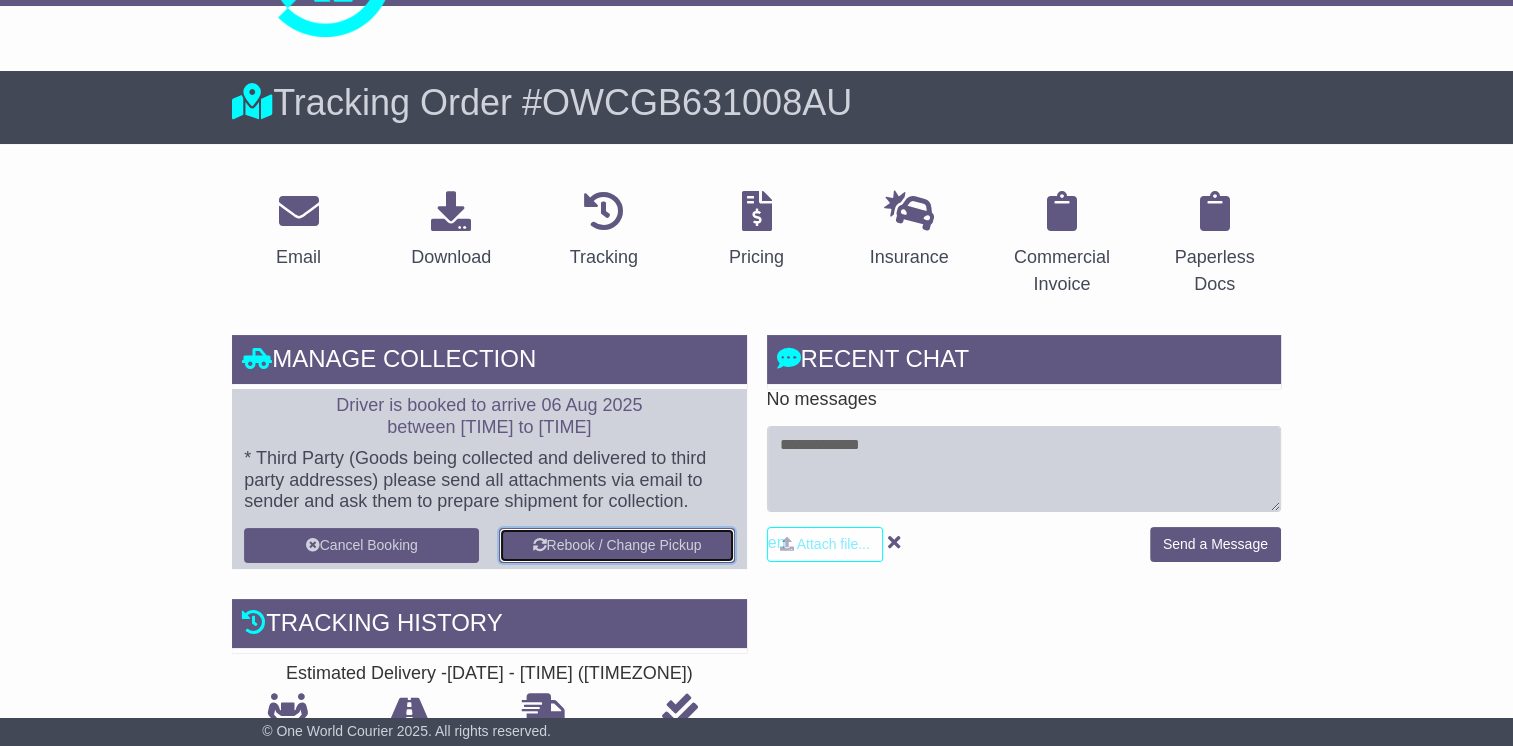click on "Rebook / Change Pickup" at bounding box center [616, 545] 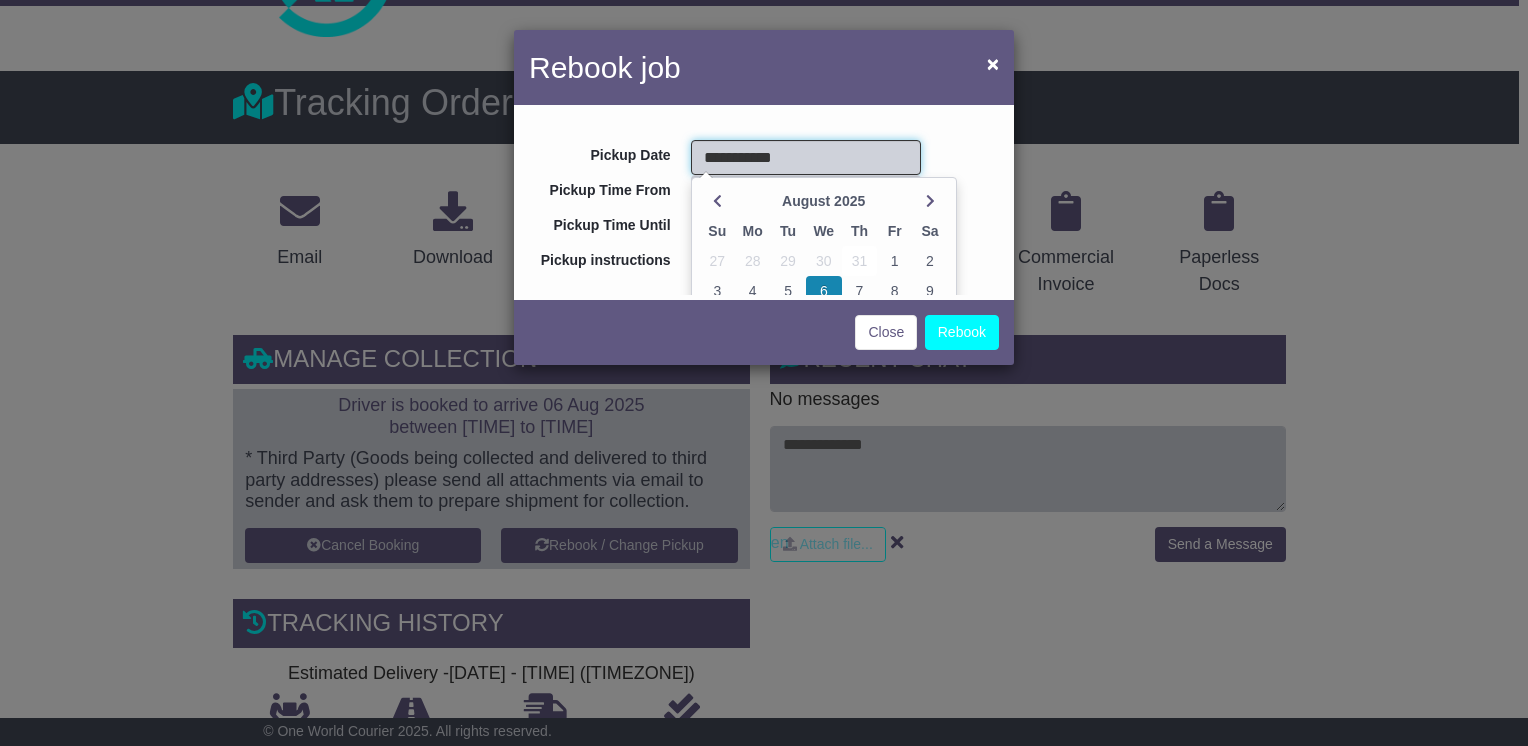 scroll, scrollTop: 47, scrollLeft: 0, axis: vertical 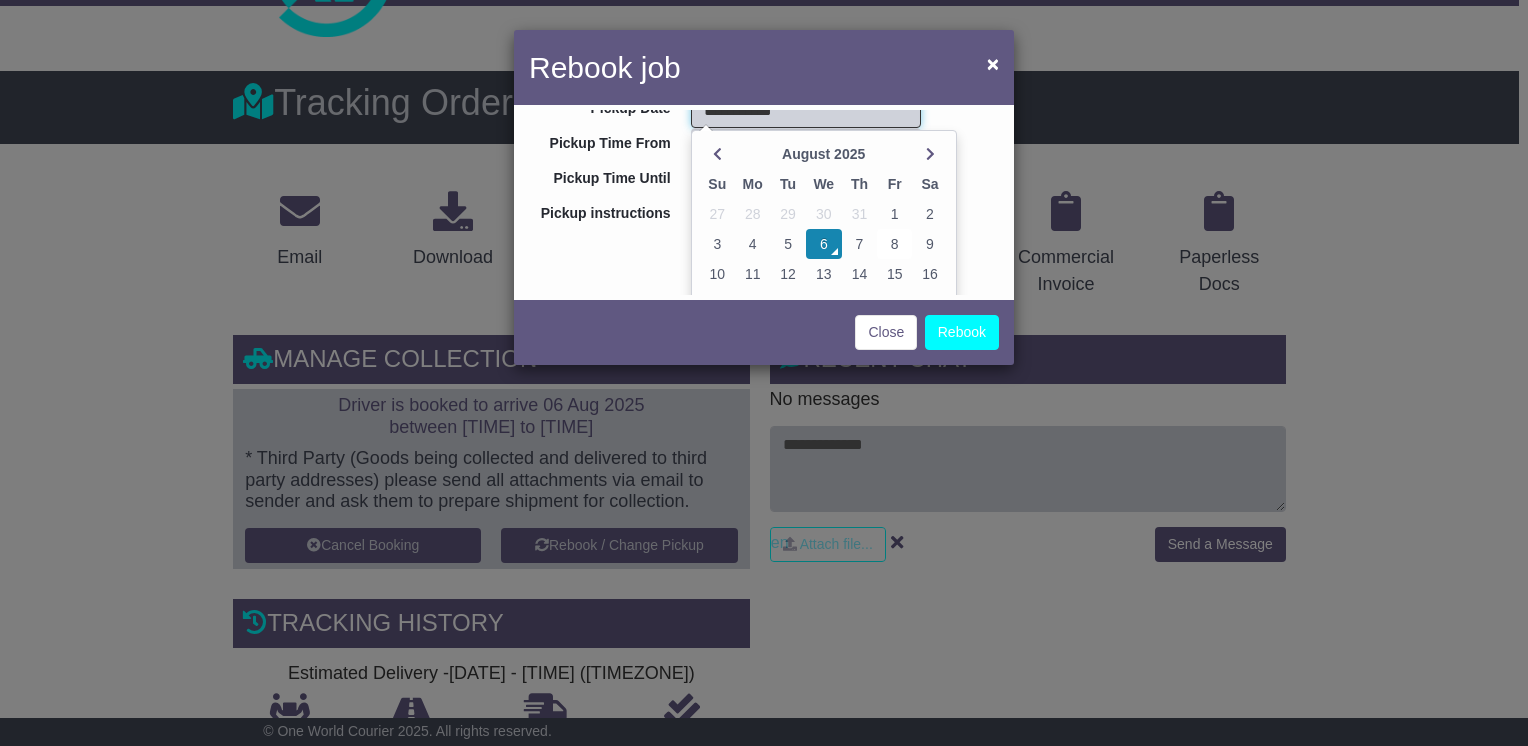 click on "8" at bounding box center [894, 244] 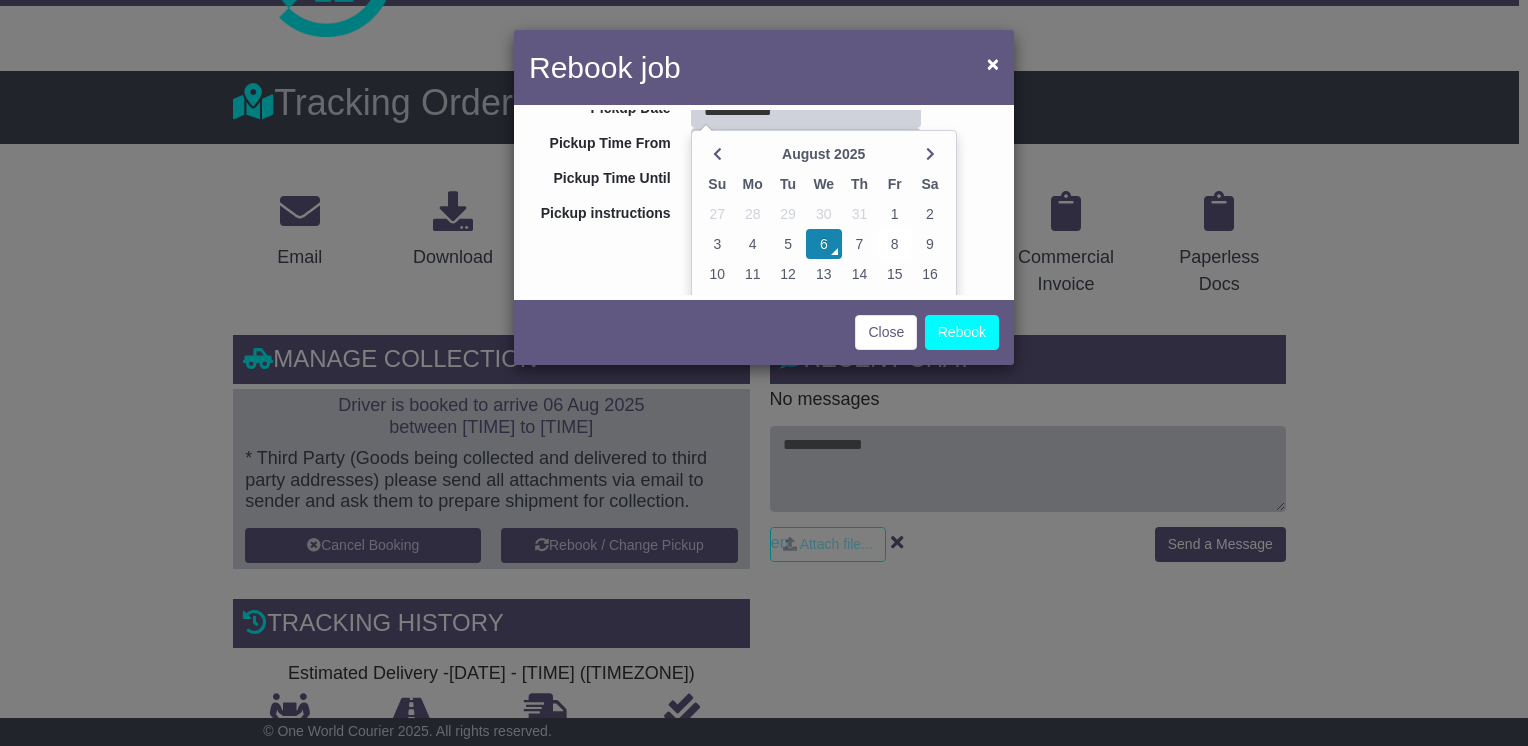 type on "**********" 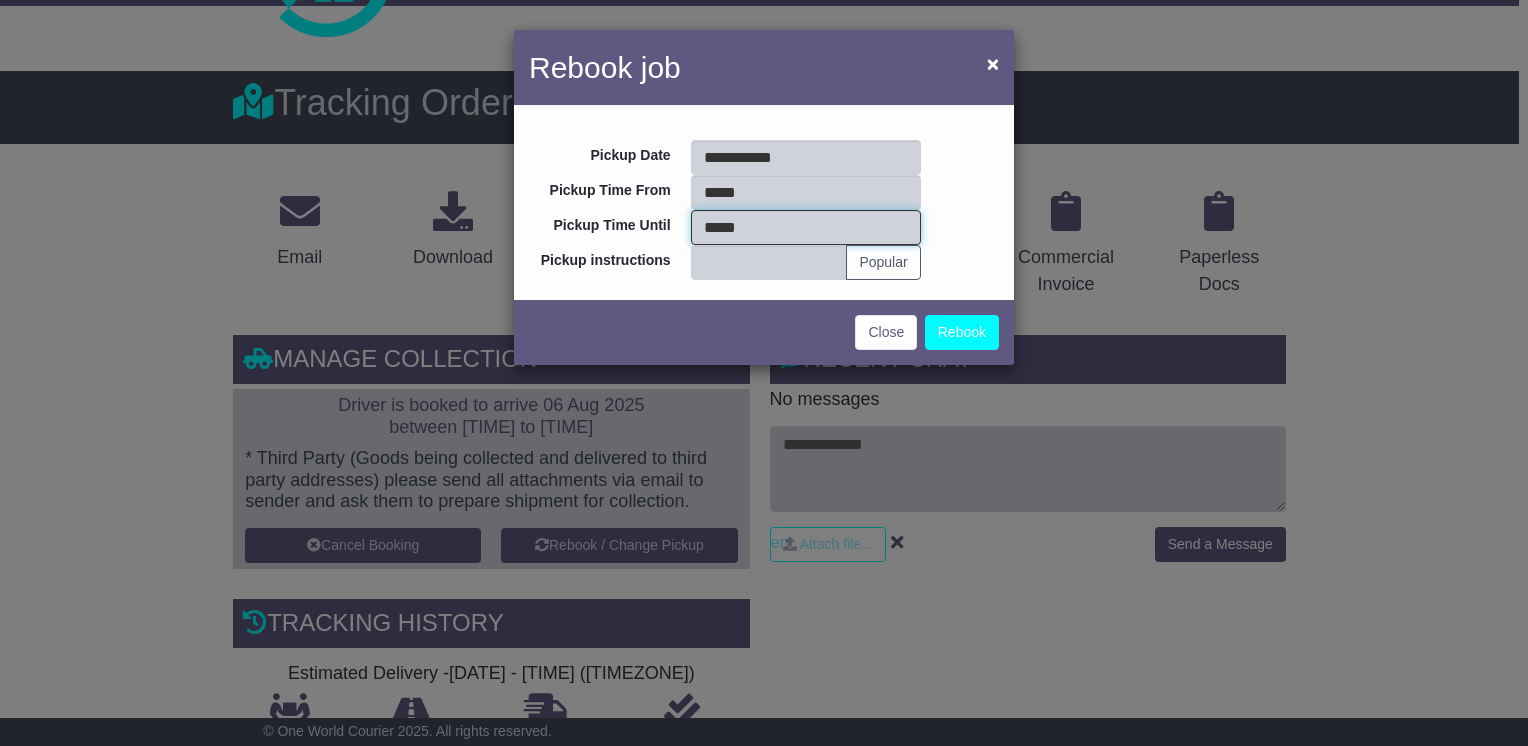 click on "*****" at bounding box center [806, 227] 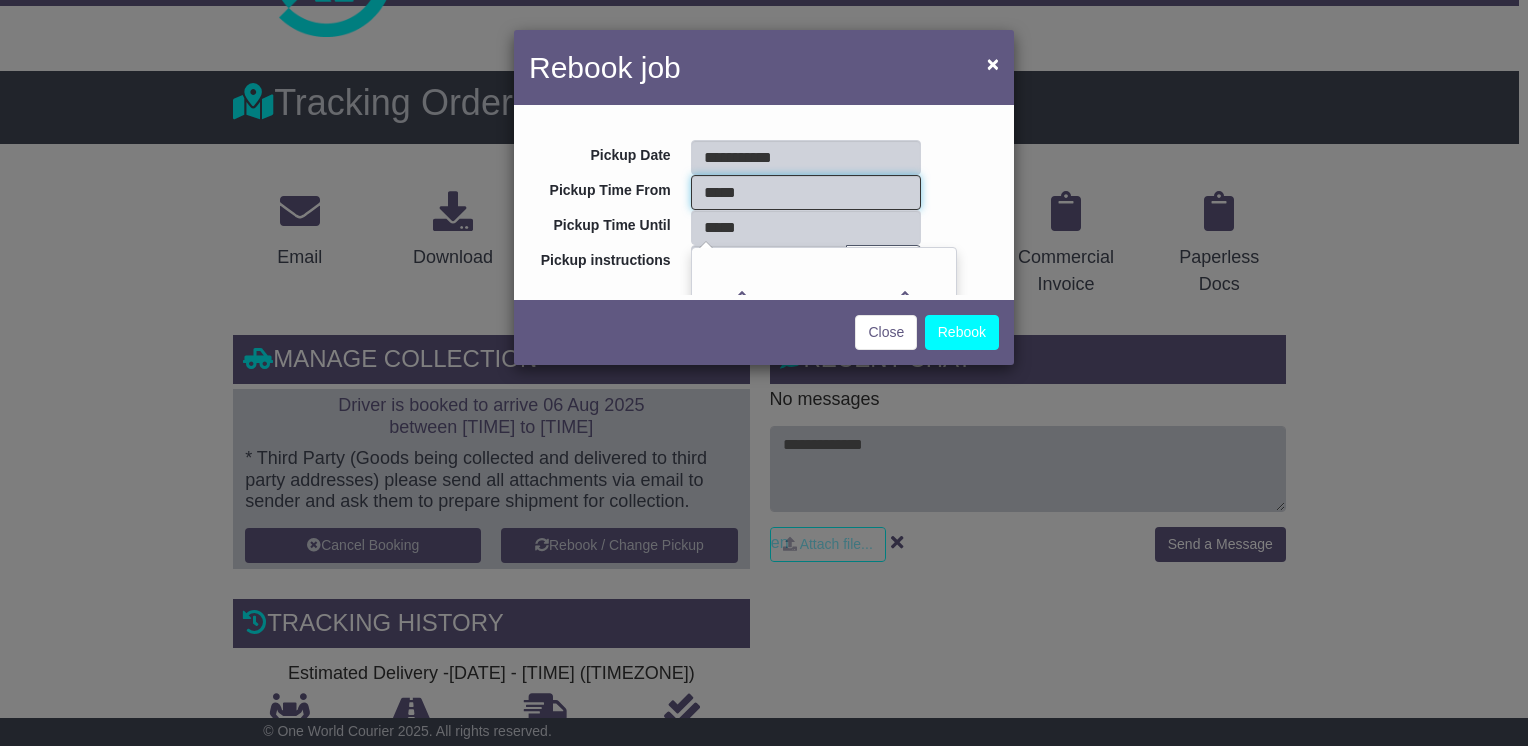 click on "*****" at bounding box center (806, 192) 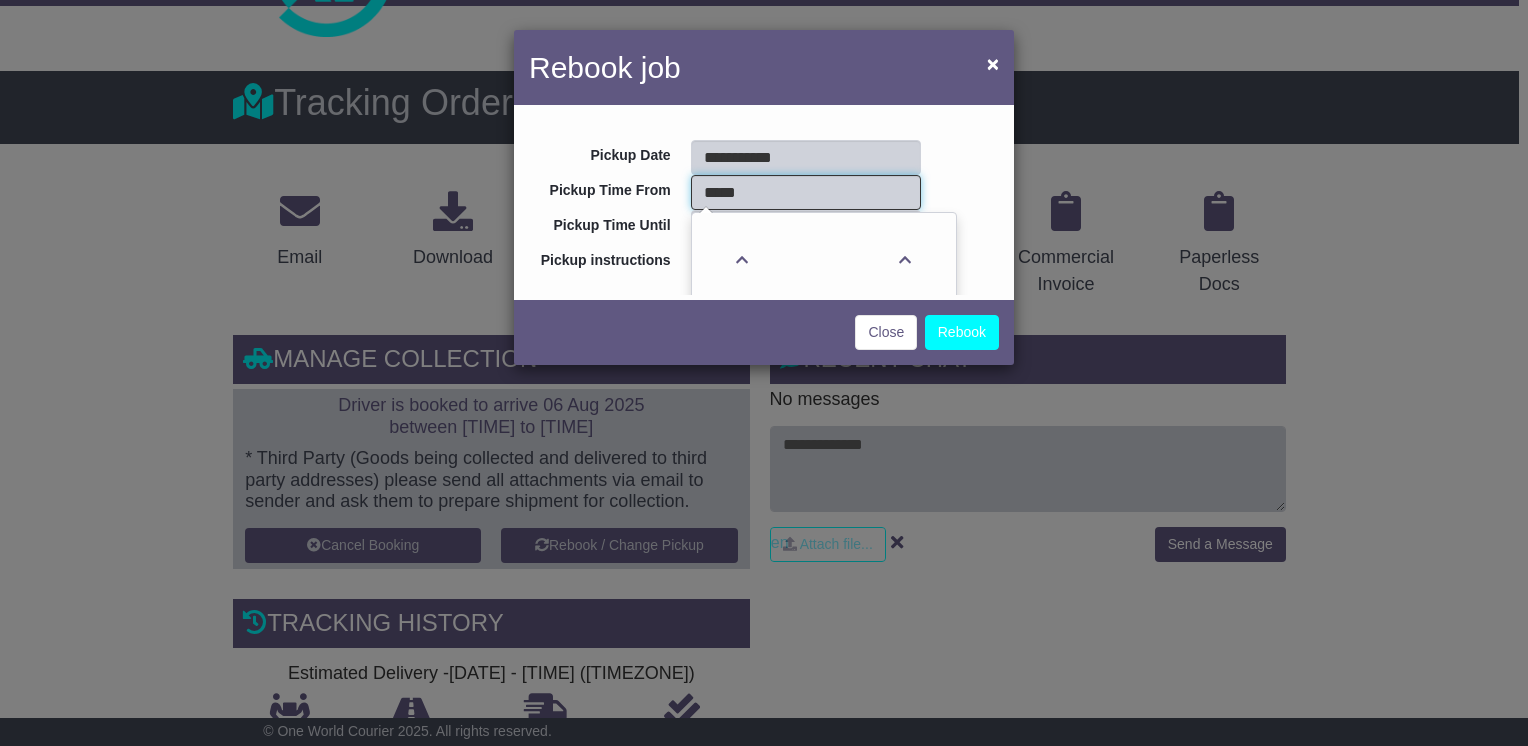 drag, startPoint x: 787, startPoint y: 192, endPoint x: 576, endPoint y: 179, distance: 211.4001 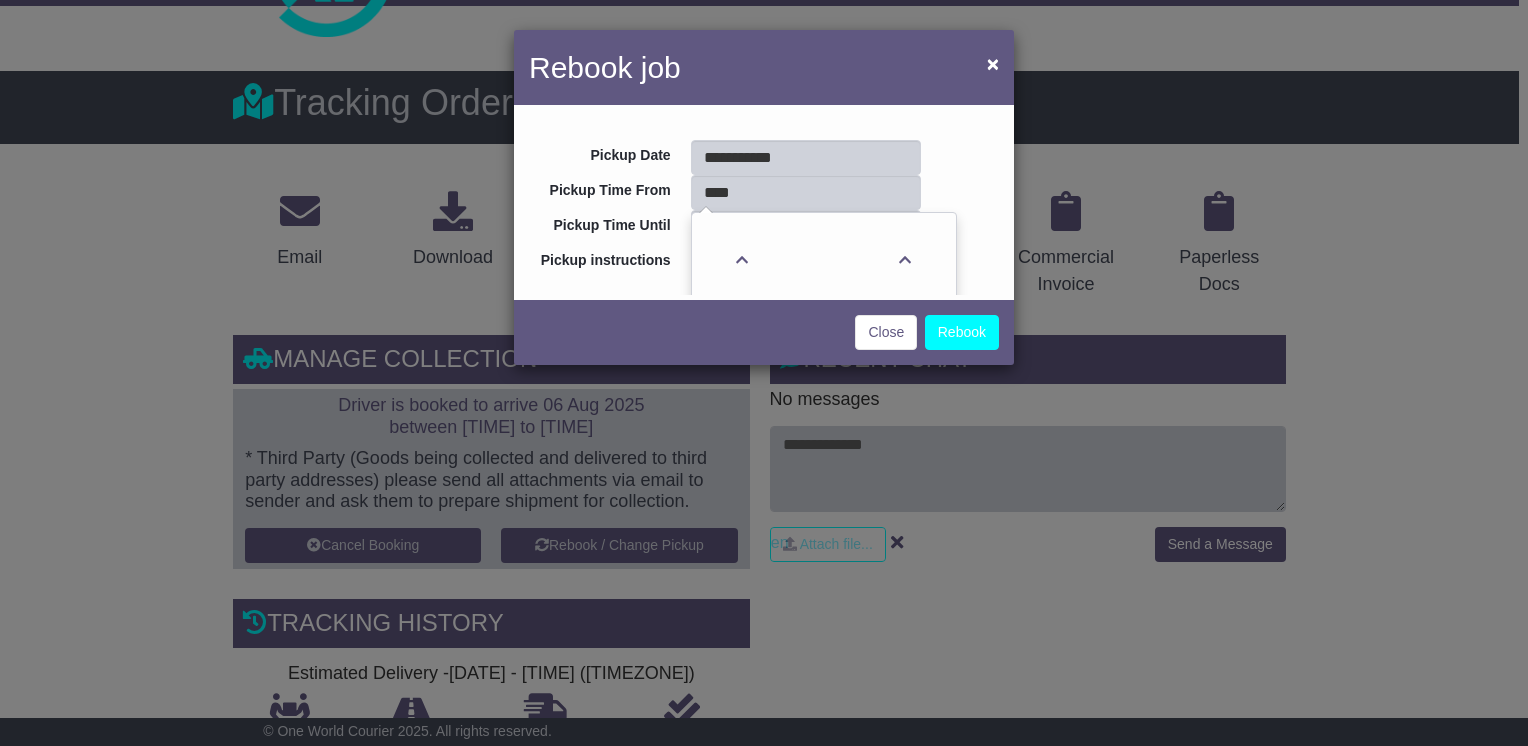 type on "*****" 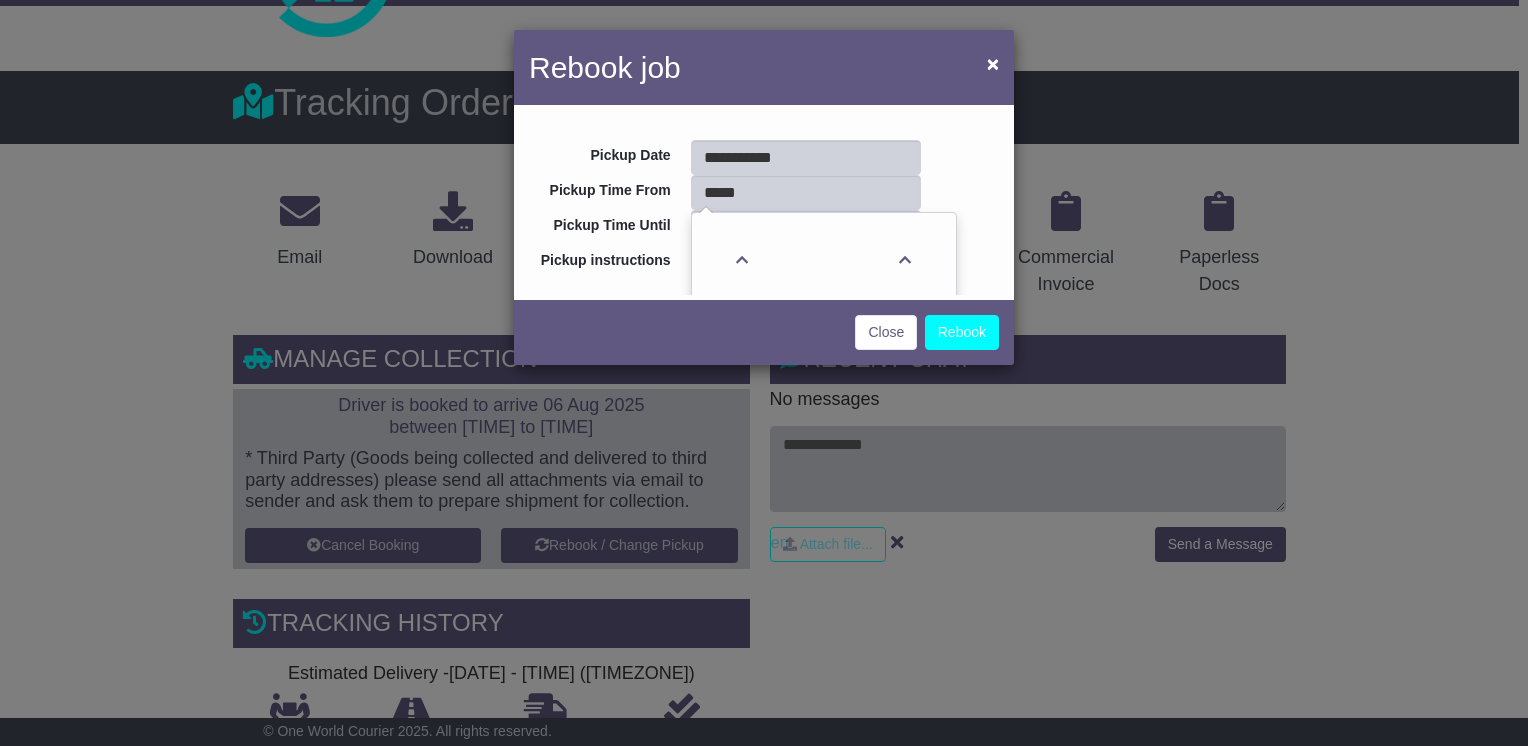 click on "**********" at bounding box center [764, 202] 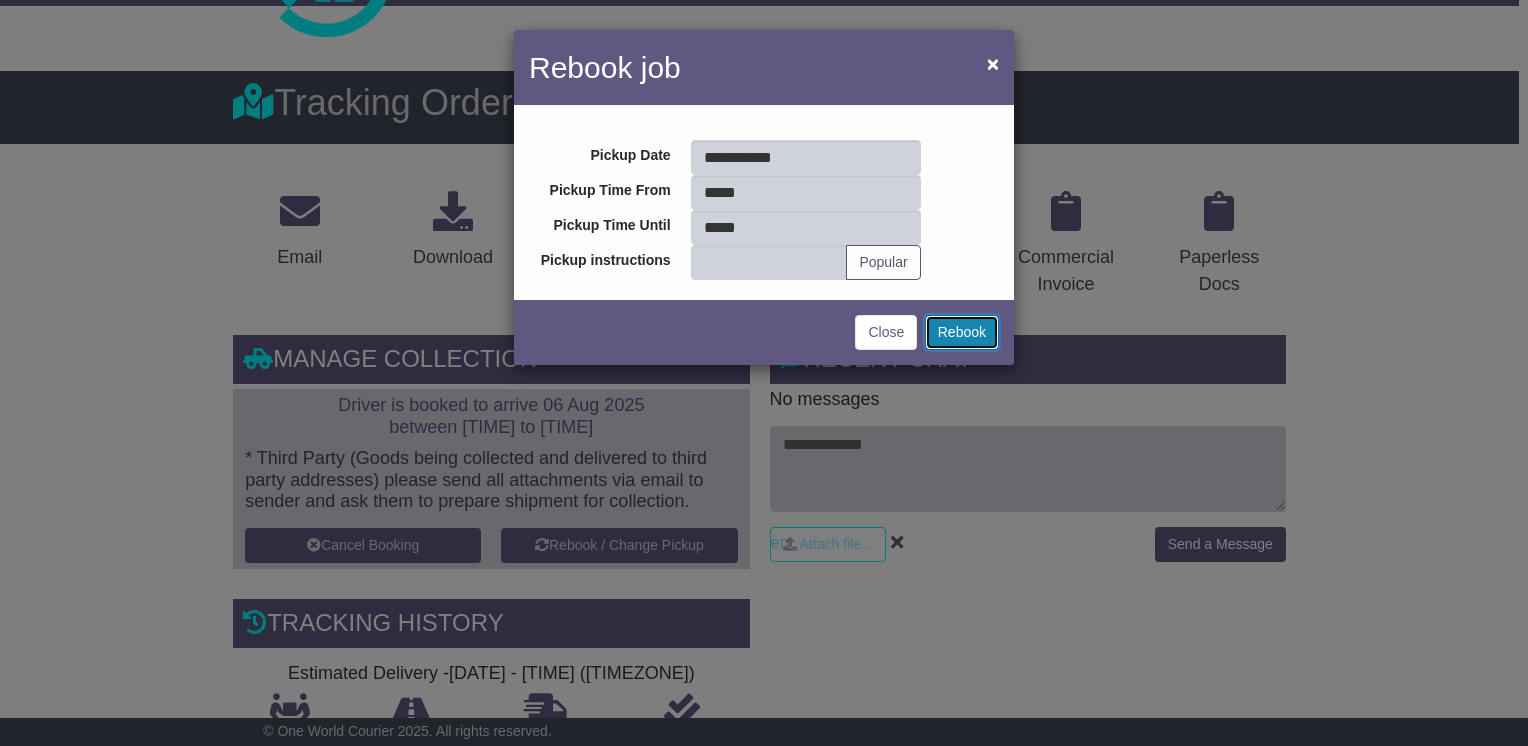 click on "Rebook" at bounding box center [962, 332] 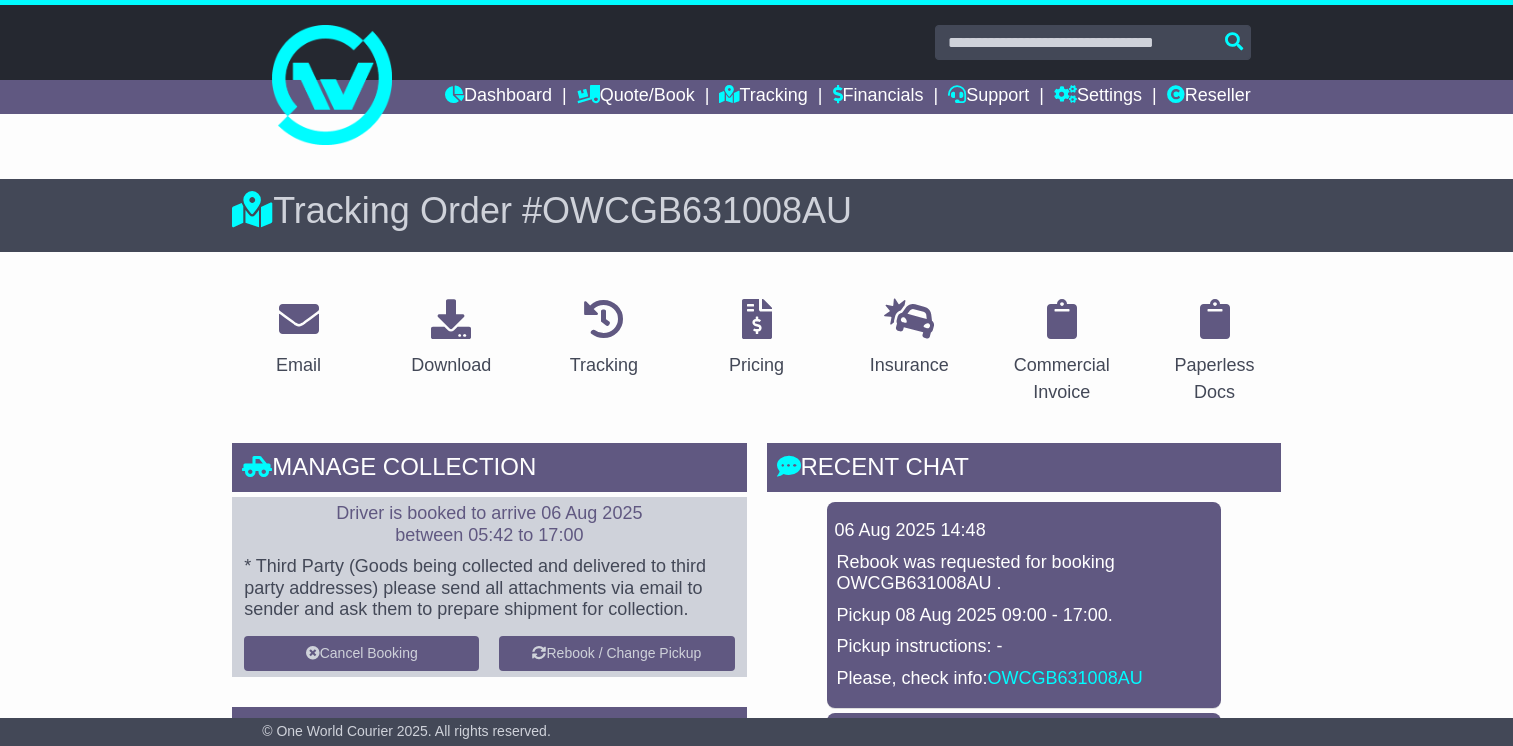 scroll, scrollTop: 108, scrollLeft: 0, axis: vertical 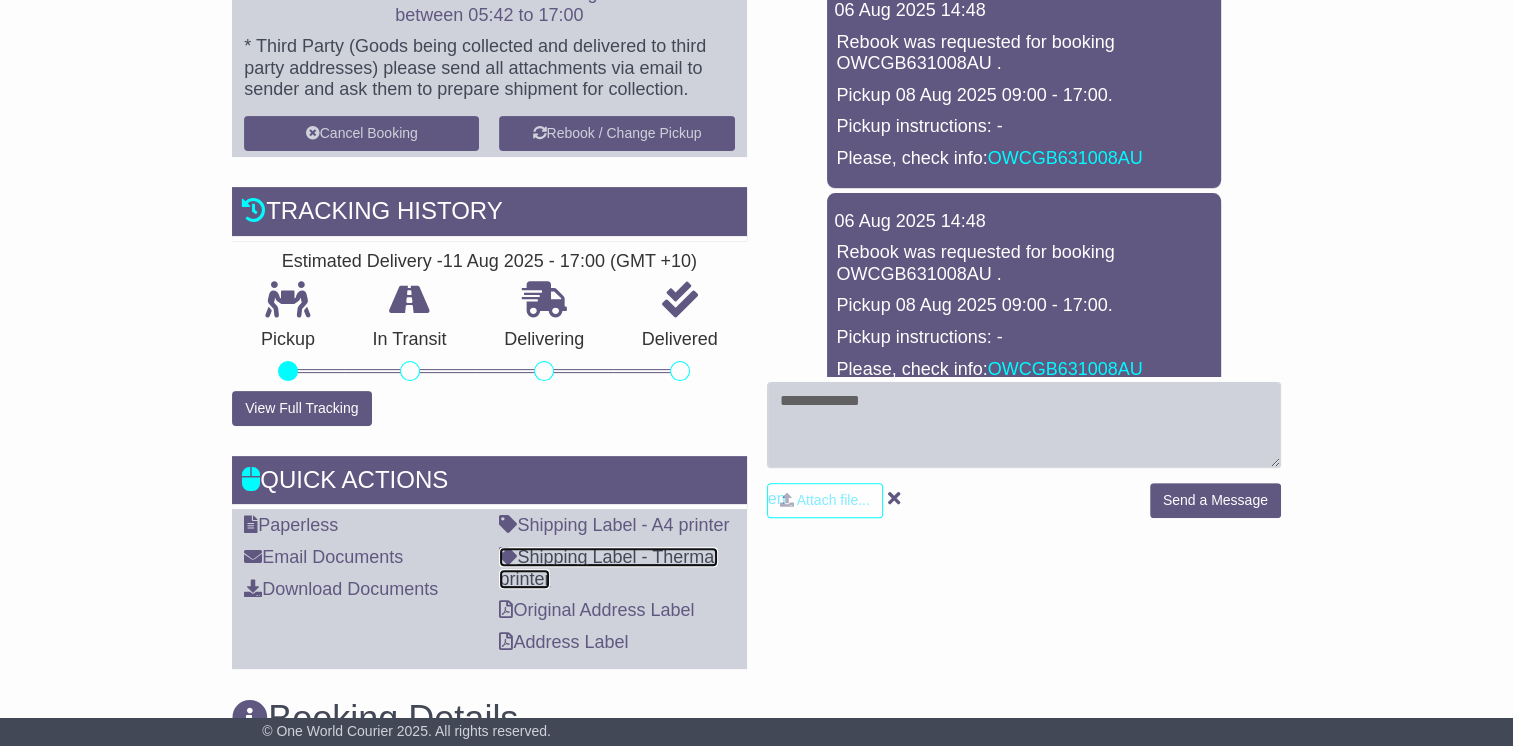 click on "Shipping Label - Thermal printer" at bounding box center (608, 568) 